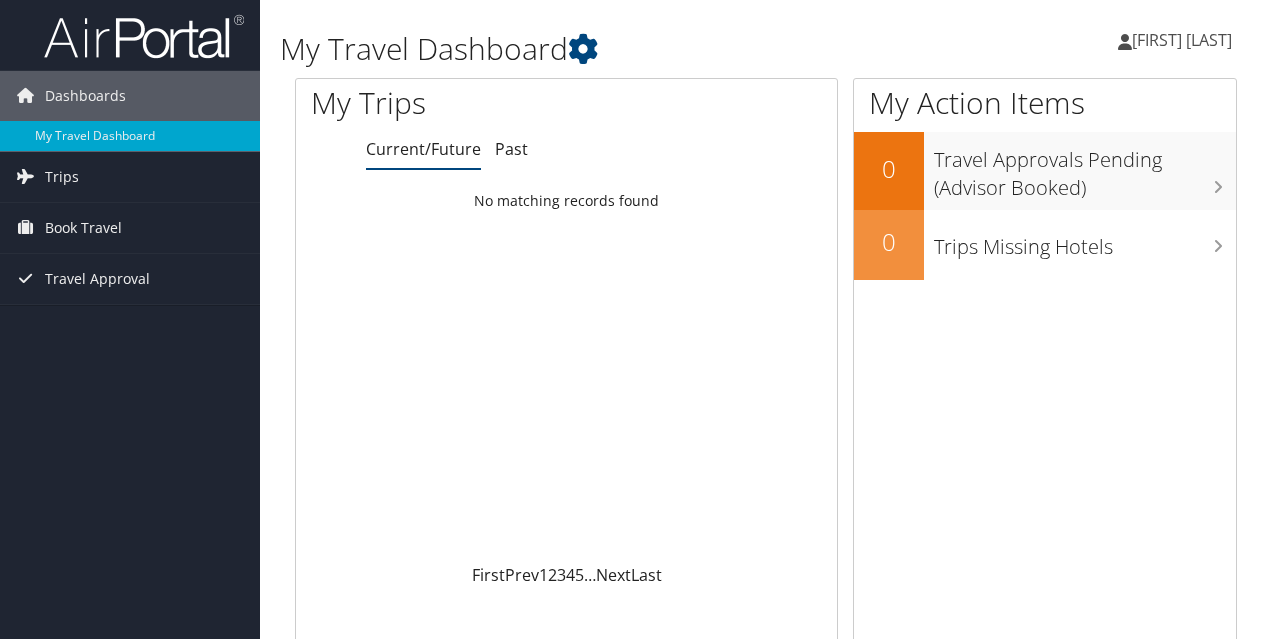 scroll, scrollTop: 0, scrollLeft: 0, axis: both 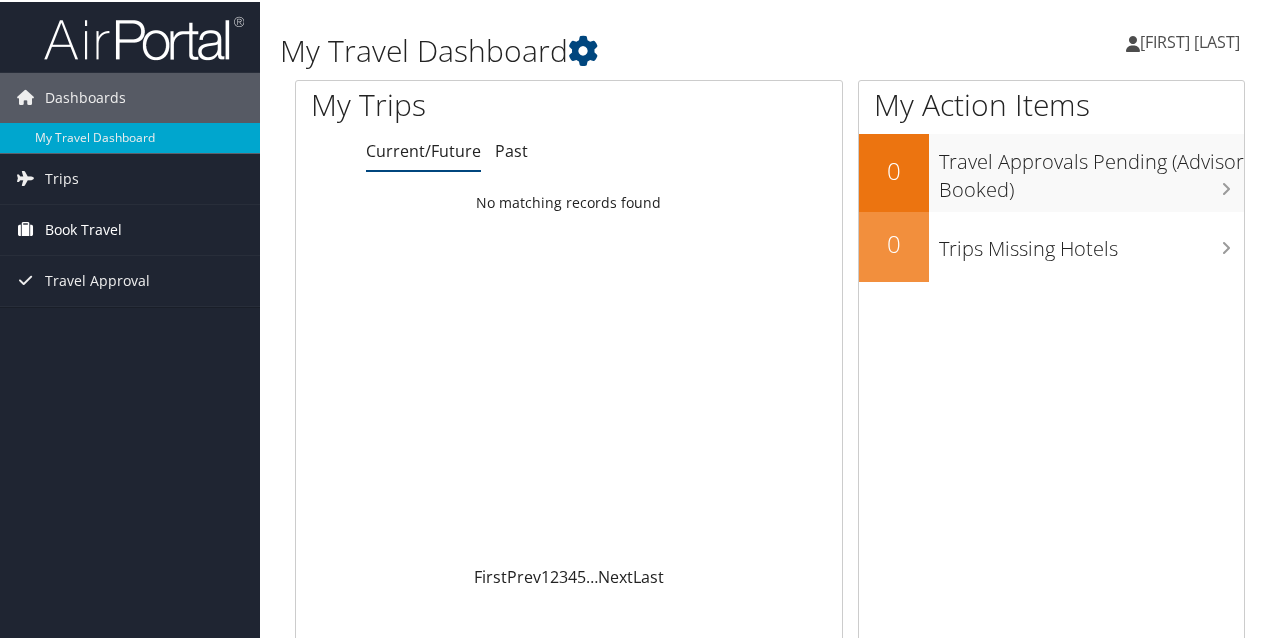 click on "Book Travel" at bounding box center [83, 228] 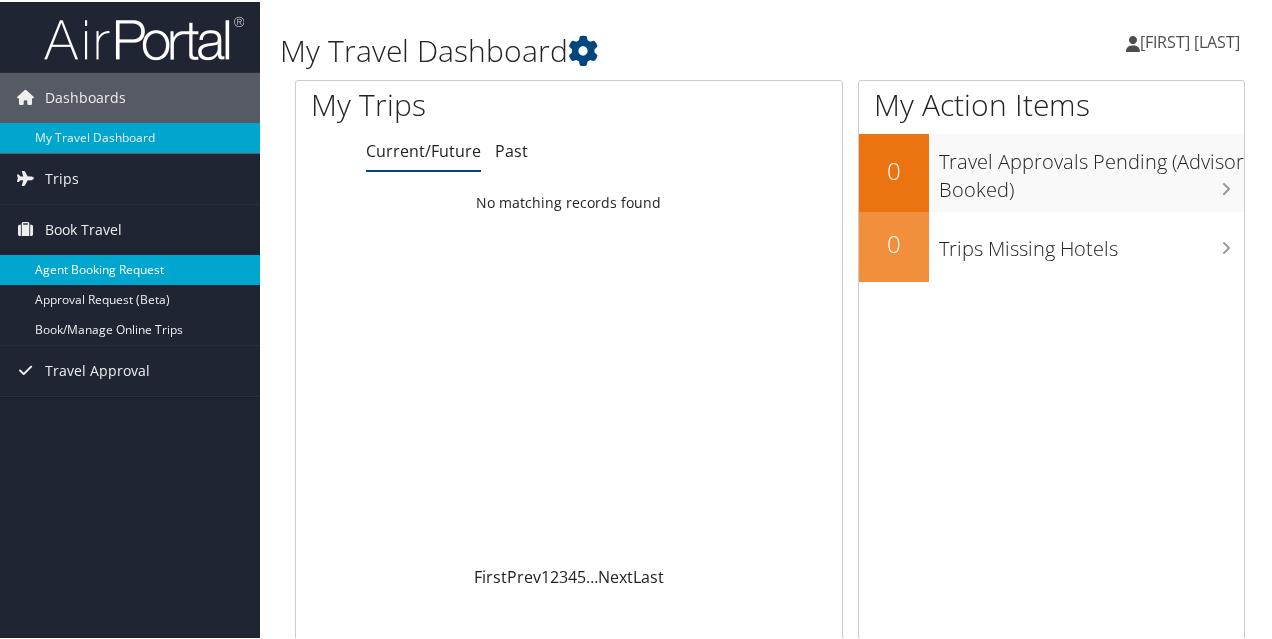 click on "Agent Booking Request" at bounding box center (130, 268) 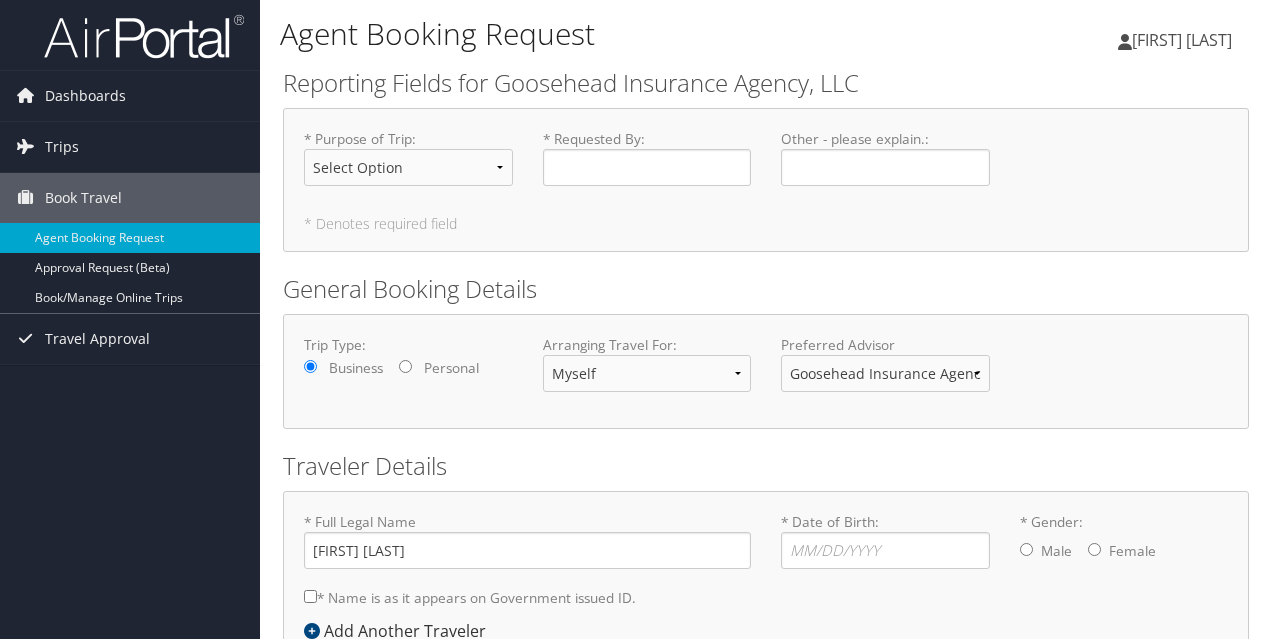 scroll, scrollTop: 0, scrollLeft: 0, axis: both 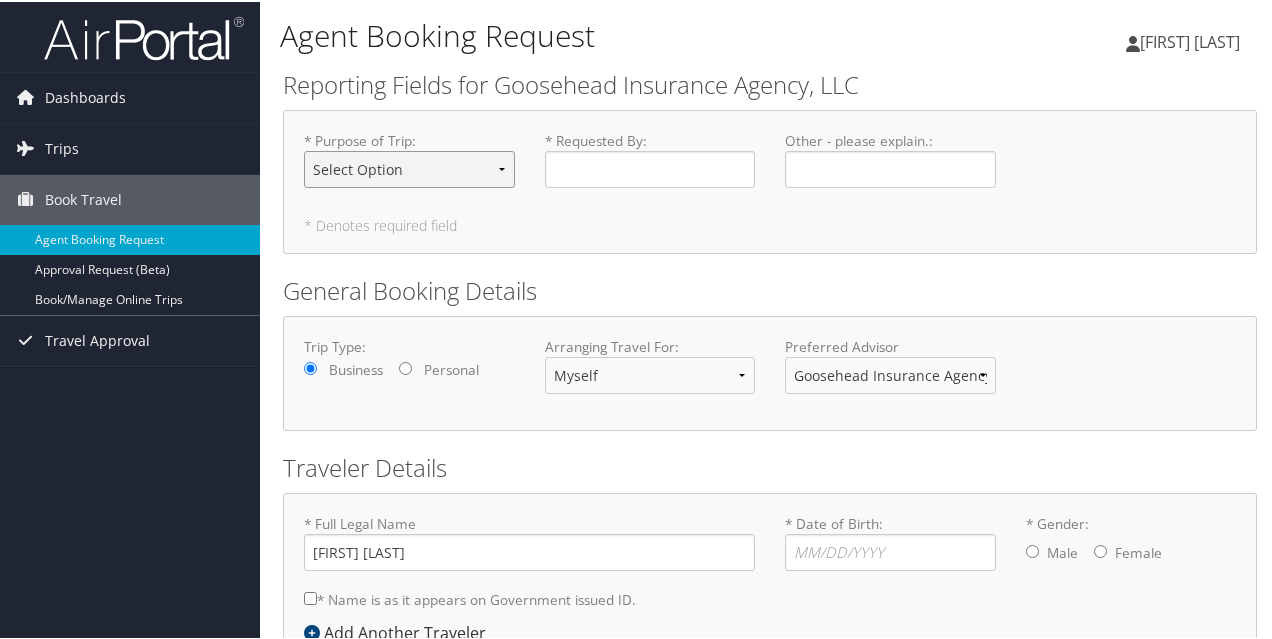 click on "Select Option Agency Site Visit - Support Campus Recruiting Visit Carrier Partner -Vendor Meeting Conference -Event Event Support -Planning Executive Interview Executive Meeting - Board Session Leadership Retreat -Strategy Session Office Visit - Legal-Tech/Facilities Office Visit - Remote Employee Office build-out-Facilities work Onboarding - New Hire Support Other Personal Travel Prospective Franchise Meeting Training - Development" at bounding box center [409, 167] 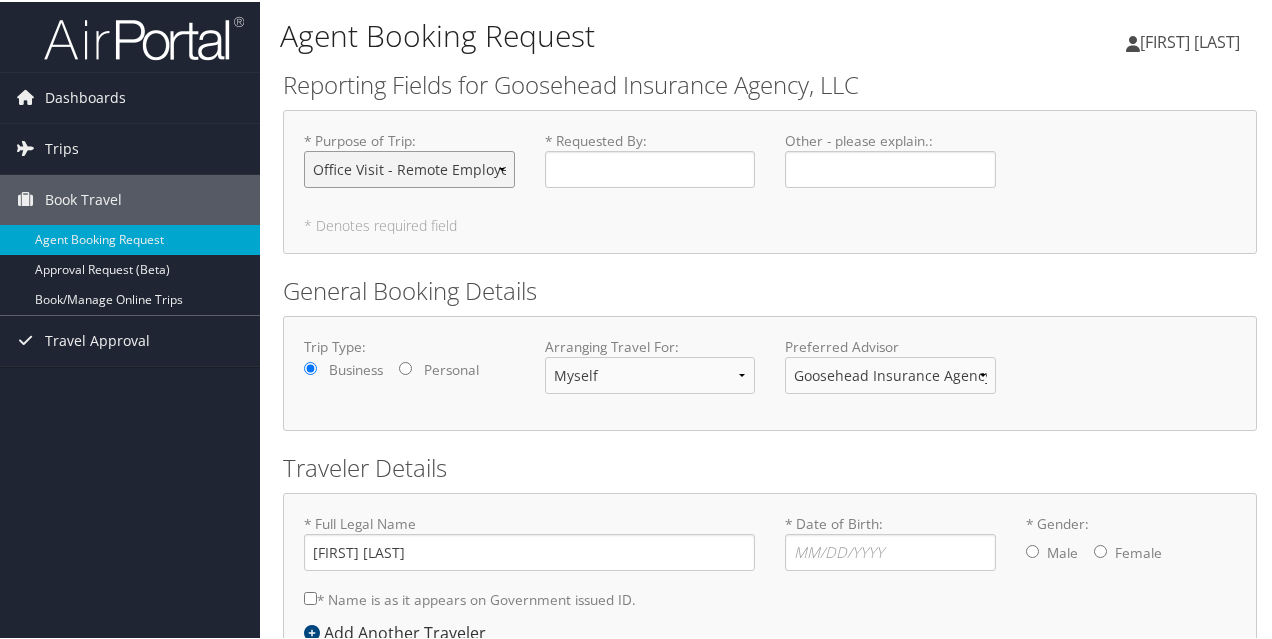 click on "Select Option Agency Site Visit - Support Campus Recruiting Visit Carrier Partner -Vendor Meeting Conference -Event Event Support -Planning Executive Interview Executive Meeting - Board Session Leadership Retreat -Strategy Session Office Visit - Legal-Tech/Facilities Office Visit - Remote Employee Office build-out-Facilities work Onboarding - New Hire Support Other Personal Travel Prospective Franchise Meeting Training - Development" at bounding box center (409, 167) 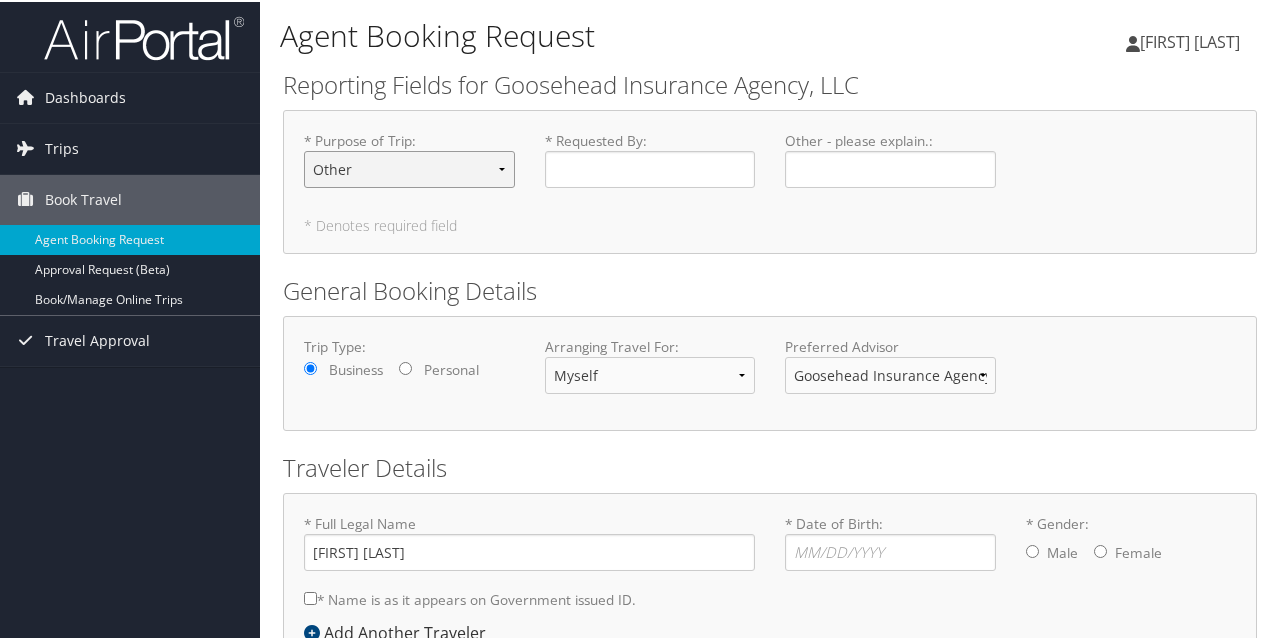 click on "Select Option Agency Site Visit - Support Campus Recruiting Visit Carrier Partner -Vendor Meeting Conference -Event Event Support -Planning Executive Interview Executive Meeting - Board Session Leadership Retreat -Strategy Session Office Visit - Legal-Tech/Facilities Office Visit - Remote Employee Office build-out-Facilities work Onboarding - New Hire Support Other Personal Travel Prospective Franchise Meeting Training - Development" at bounding box center [409, 167] 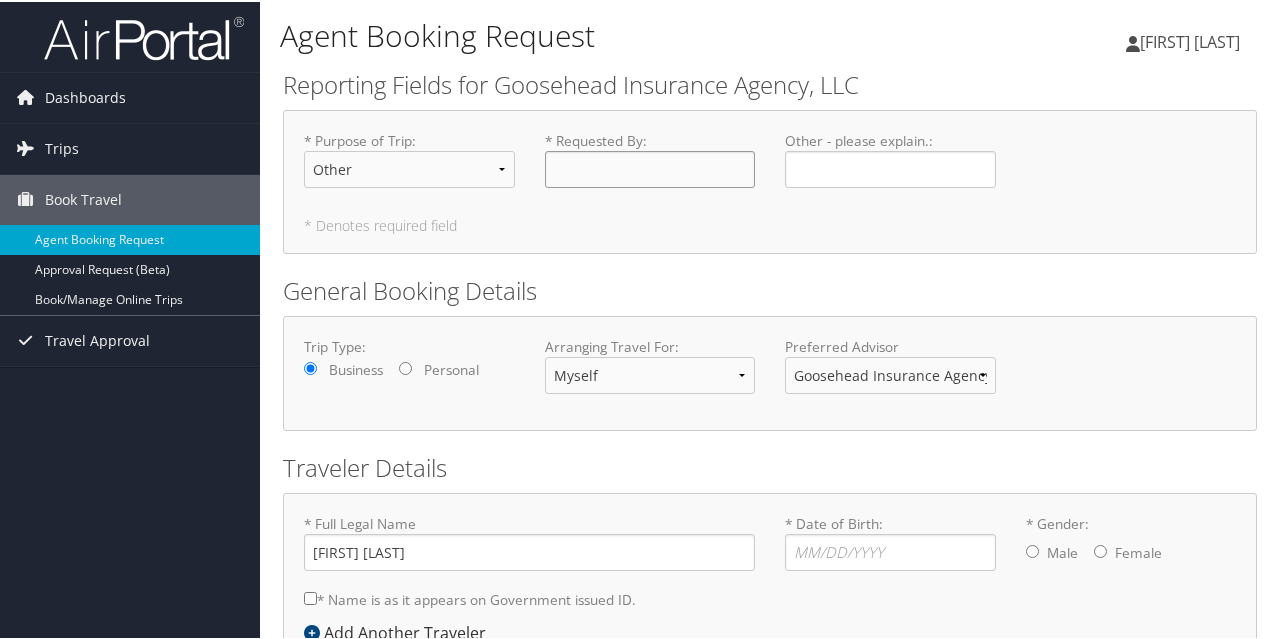 click on "*   Requested By : Required" at bounding box center [650, 167] 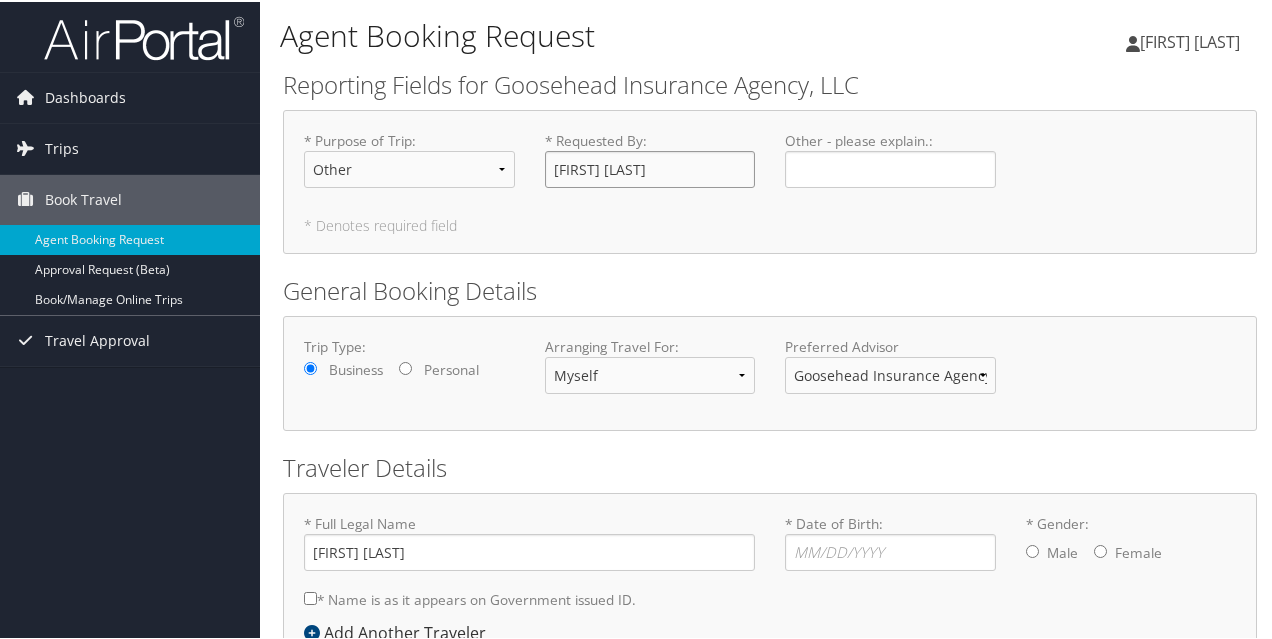 type on "[FIRST] [LAST]" 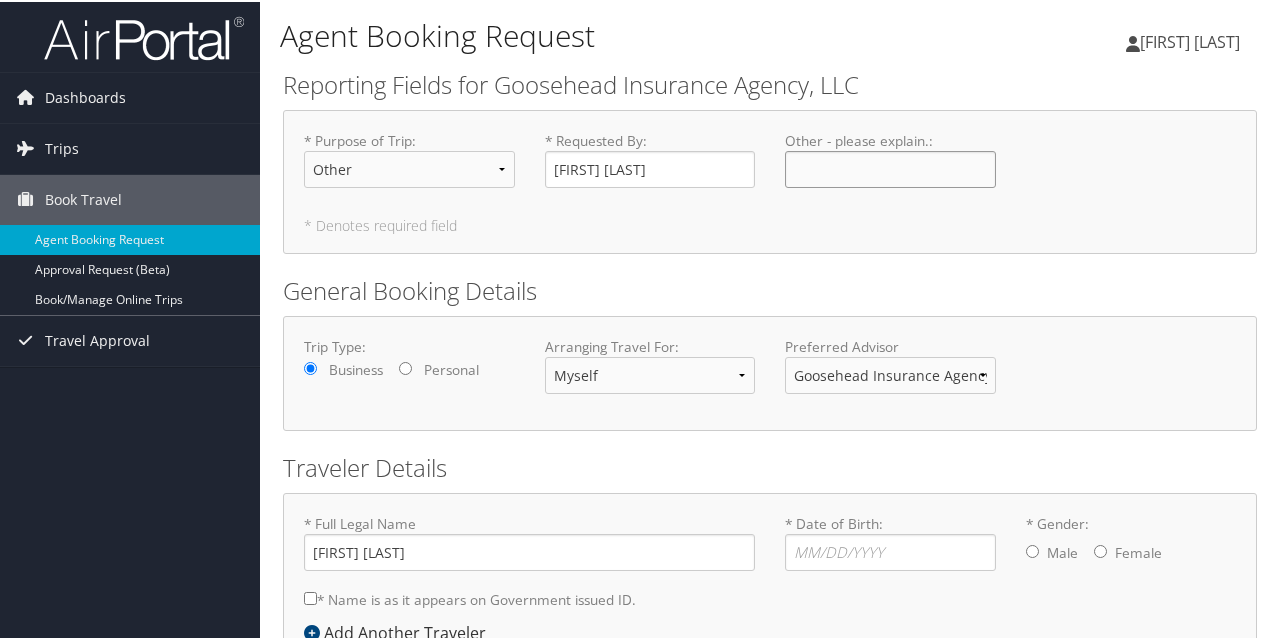 type on "W" 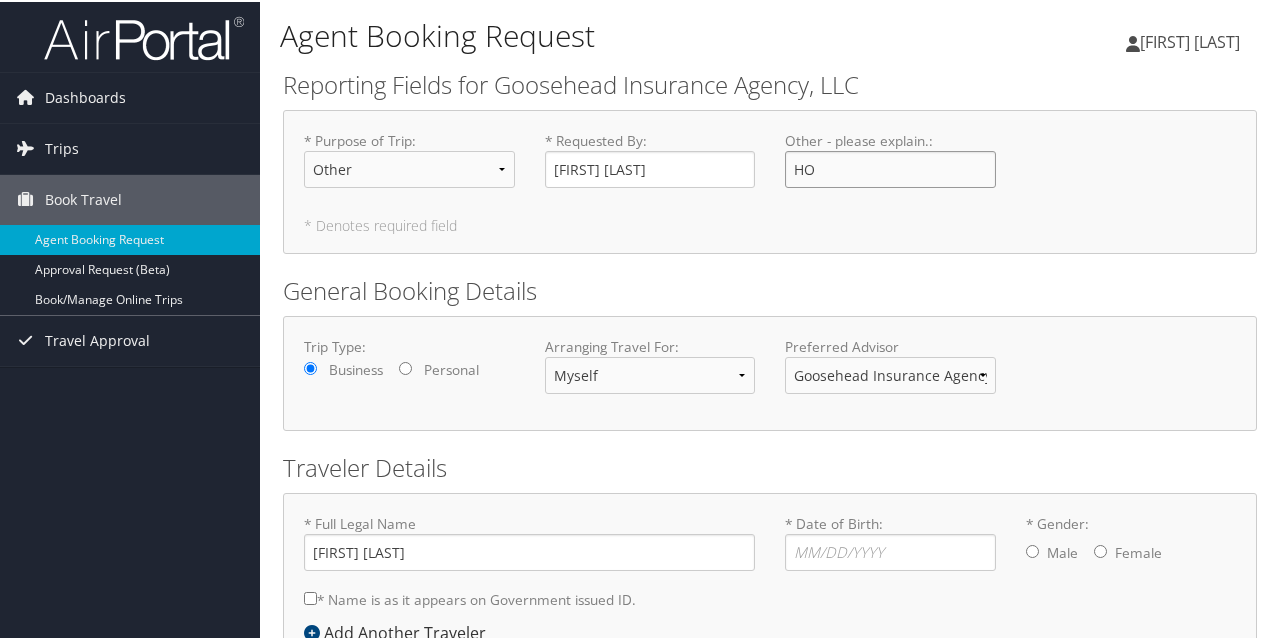 type on "H" 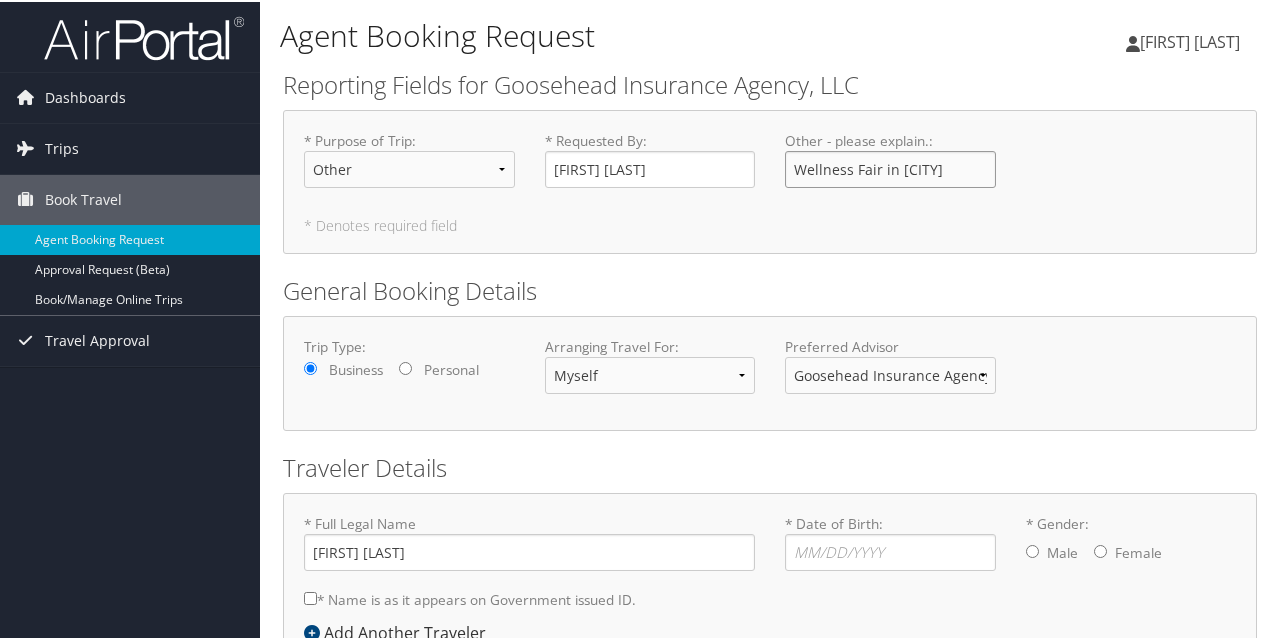 type on "Wellness Fair in San Antonio" 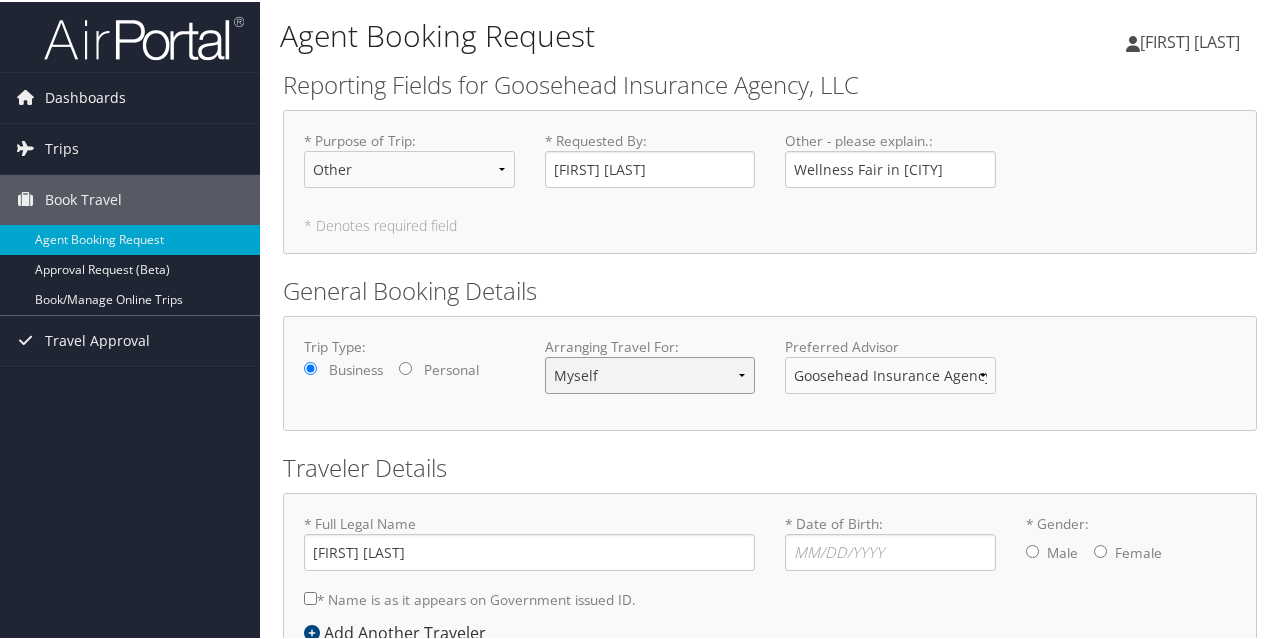 click on "Myself Another Traveler Guest Traveler" at bounding box center [650, 373] 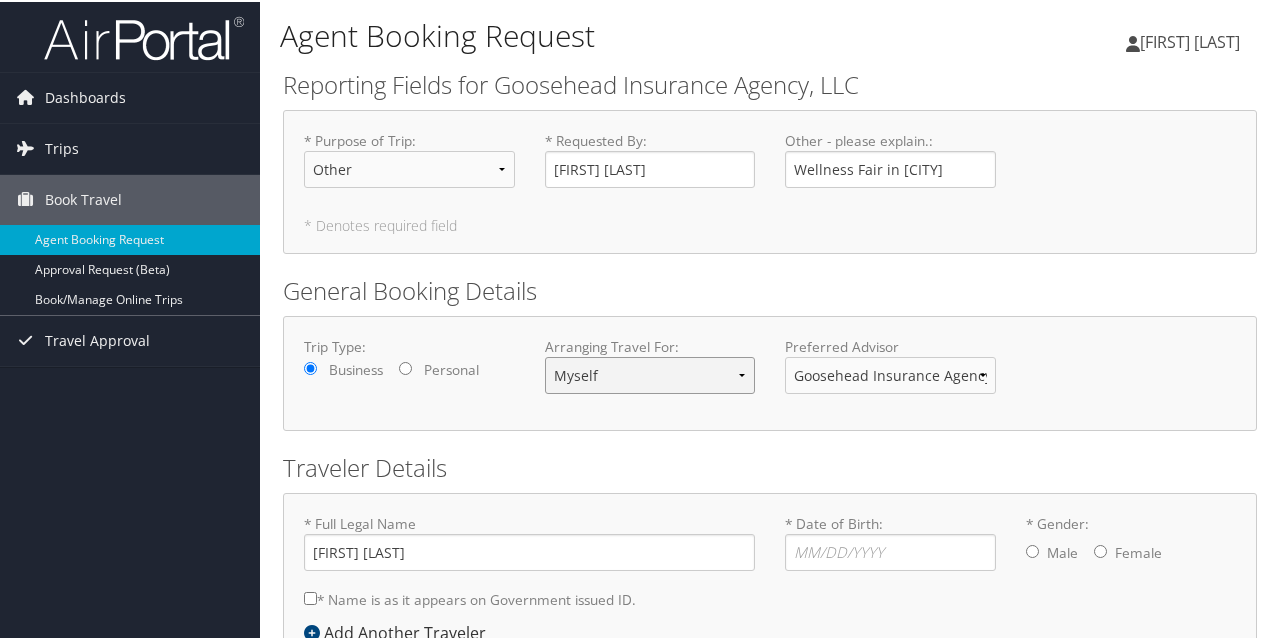 click on "Myself Another Traveler Guest Traveler" at bounding box center (650, 373) 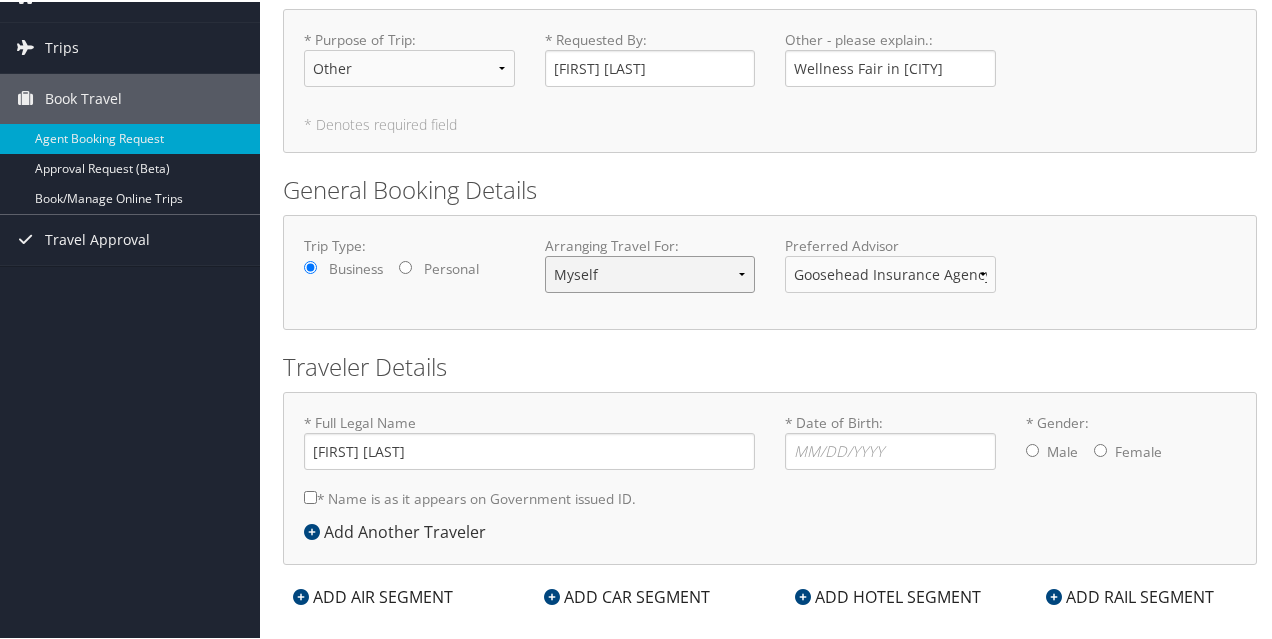 scroll, scrollTop: 105, scrollLeft: 0, axis: vertical 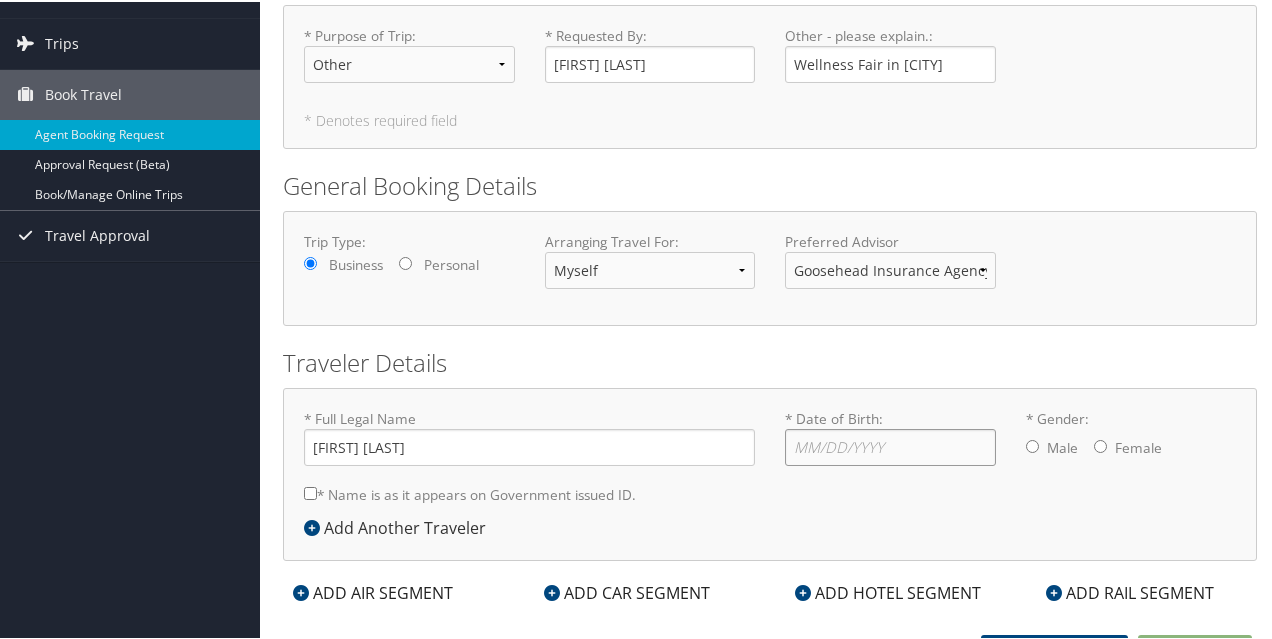 click on "* Date of Birth: Invalid Date" at bounding box center (890, 445) 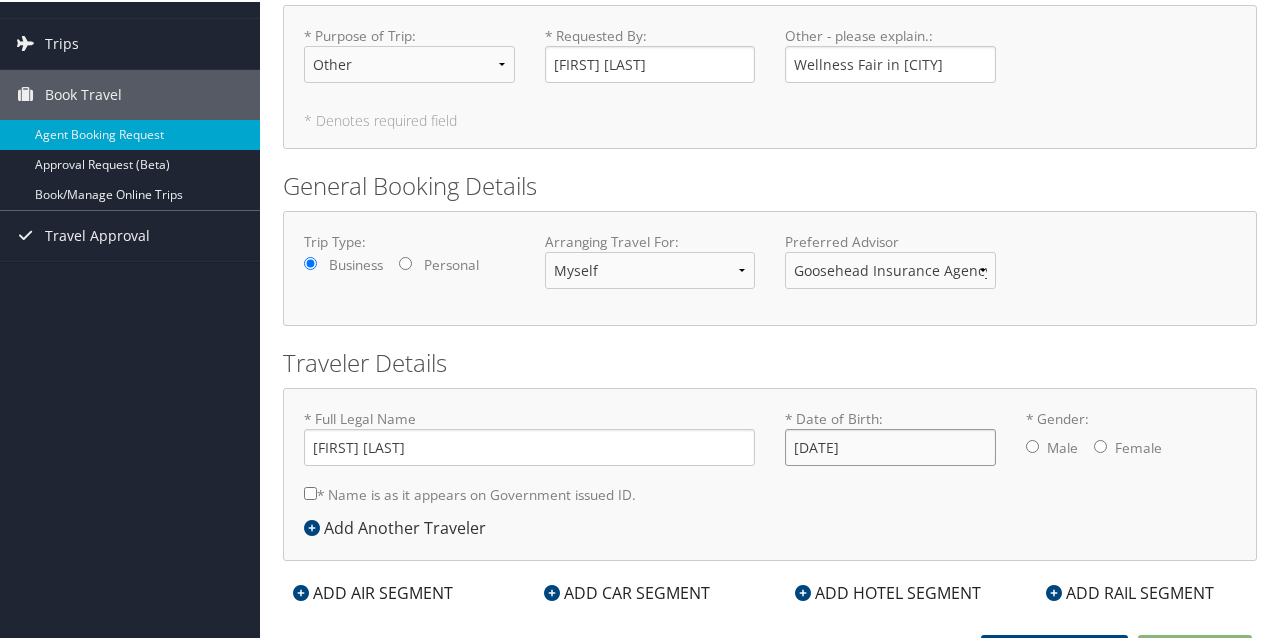 type on "02/10/1981" 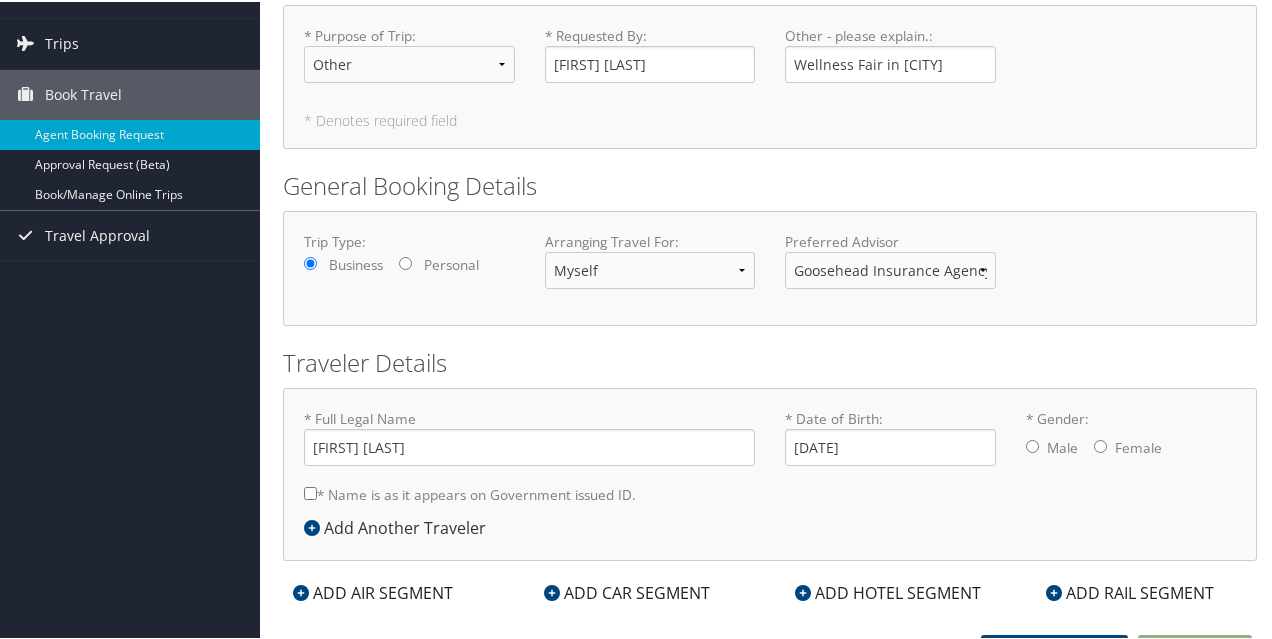 click on "Male Female" at bounding box center [1131, 447] 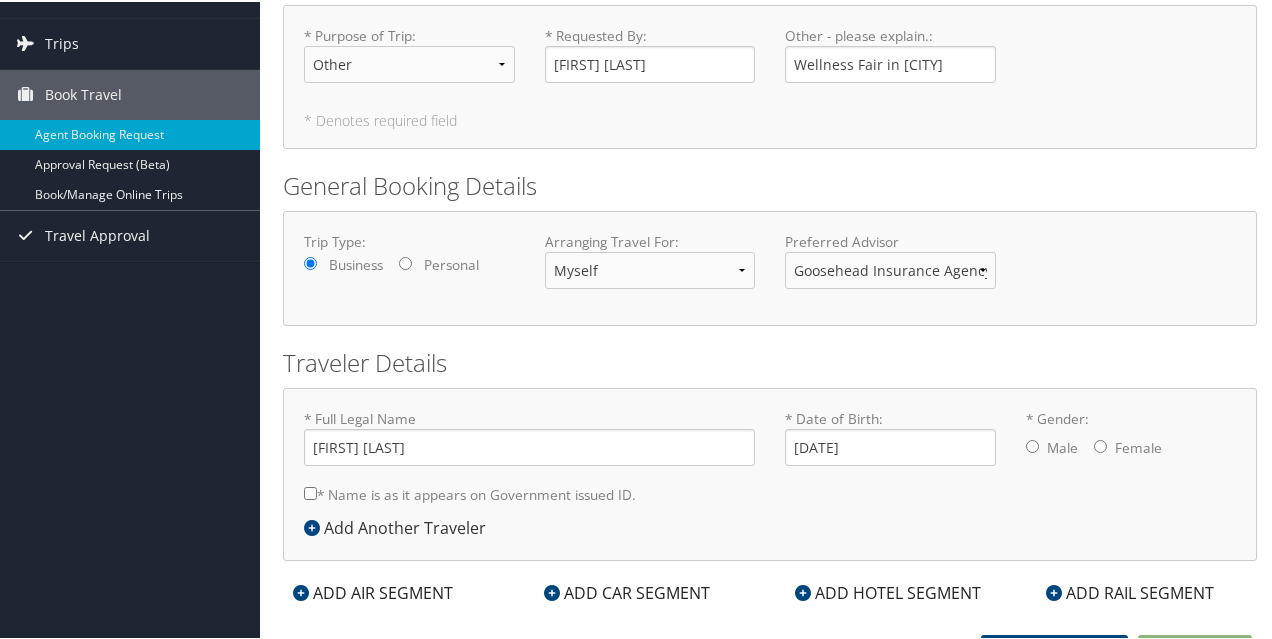 click on "* Gender:  Male Female" at bounding box center (1100, 444) 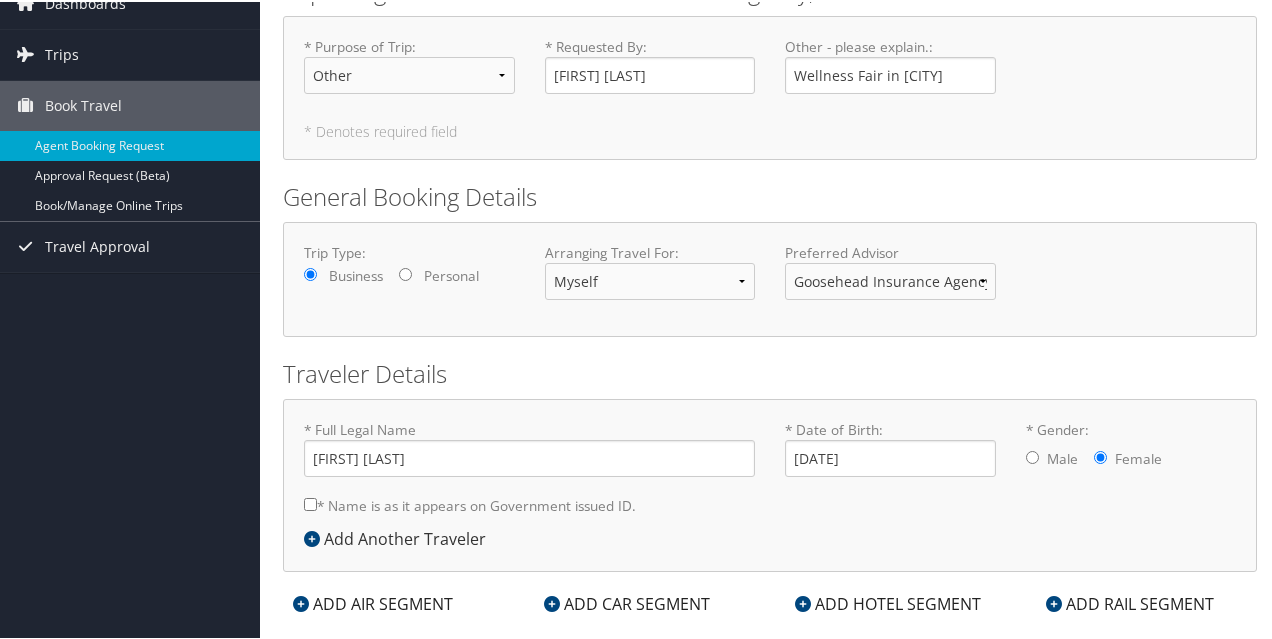 scroll, scrollTop: 127, scrollLeft: 0, axis: vertical 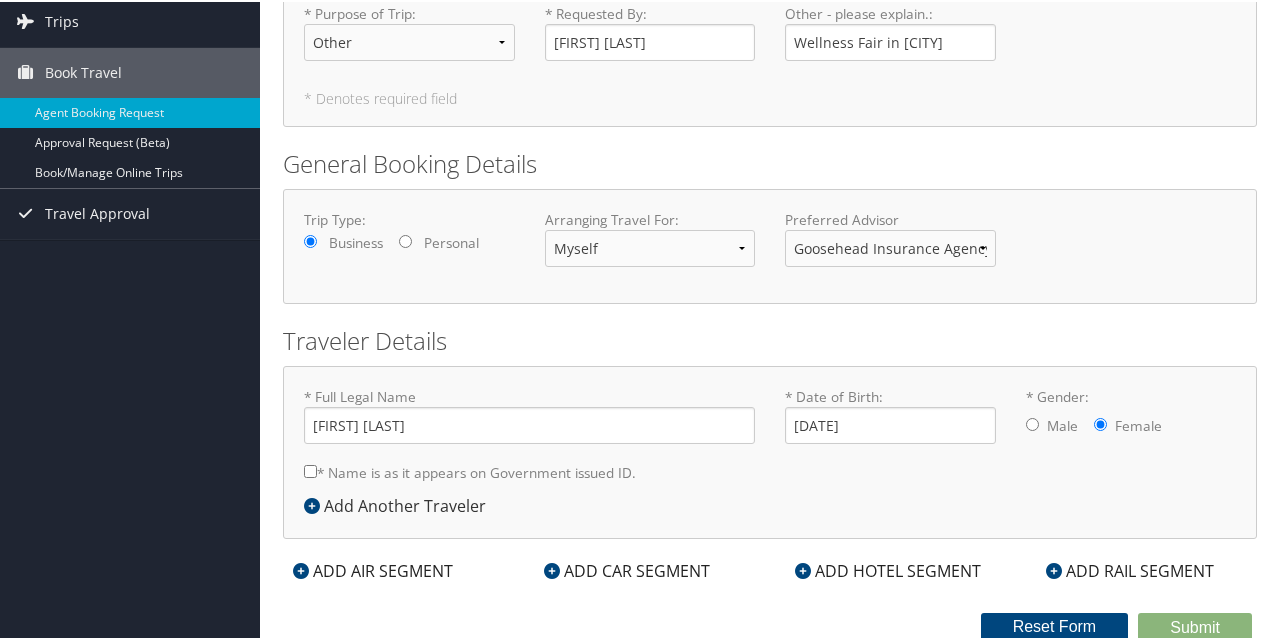 click on "ADD HOTEL SEGMENT" at bounding box center [888, 569] 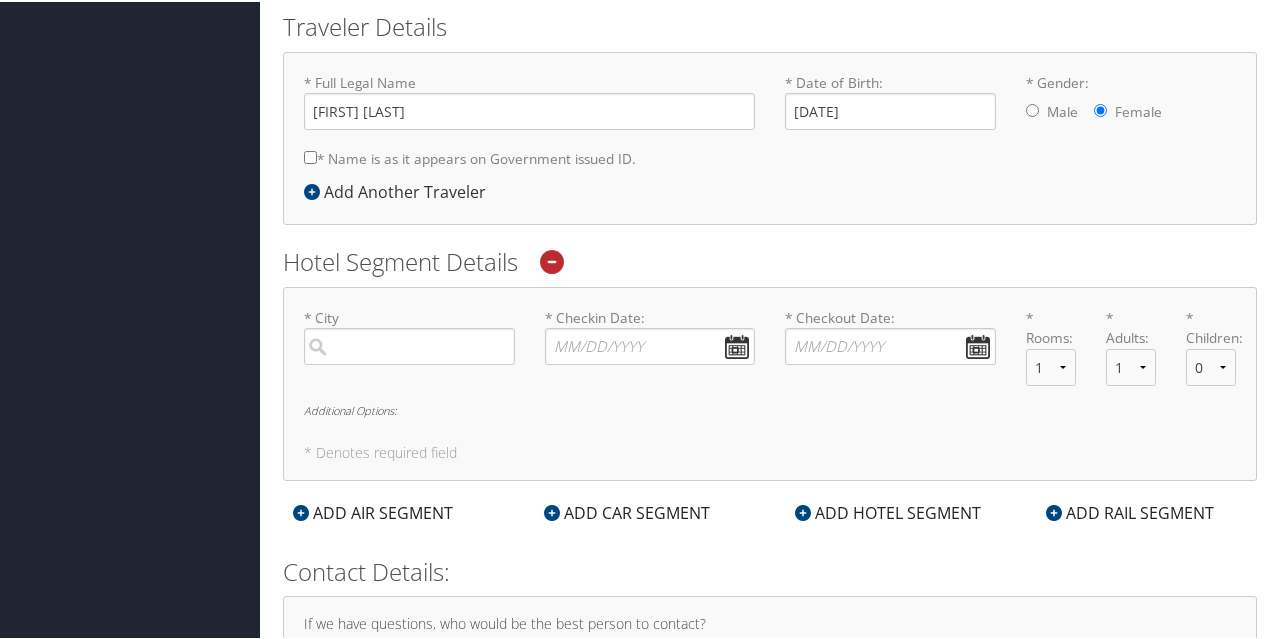 scroll, scrollTop: 445, scrollLeft: 0, axis: vertical 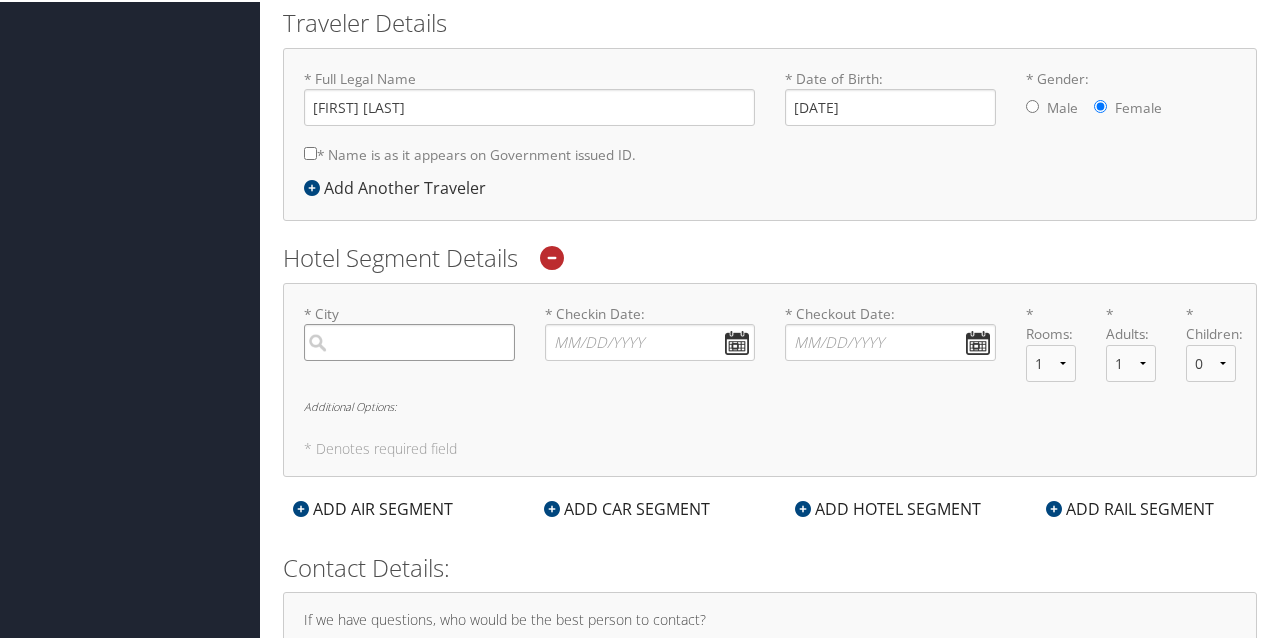 click at bounding box center (409, 340) 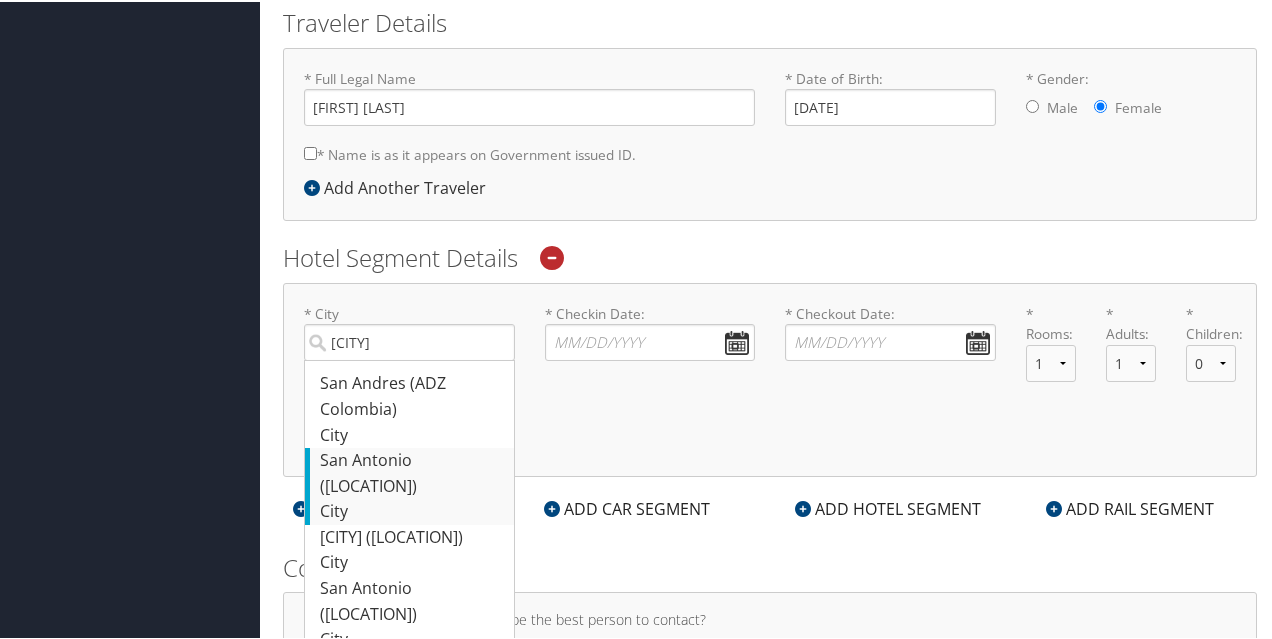 click on "San Antonio   (MDA Texas)" at bounding box center [412, 471] 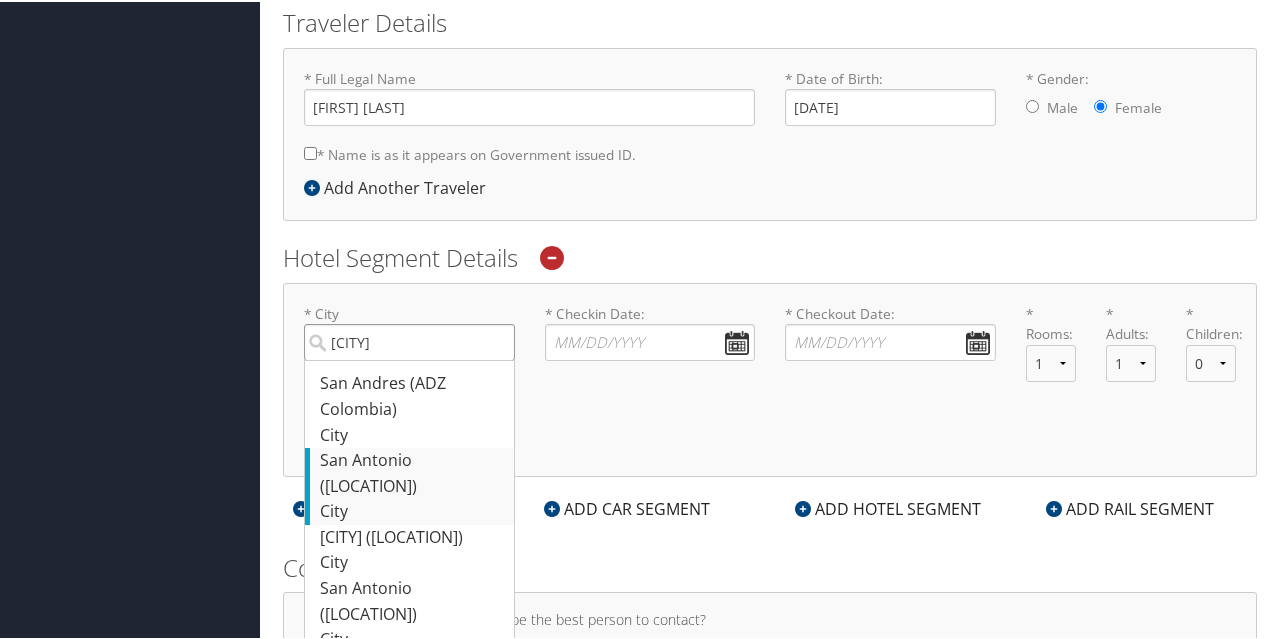 click on "San An" at bounding box center (409, 340) 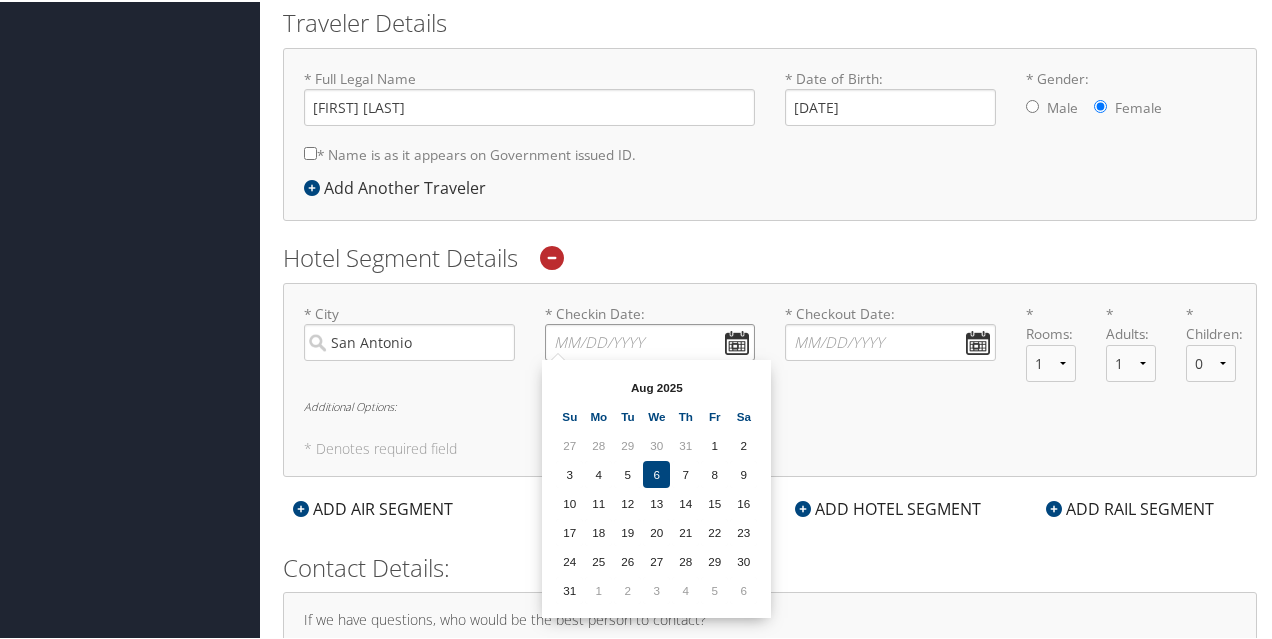 click on "* Checkin Date: Dates must be valid" at bounding box center [650, 340] 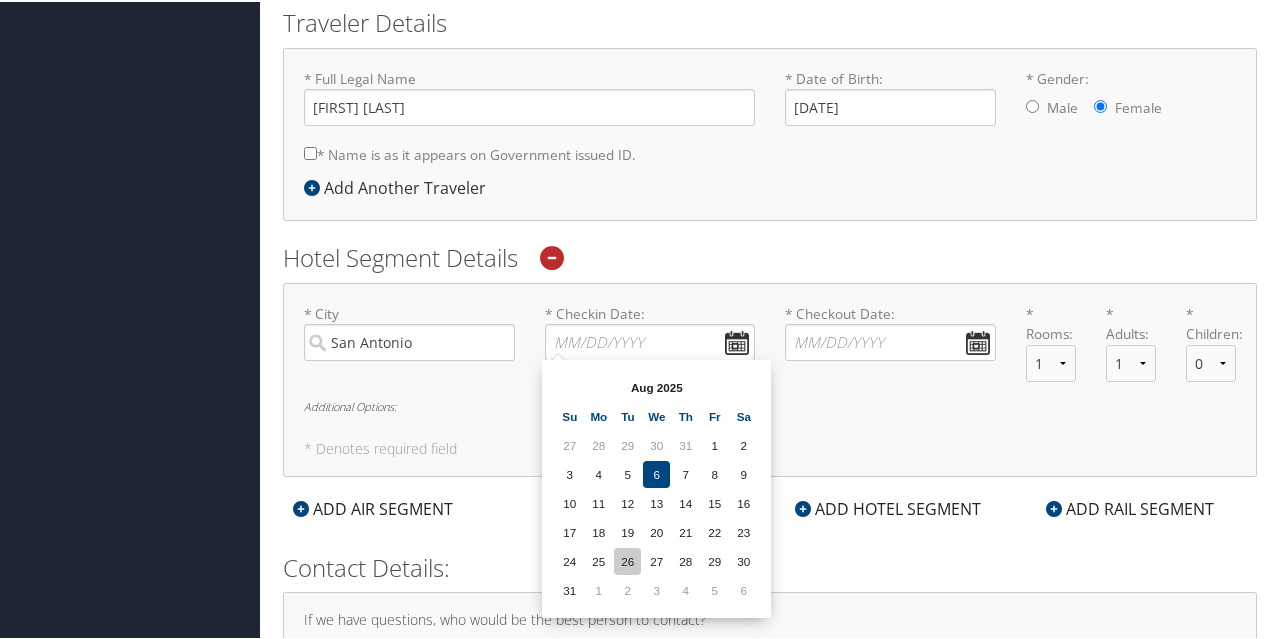 click on "26" at bounding box center [627, 559] 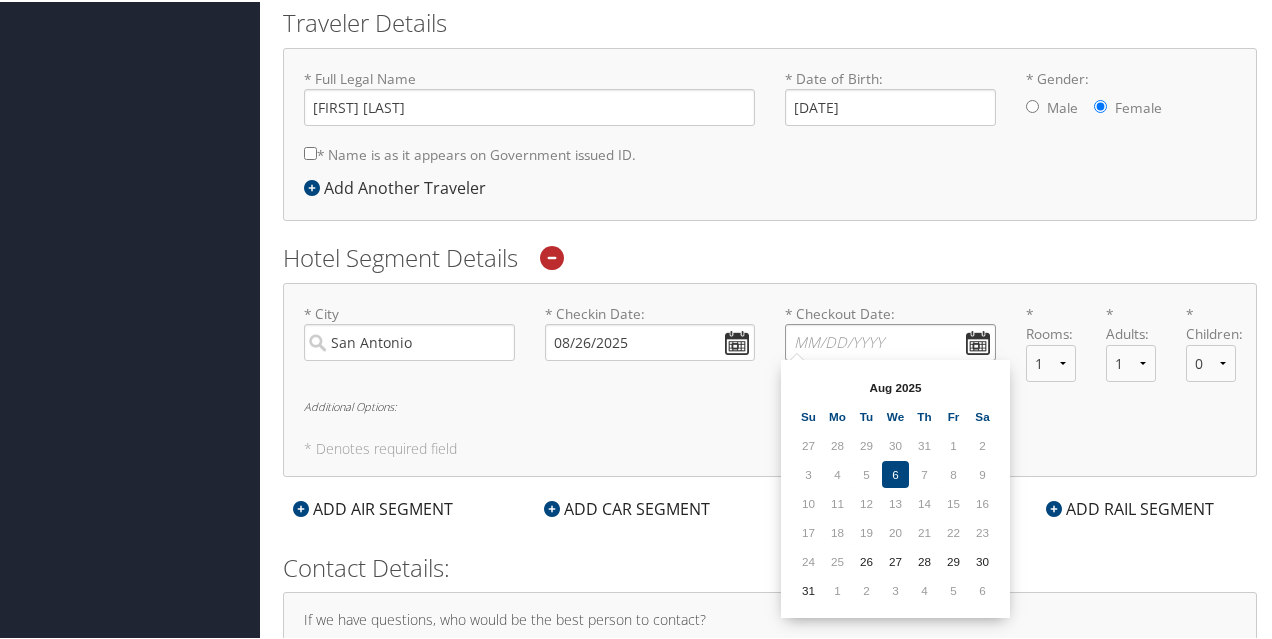 click on "* Checkout Date: Dates must be valid" at bounding box center [890, 340] 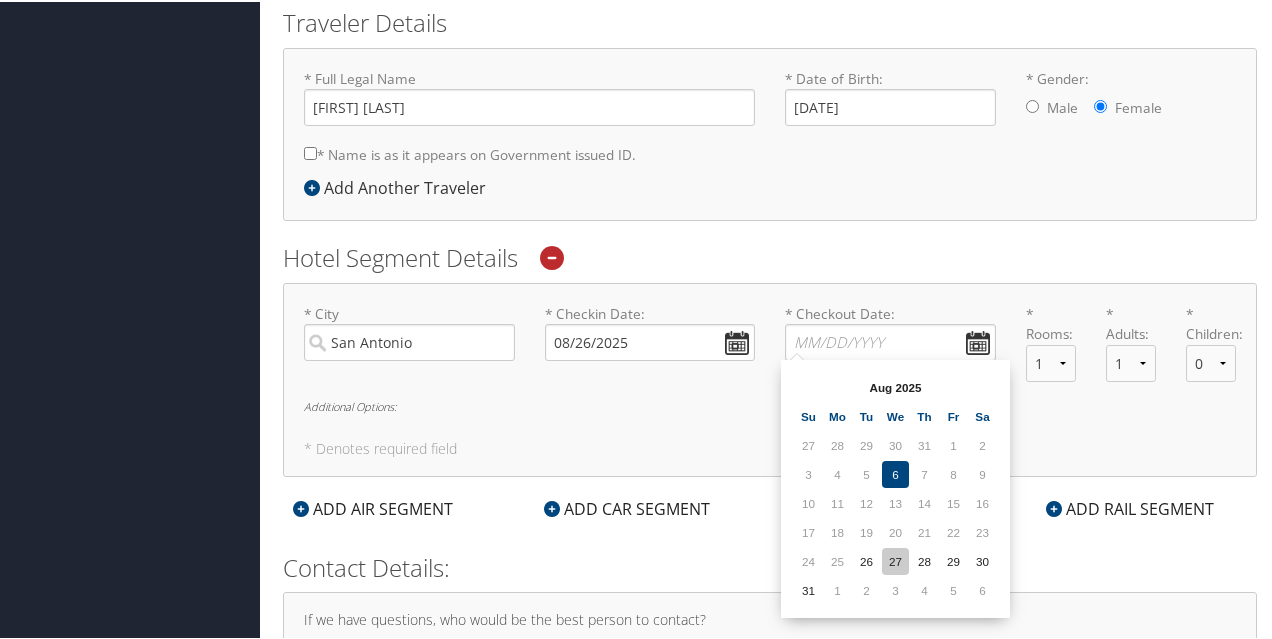 click on "27" at bounding box center (895, 559) 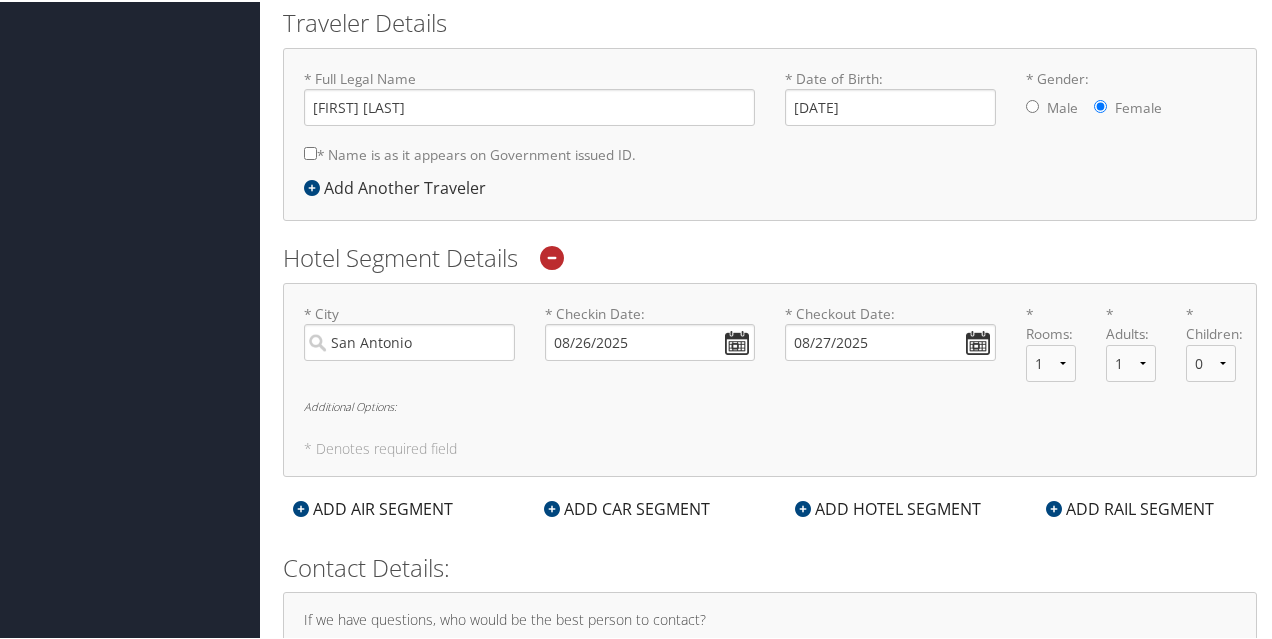 click on "Additional Options:" at bounding box center (770, 404) 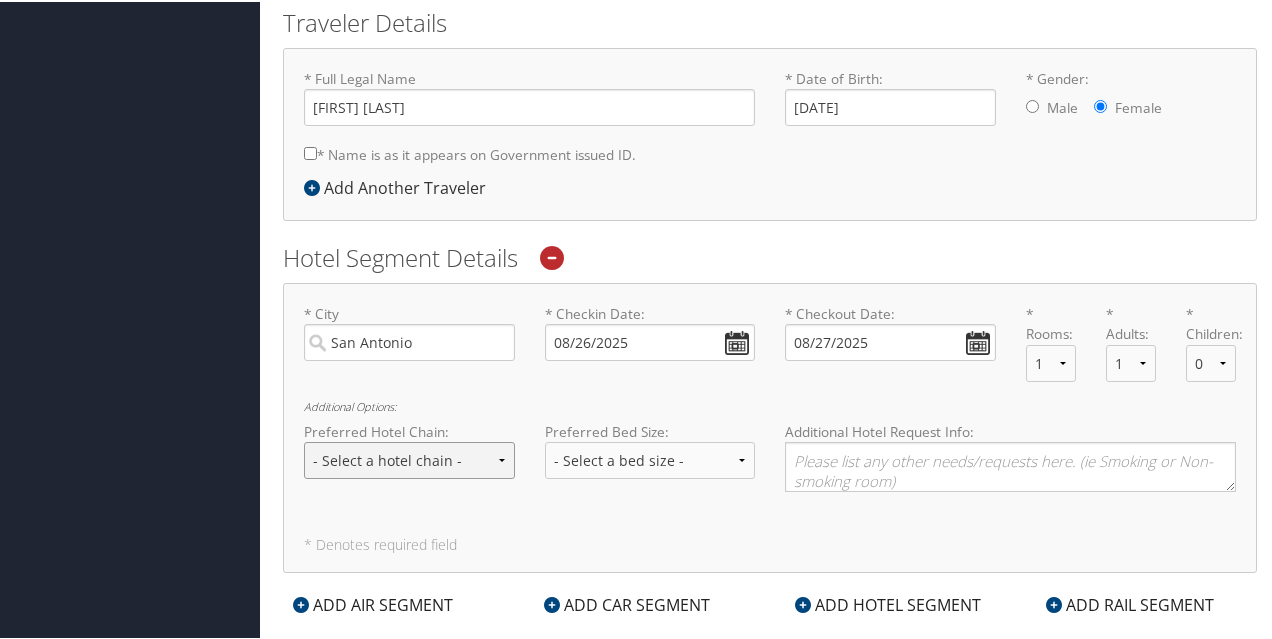 click on "- Select a hotel chain -   Hyatt   Mandarin Oriental   Hilton Hotels   Pullman Hotels   Marriott   Four Seasons   Townplace Suites   Utell" at bounding box center [409, 458] 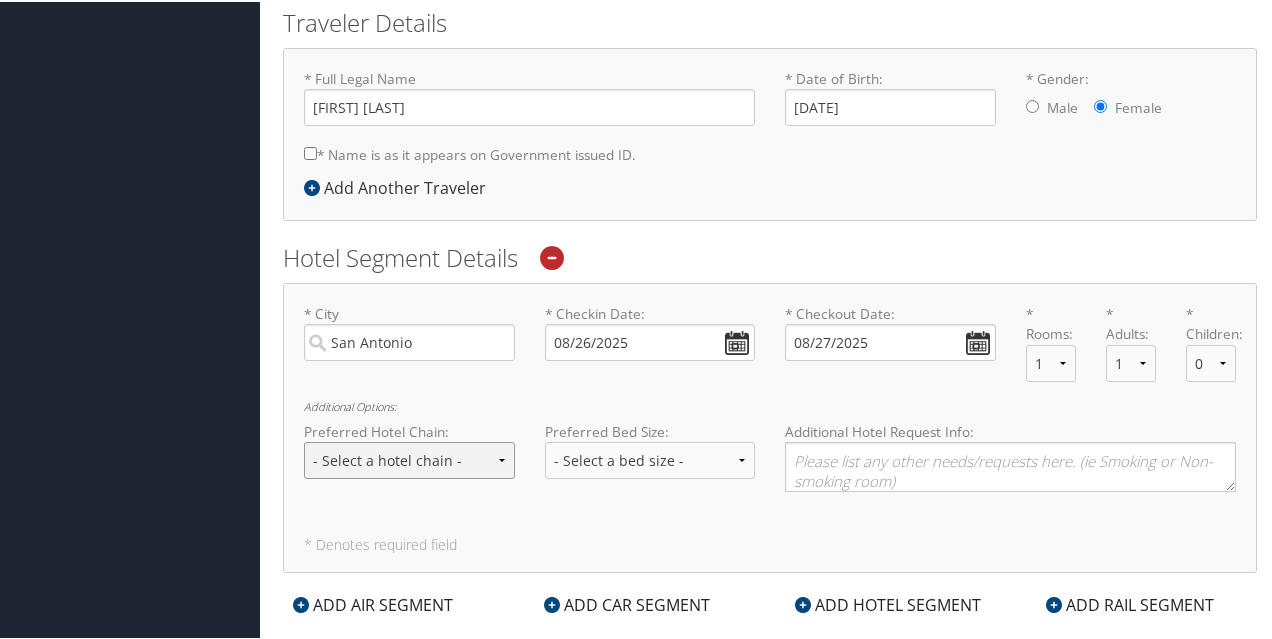 select on "Hilton Hotels (HL)" 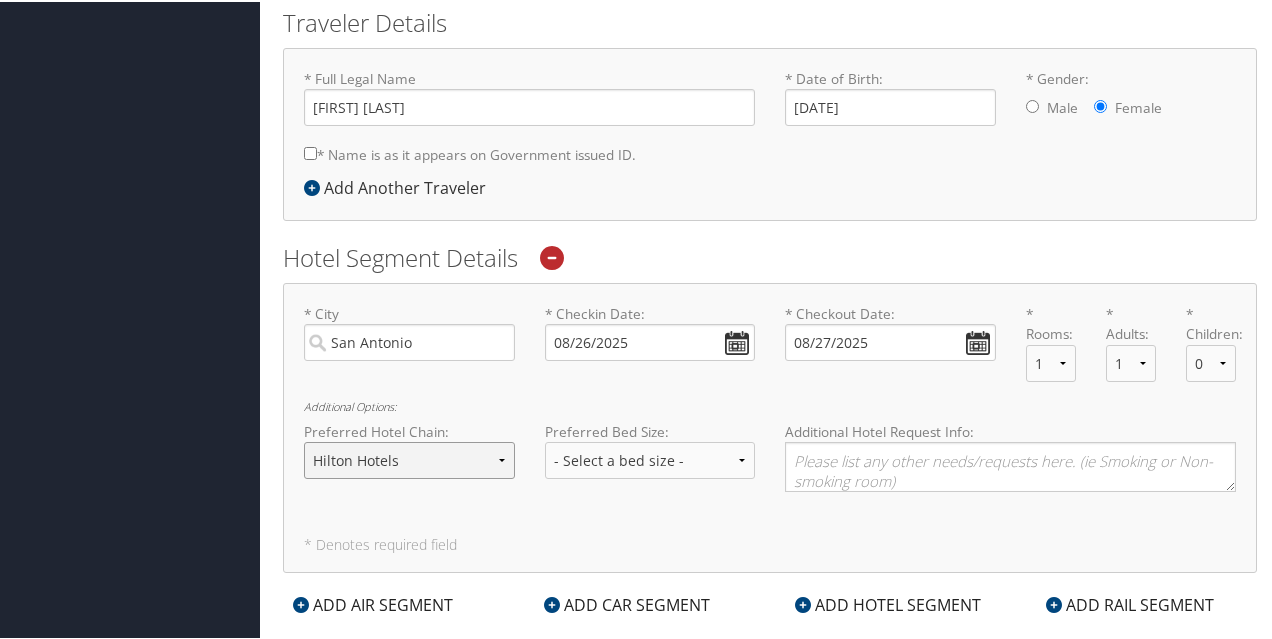 click on "- Select a hotel chain -   Hyatt   Mandarin Oriental   Hilton Hotels   Pullman Hotels   Marriott   Four Seasons   Townplace Suites   Utell" at bounding box center [409, 458] 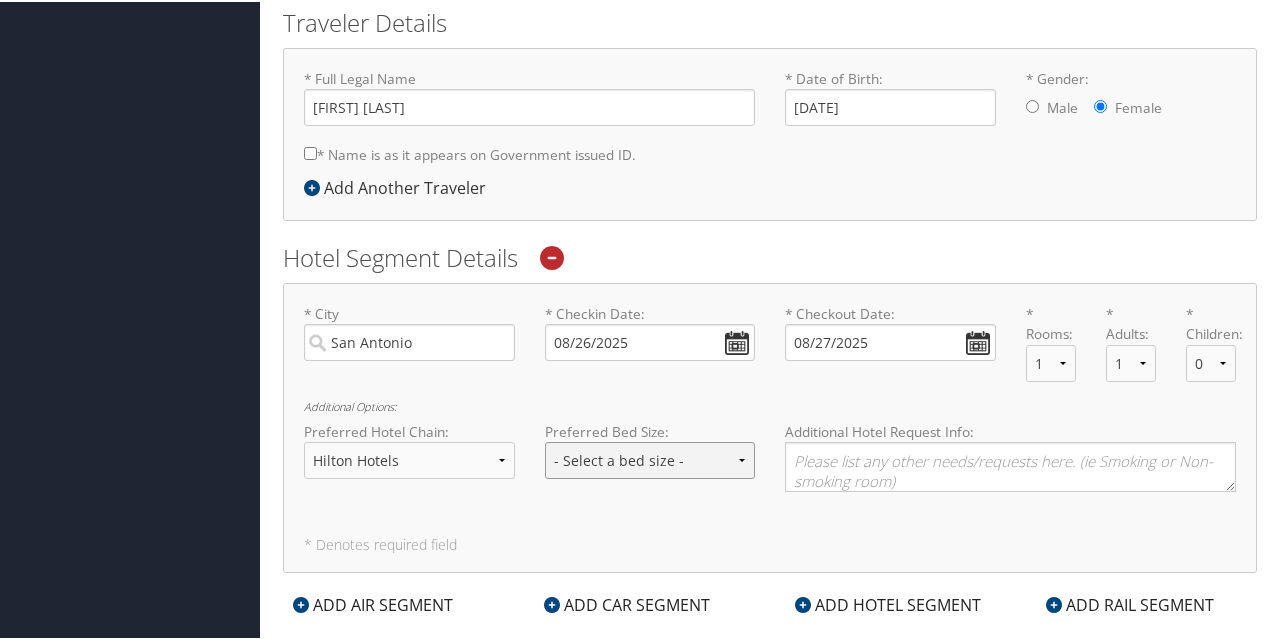 click on "- Select a bed size -  Twin Full Queen King" at bounding box center [650, 458] 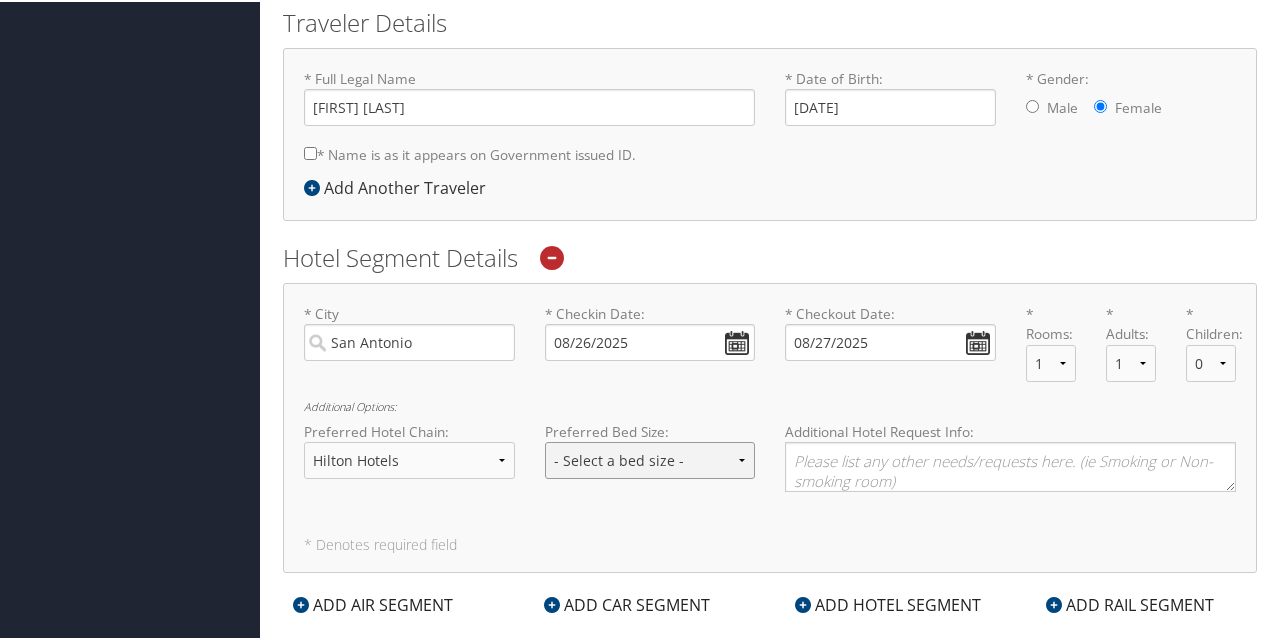 select on "King" 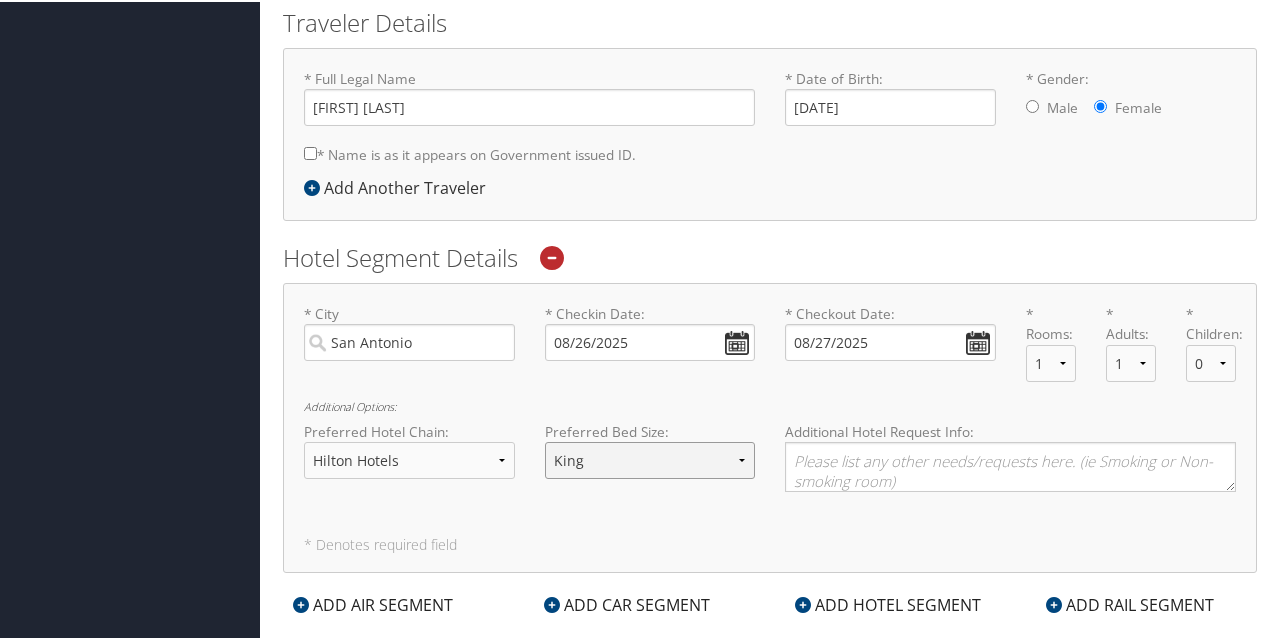 click on "- Select a bed size -  Twin Full Queen King" at bounding box center (650, 458) 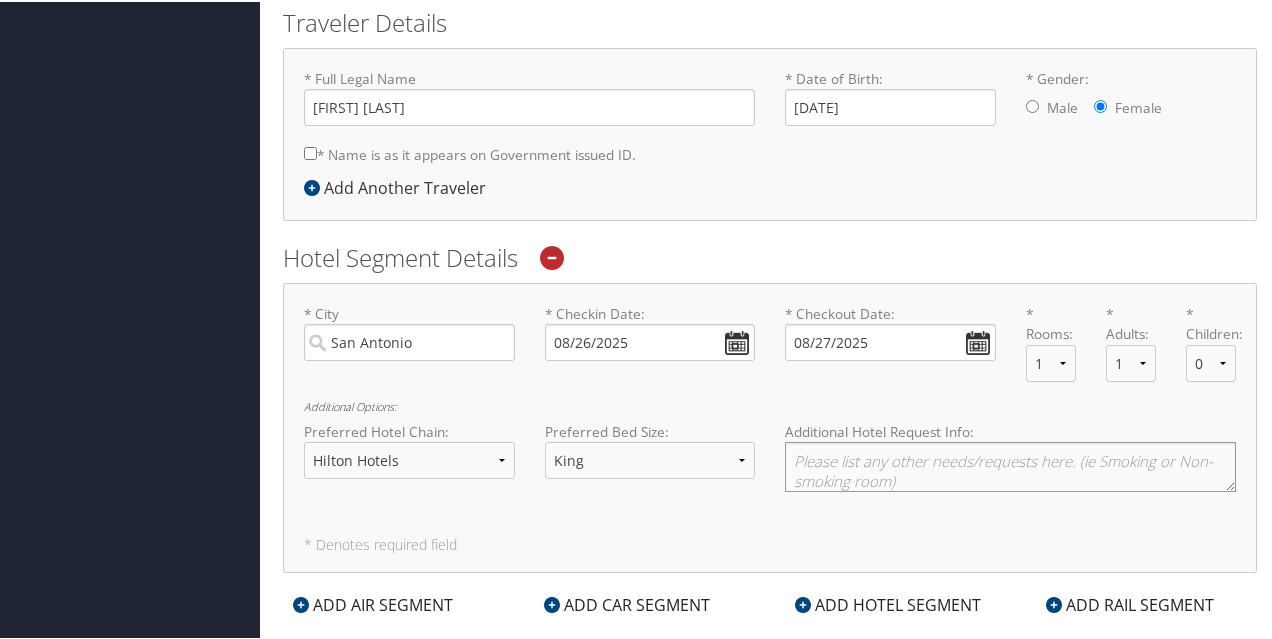 click at bounding box center (1010, 465) 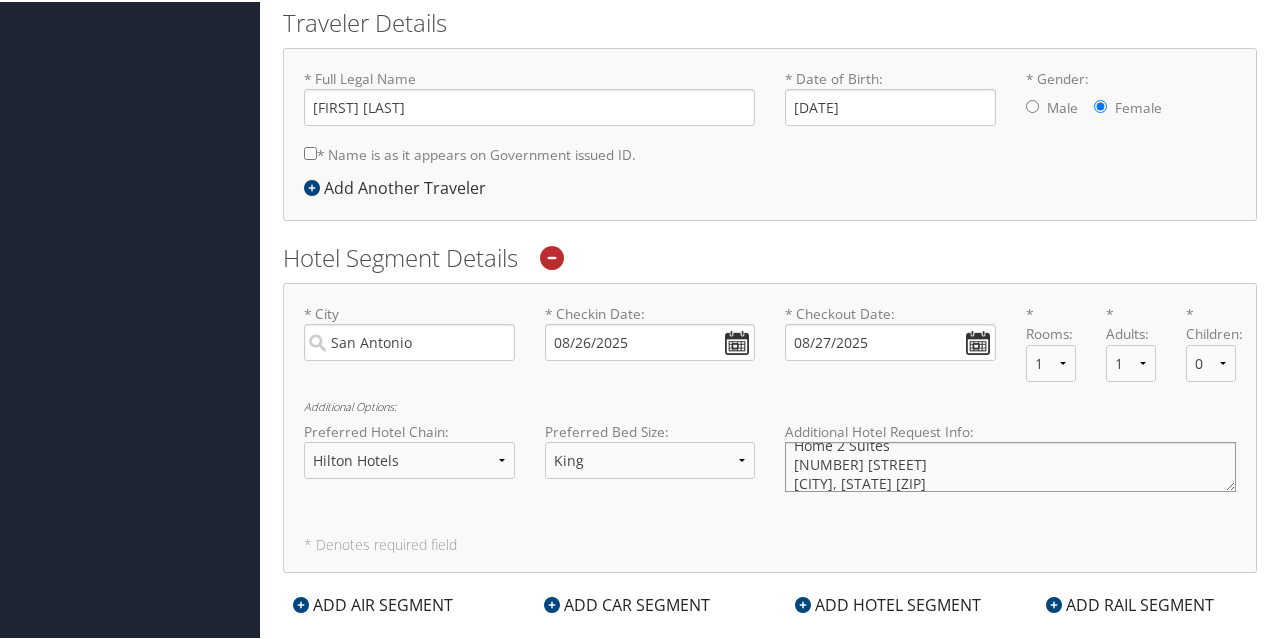 scroll, scrollTop: 23, scrollLeft: 0, axis: vertical 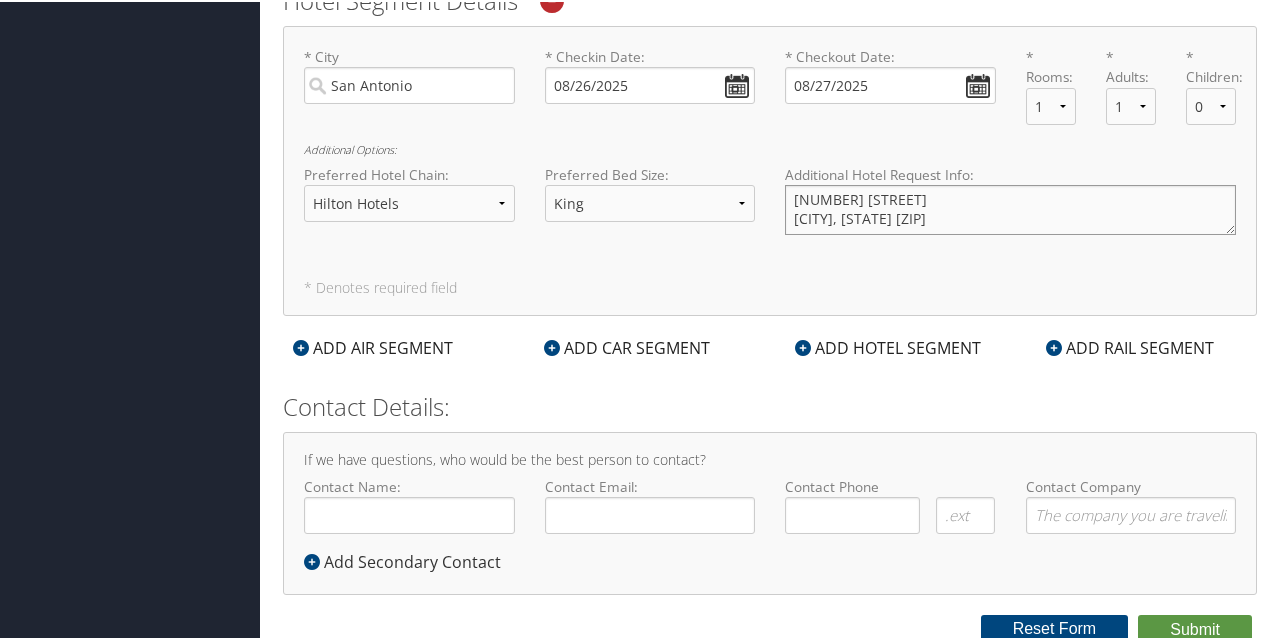 type on "Home 2 Suites
17303 Vance Jackson
San Antonio, TX 78257" 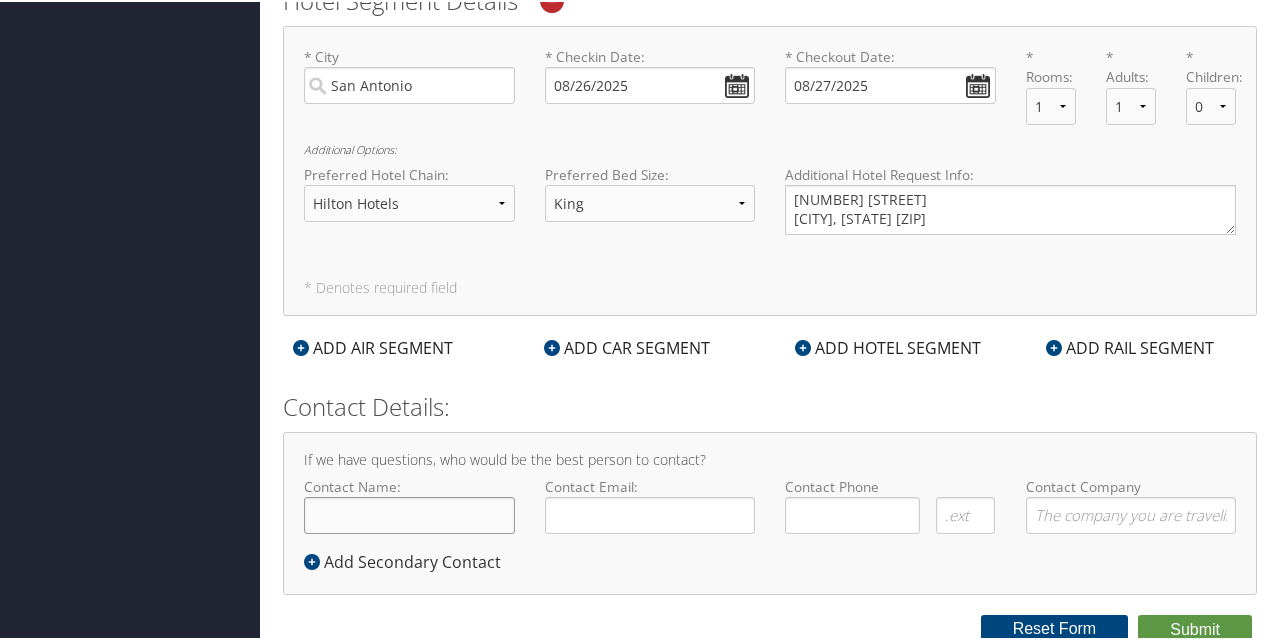 click on "Contact Name:" 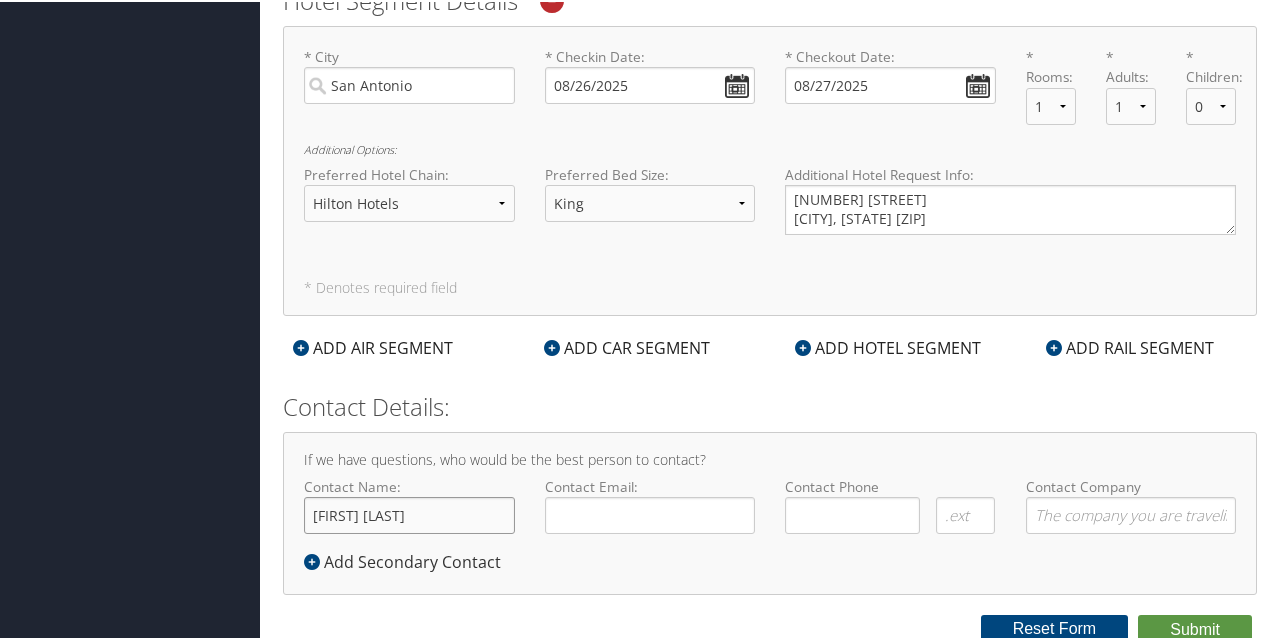 type on "[FIRST] [LAST]" 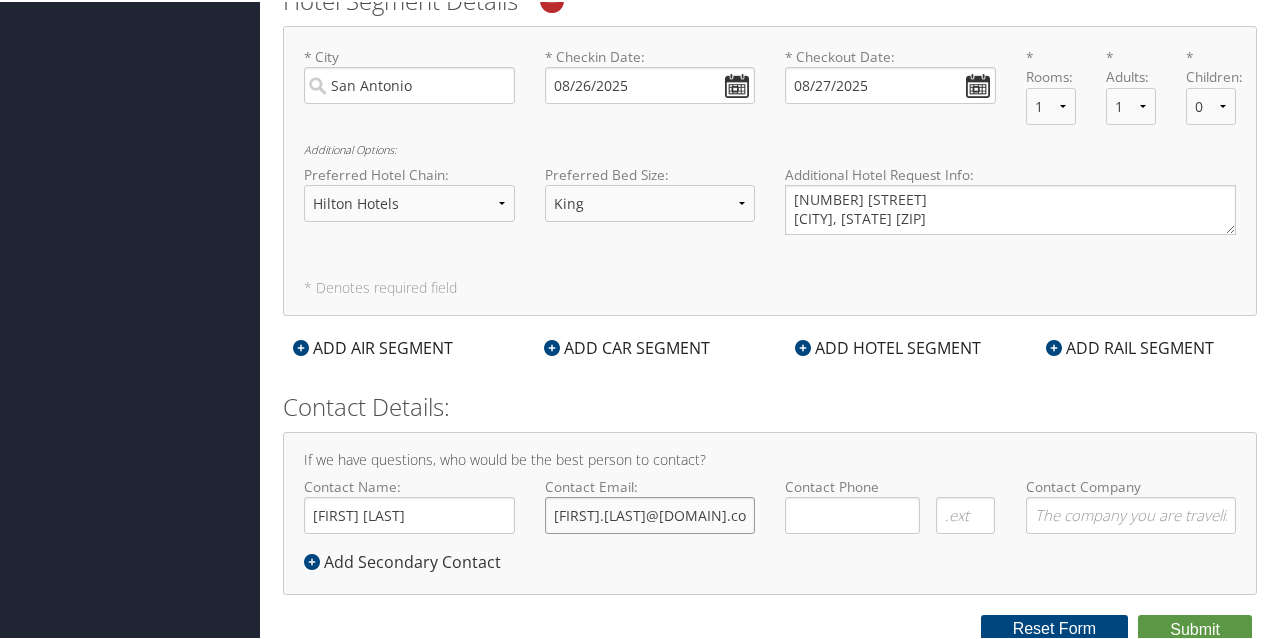 scroll, scrollTop: 0, scrollLeft: 15, axis: horizontal 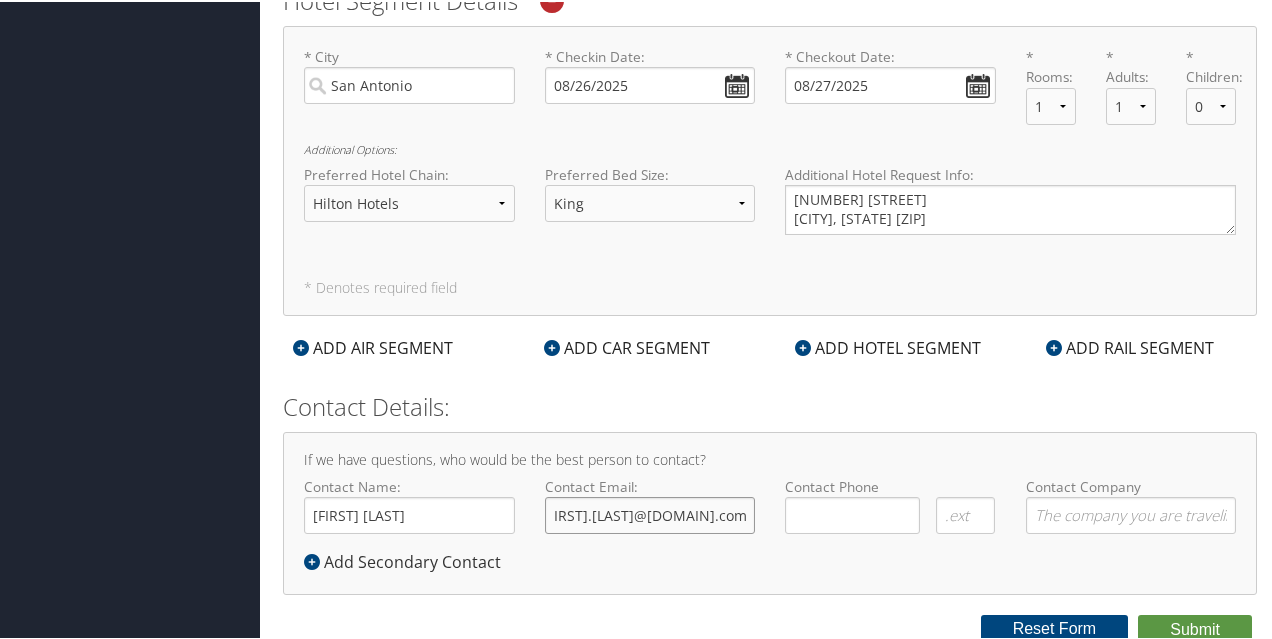 type on "[EMAIL]" 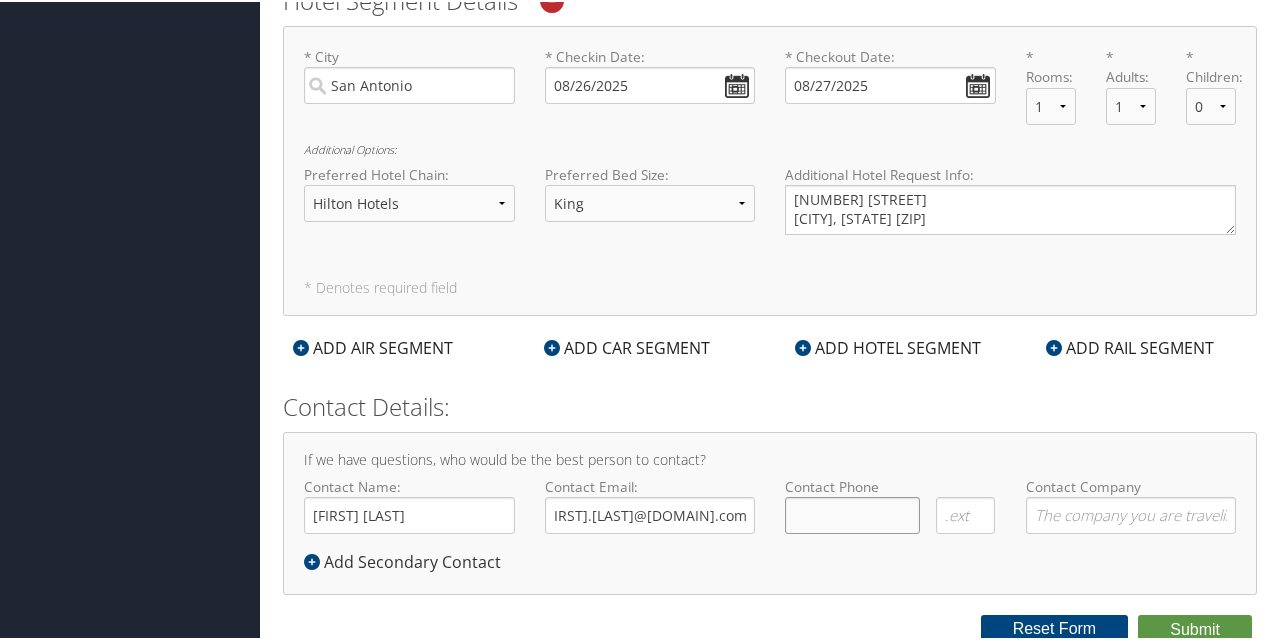 type on "(   )    -" 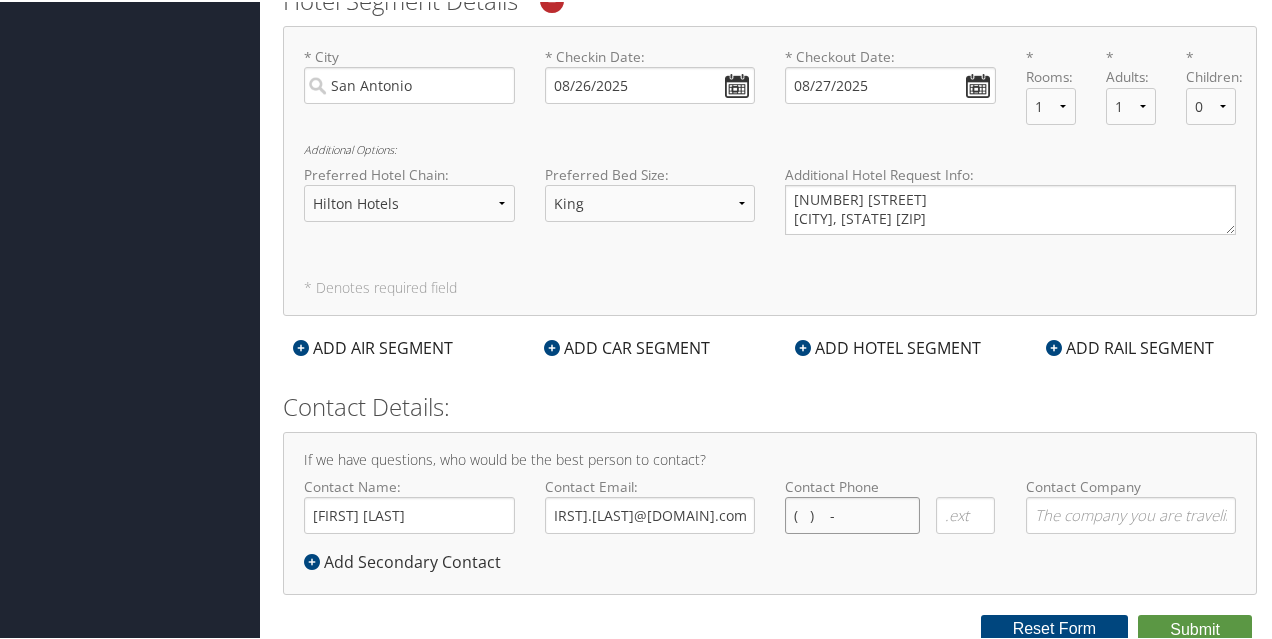 scroll, scrollTop: 0, scrollLeft: 0, axis: both 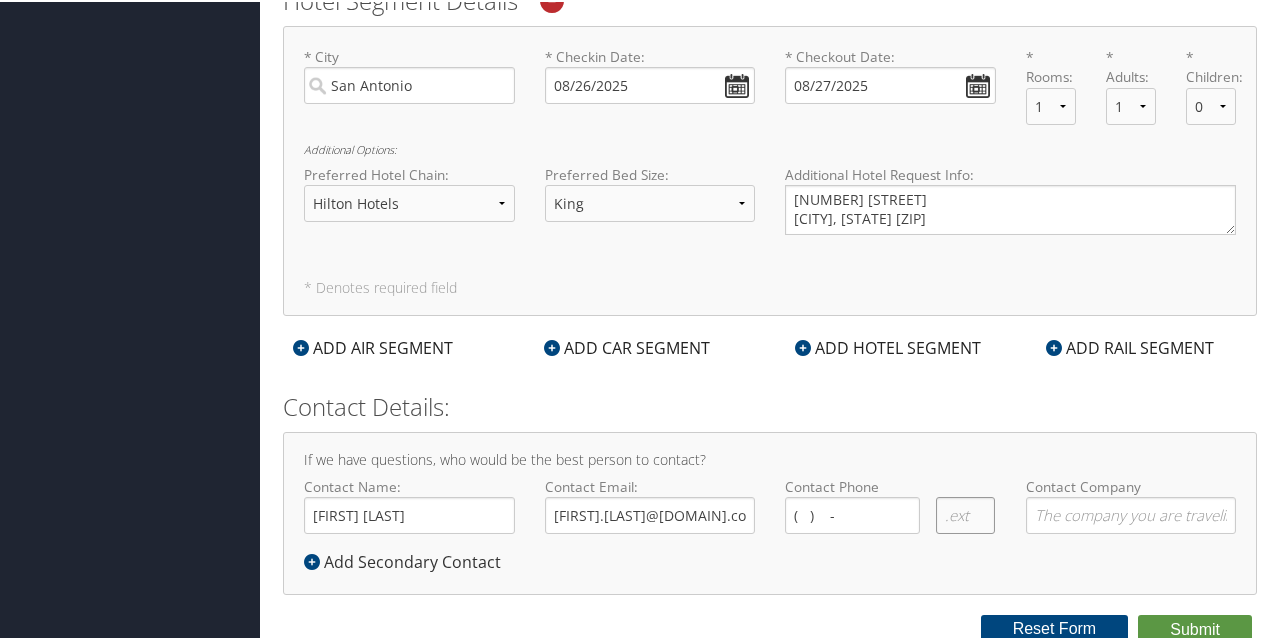 type 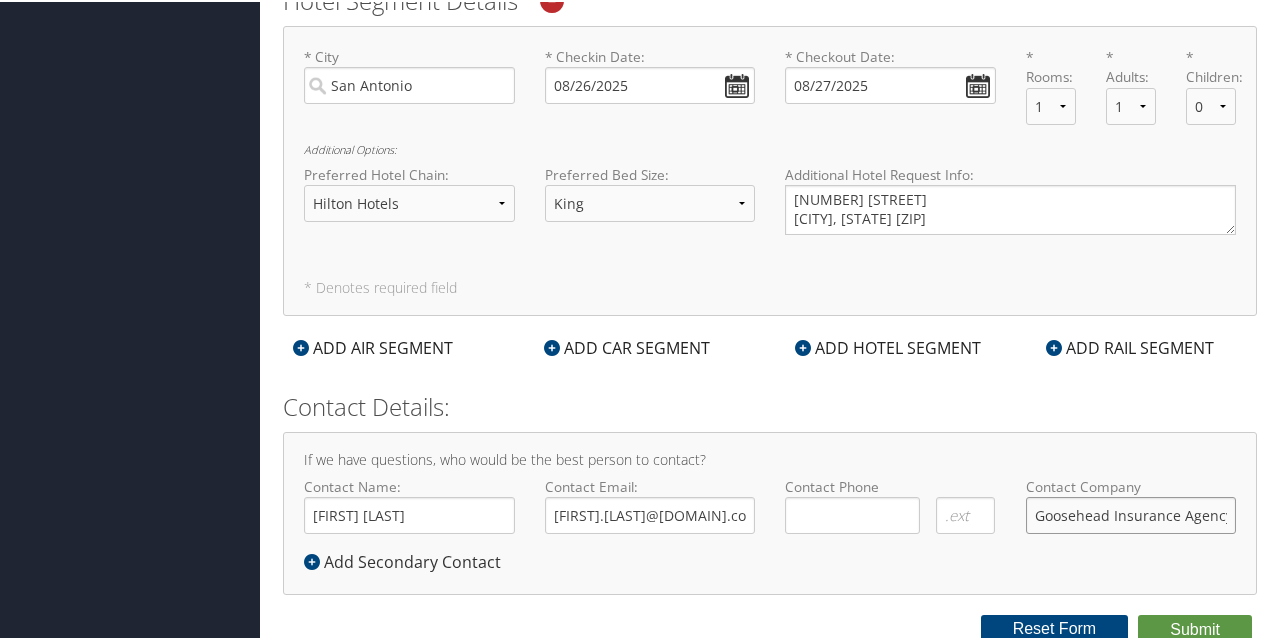 scroll, scrollTop: 0, scrollLeft: 1, axis: horizontal 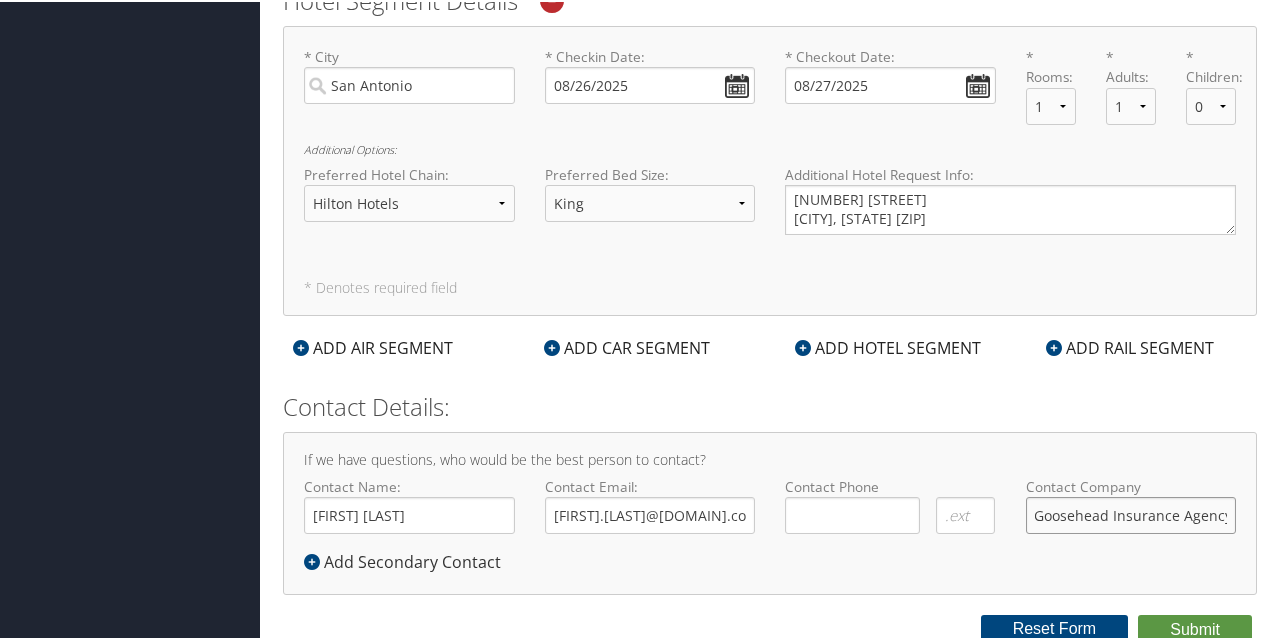 type on "Goosehead Insurance Agency" 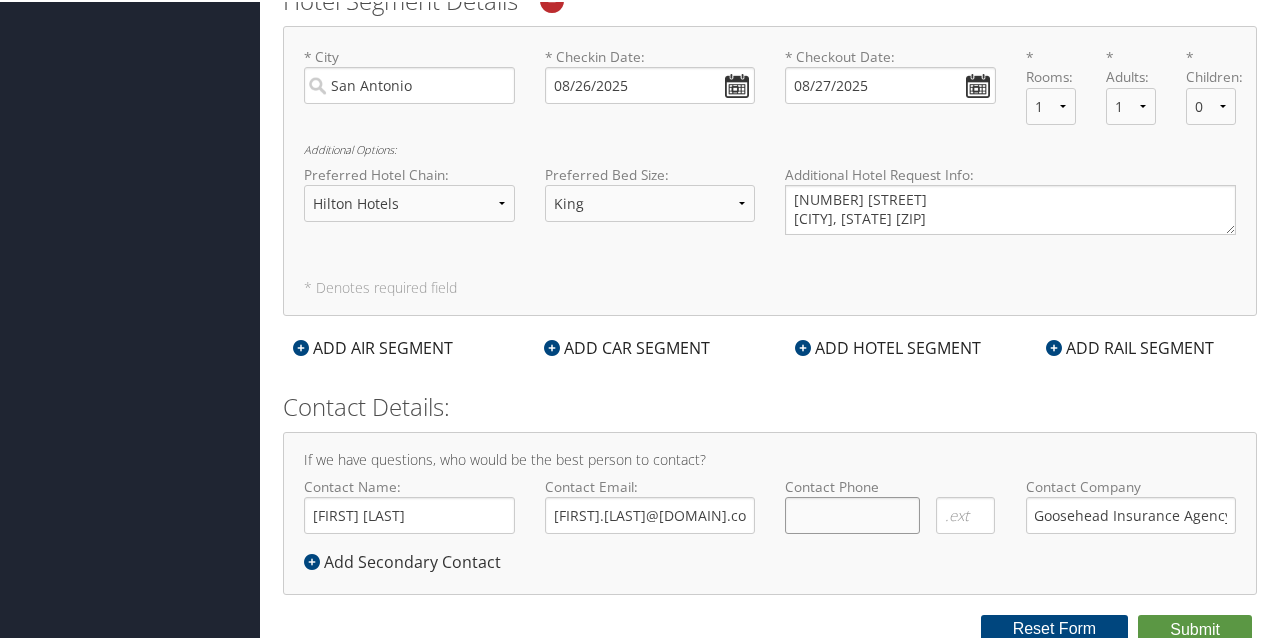 click at bounding box center (852, 513) 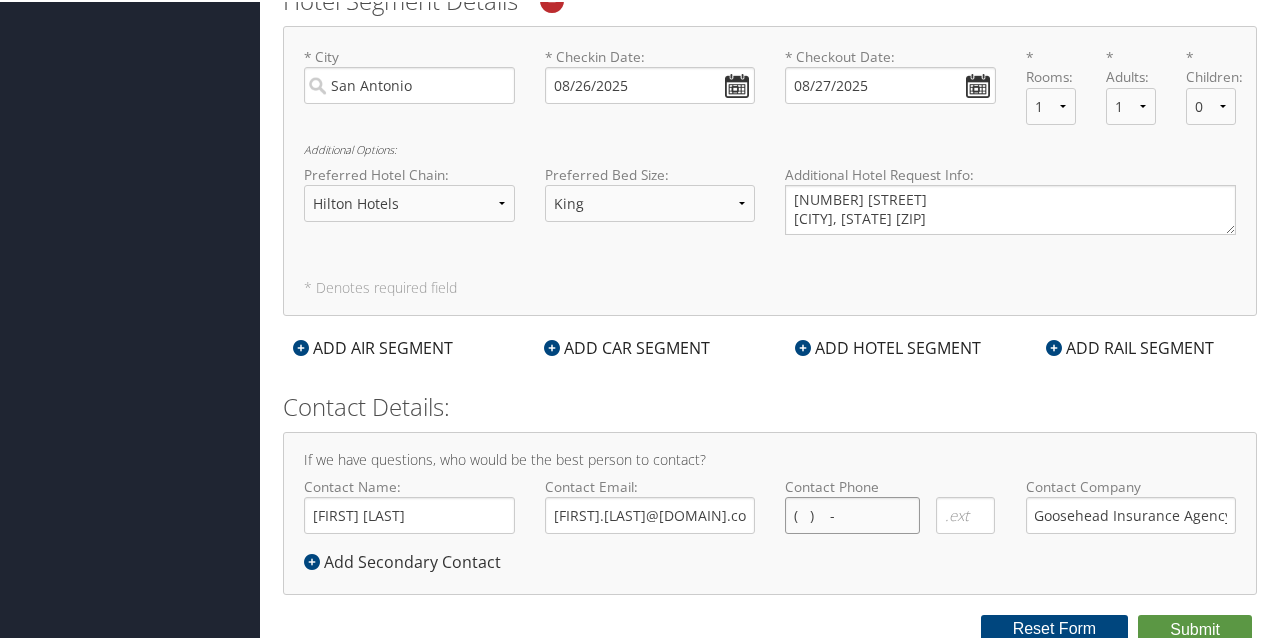 scroll, scrollTop: 0, scrollLeft: 0, axis: both 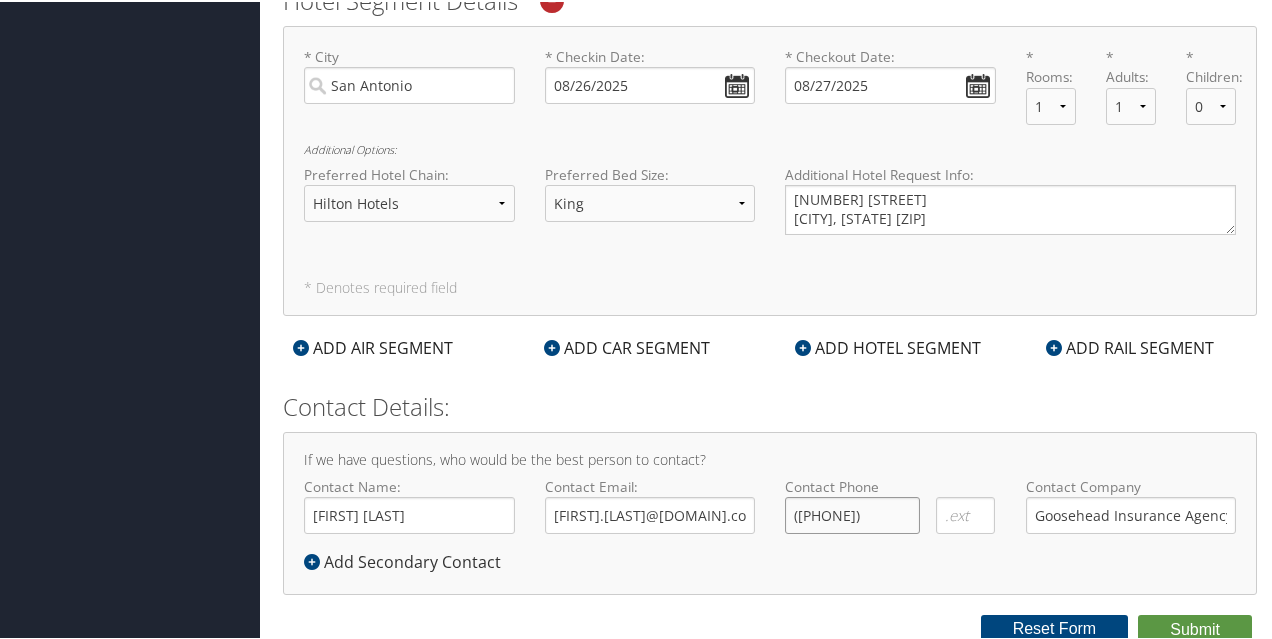 type on "(214) 447-0822" 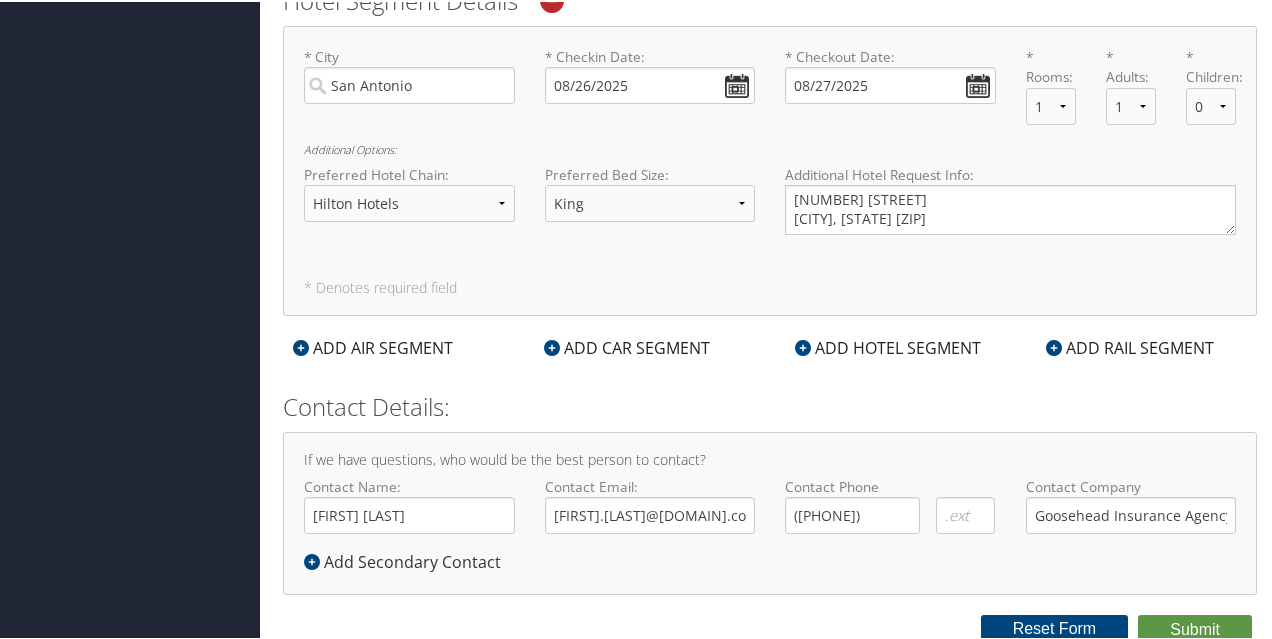 click on "Add Secondary Contact" at bounding box center [407, 560] 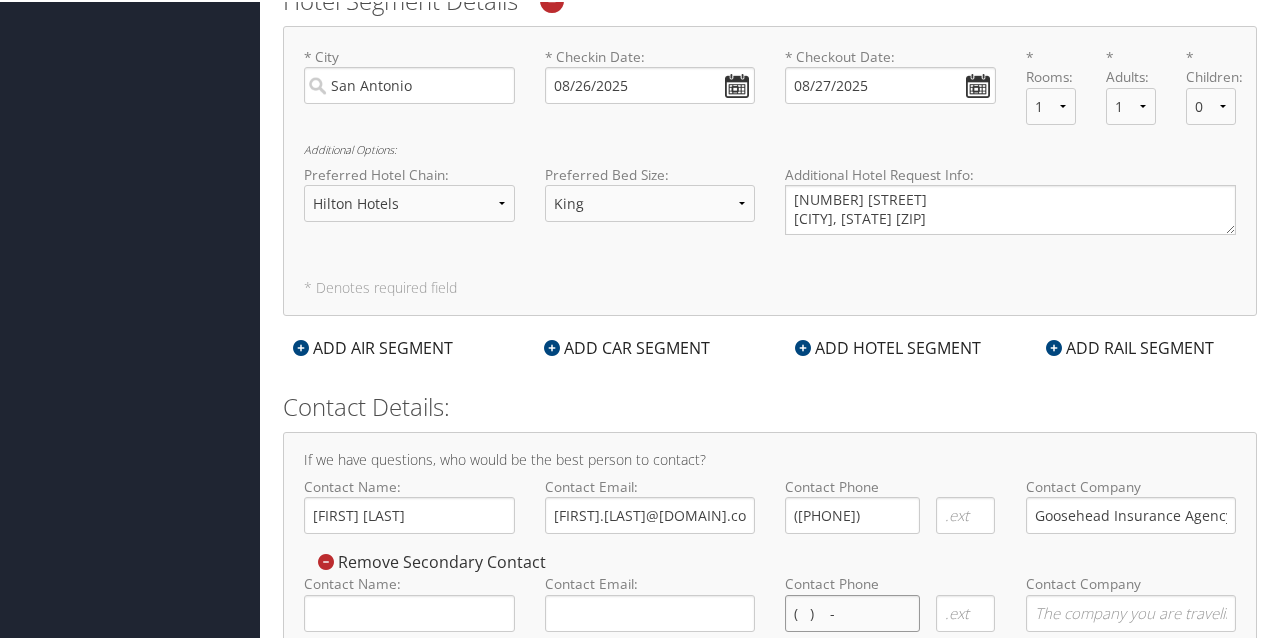 click on "(   )    -" at bounding box center (852, 611) 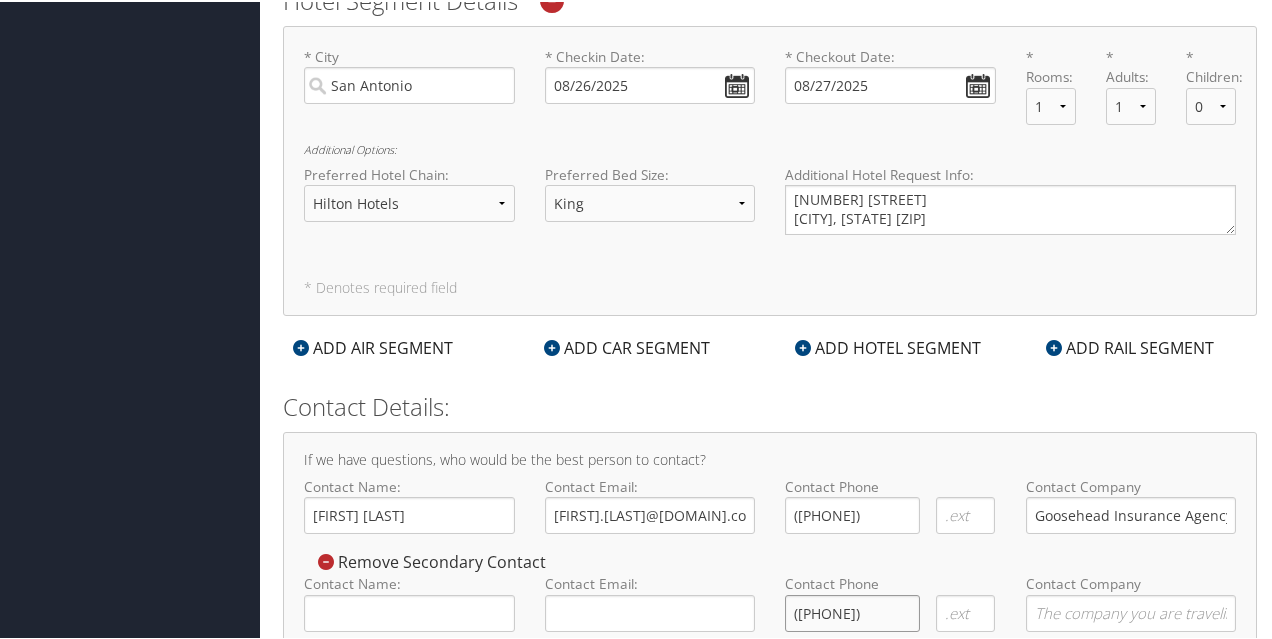 type on "(214) 447-0124" 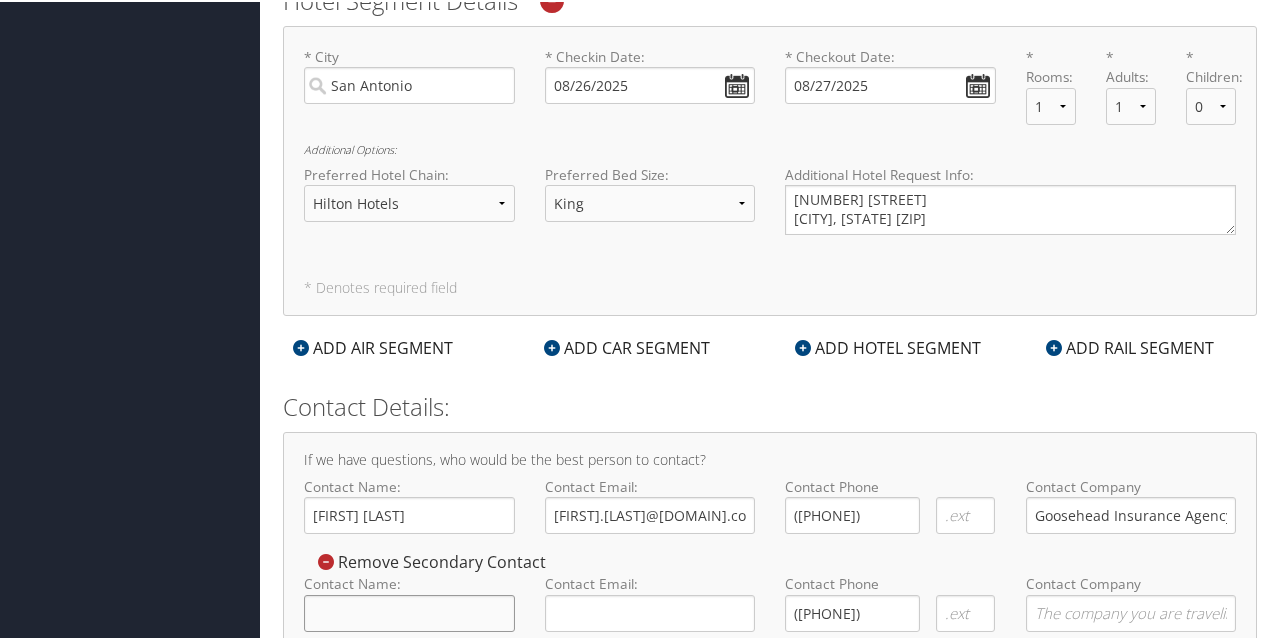 click on "Contact Name:" 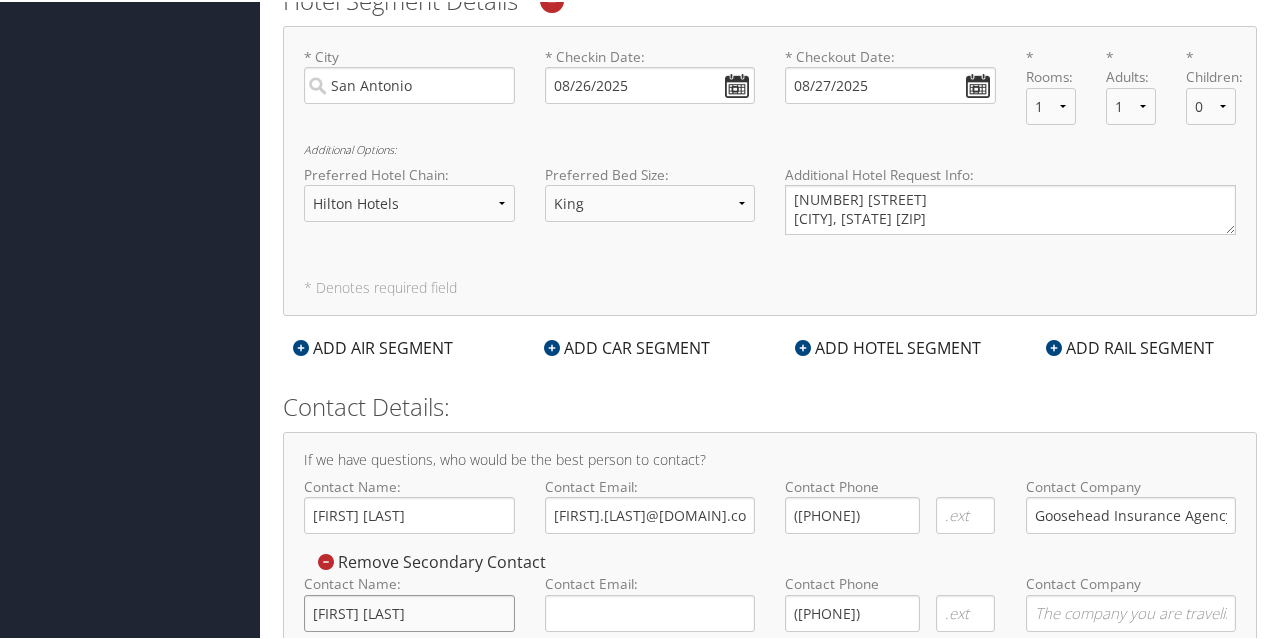 type on "Racine Jackson" 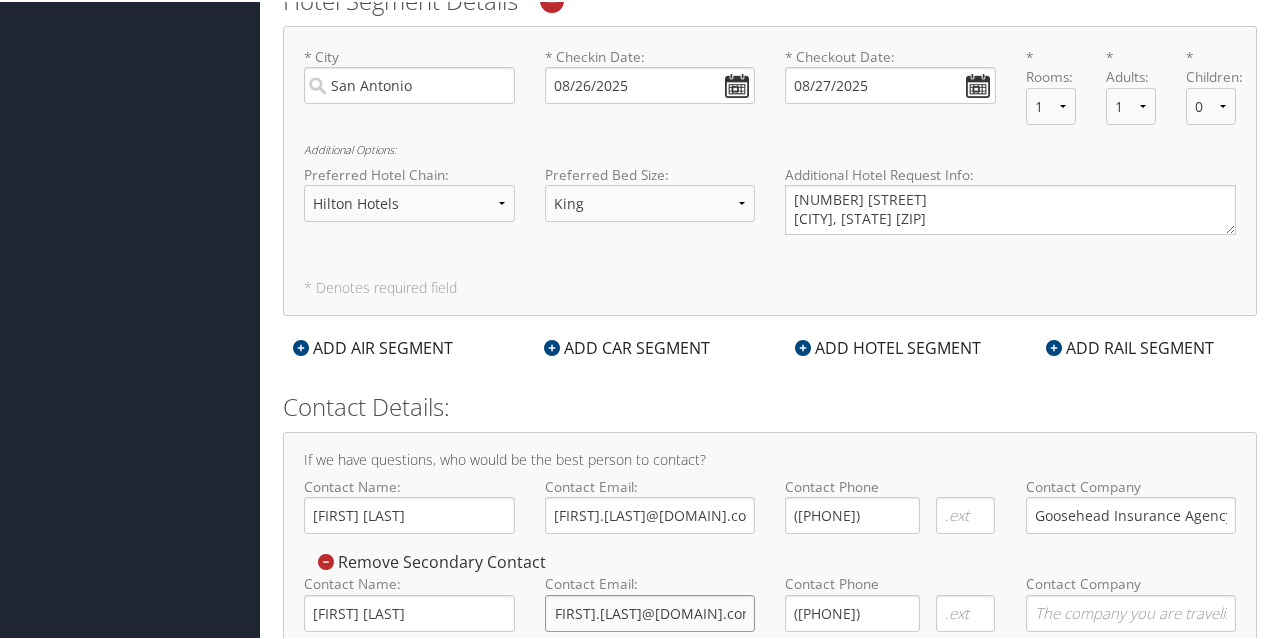 scroll, scrollTop: 0, scrollLeft: 18, axis: horizontal 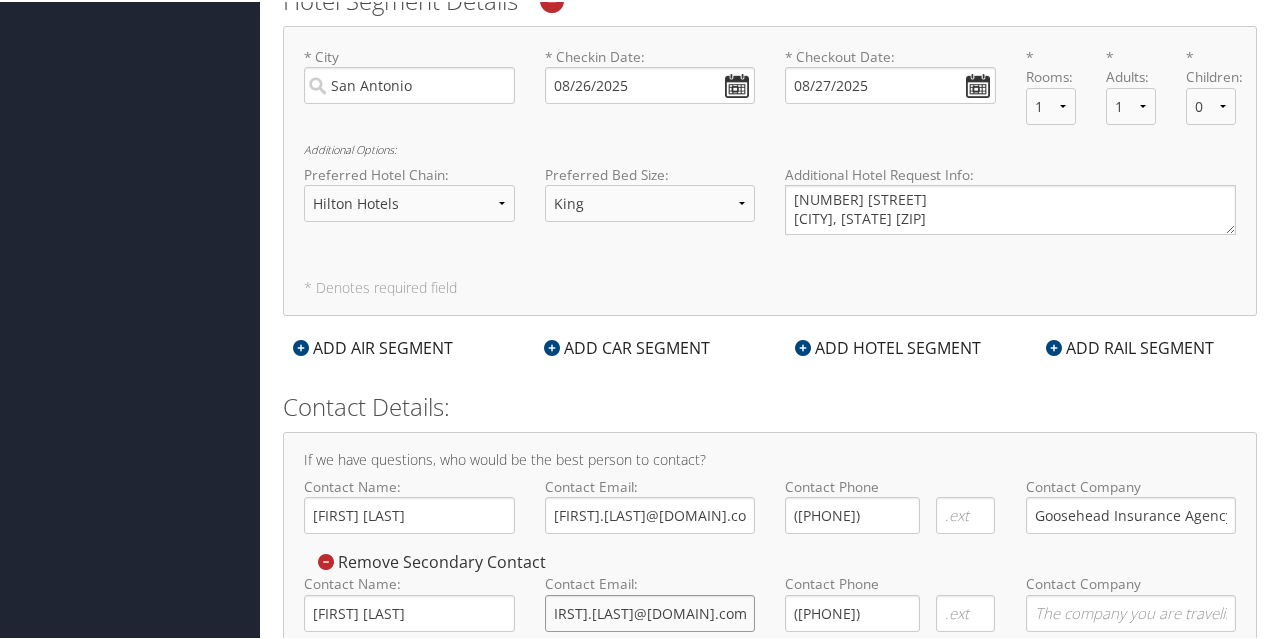 type on "racine.jackson@goosehead.com" 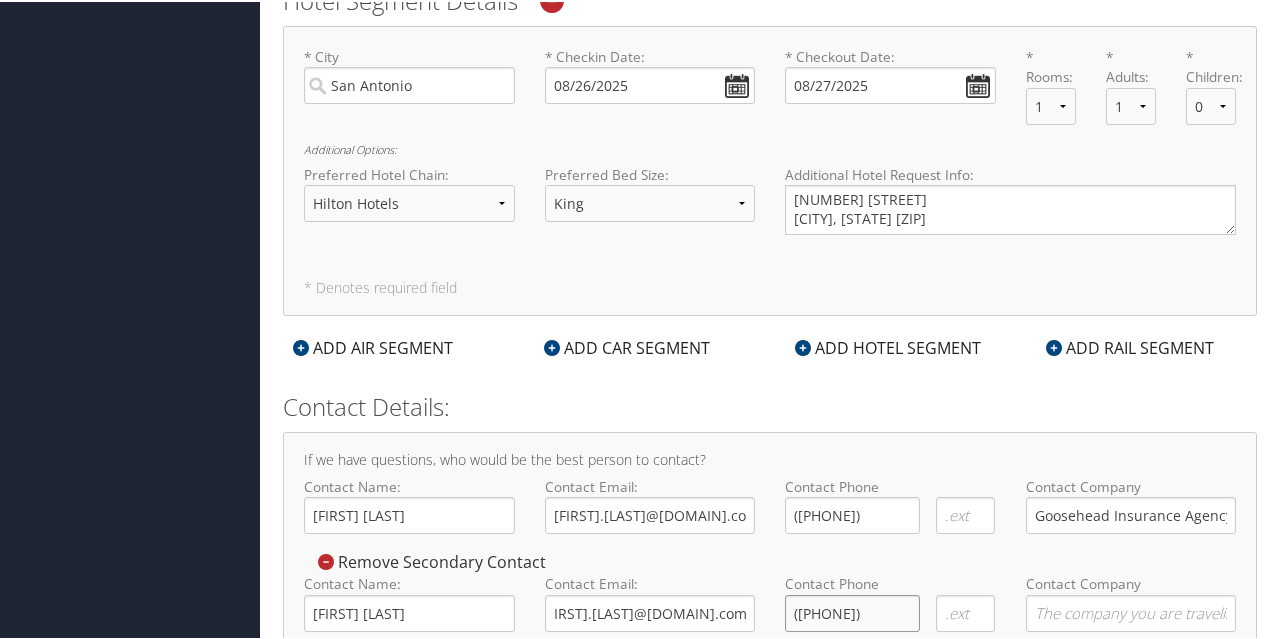scroll, scrollTop: 0, scrollLeft: 0, axis: both 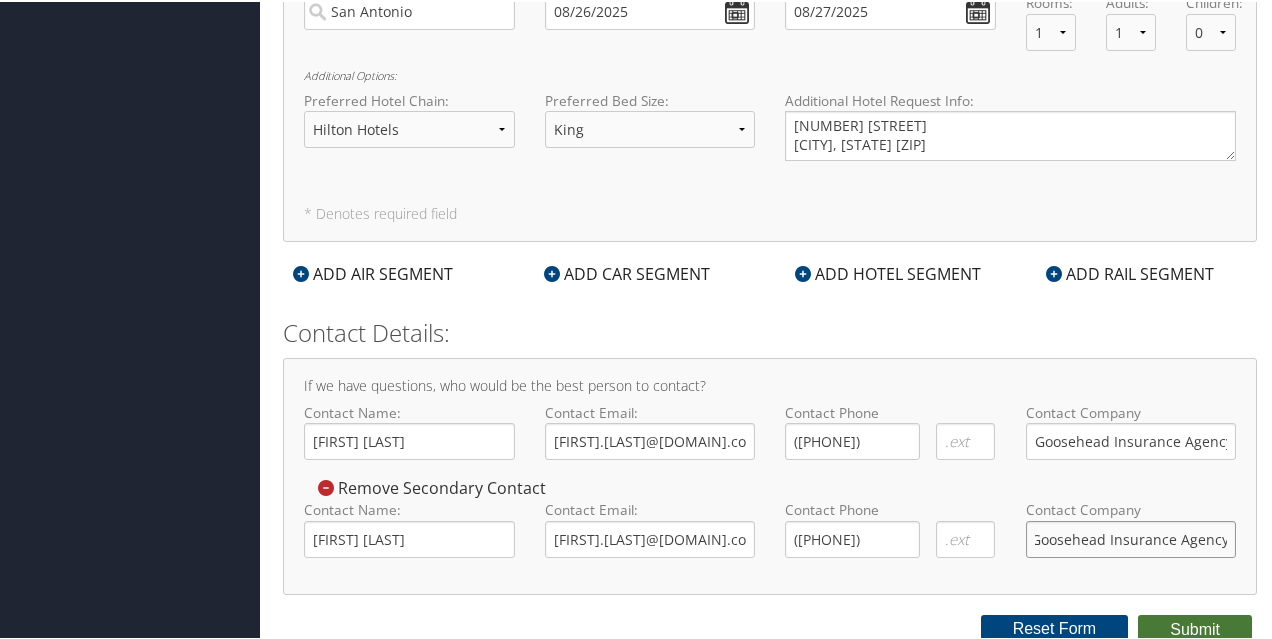type on "Goosehead Insurance Agency" 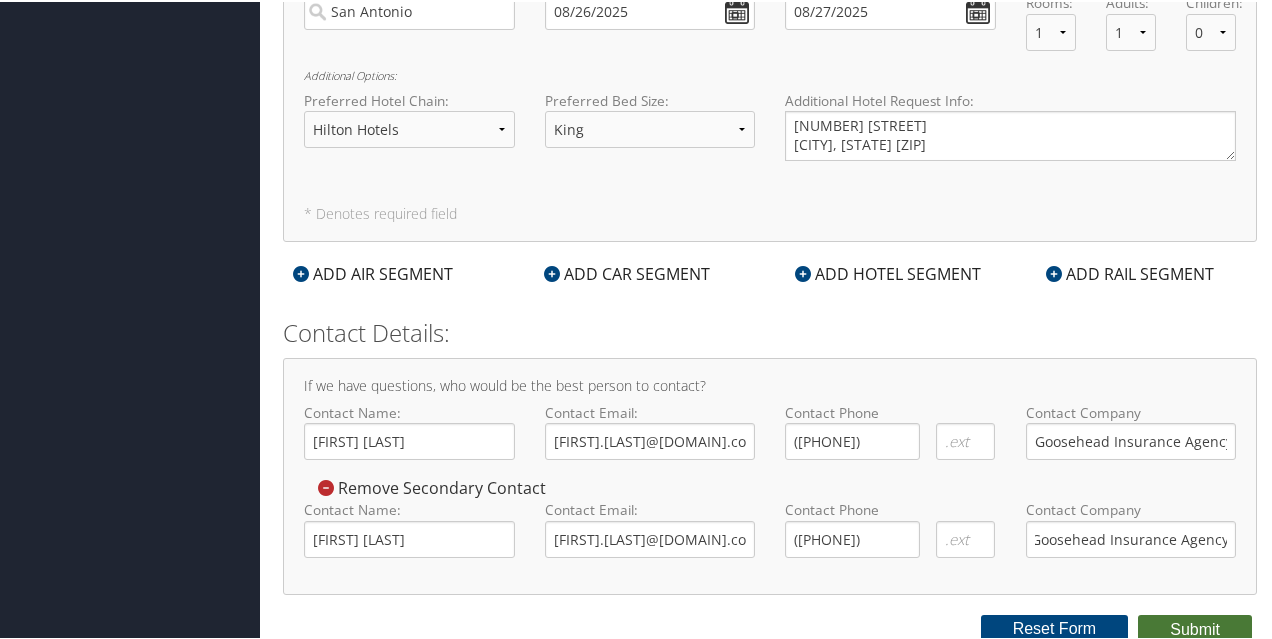 click on "Submit" at bounding box center (1195, 628) 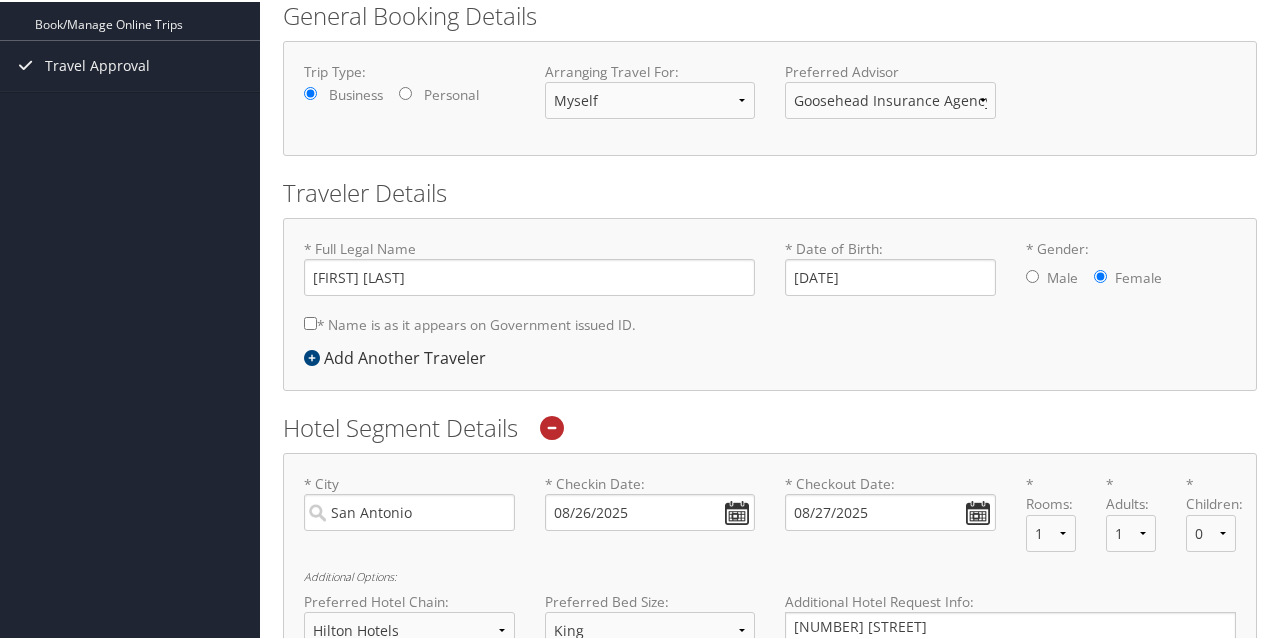 scroll, scrollTop: 0, scrollLeft: 0, axis: both 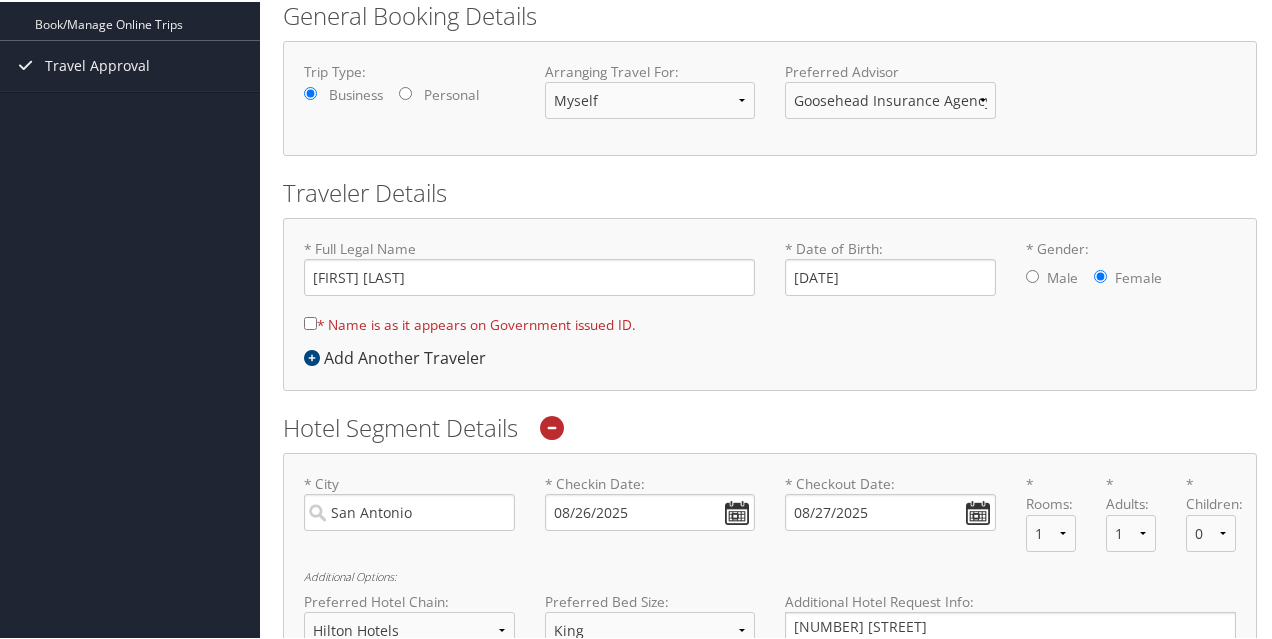 click on "* Name is as it appears on Government issued ID." at bounding box center (310, 321) 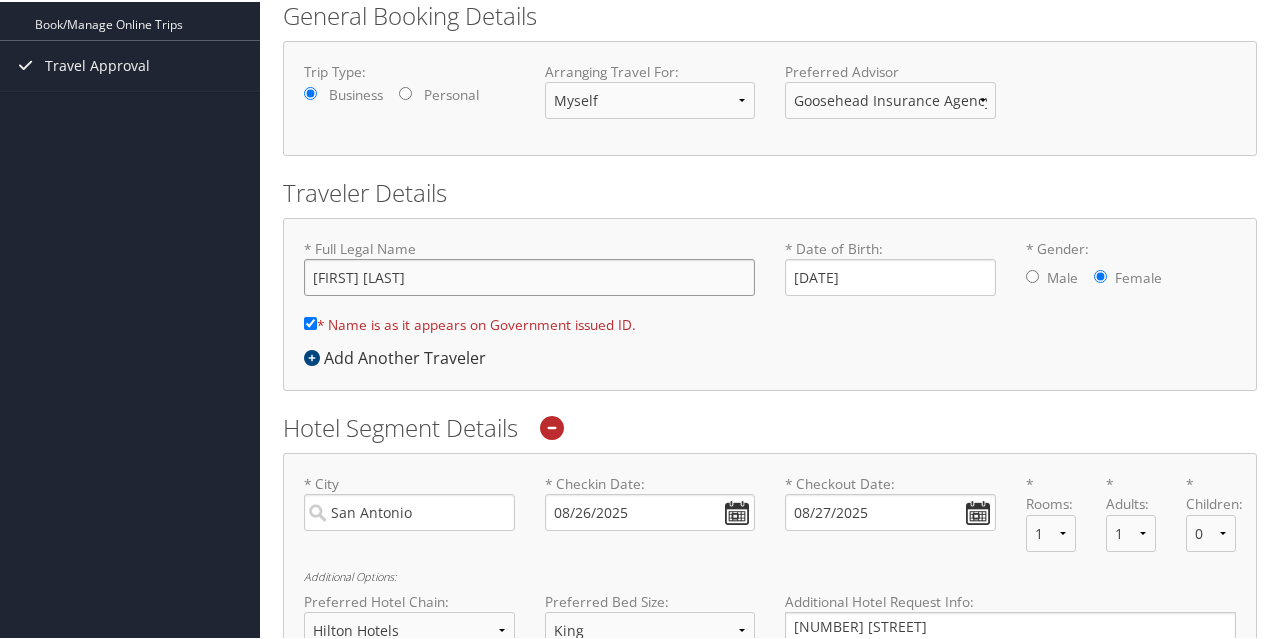 click on "Felicia  Jackson" at bounding box center (529, 275) 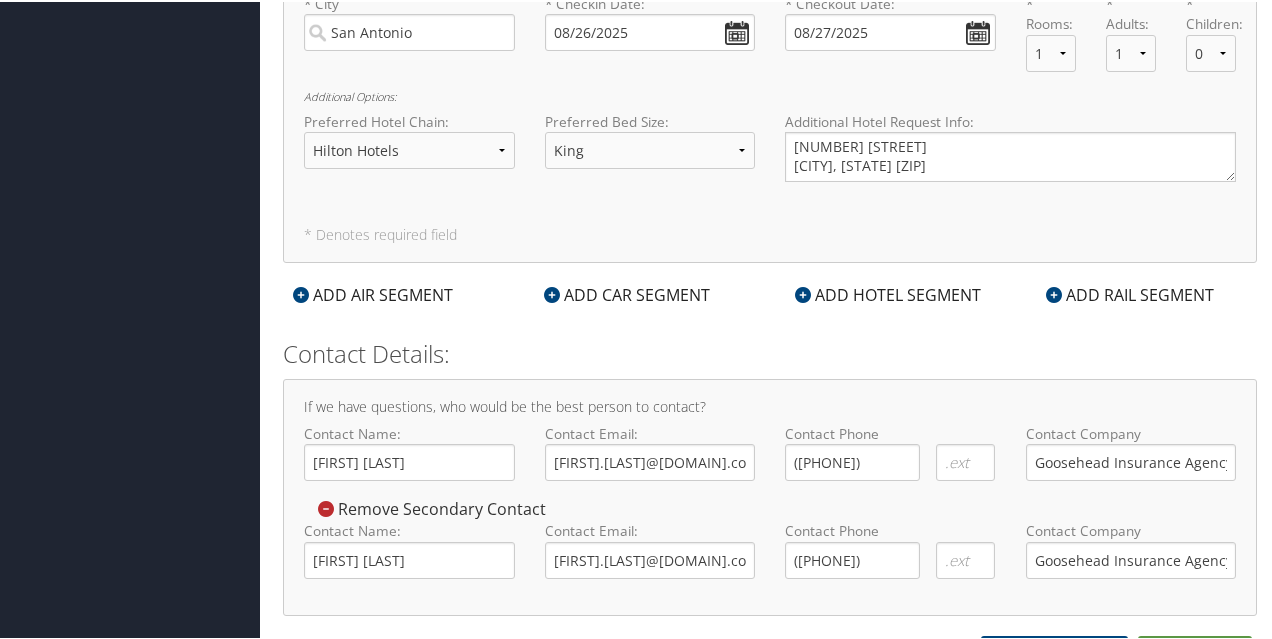 scroll, scrollTop: 776, scrollLeft: 0, axis: vertical 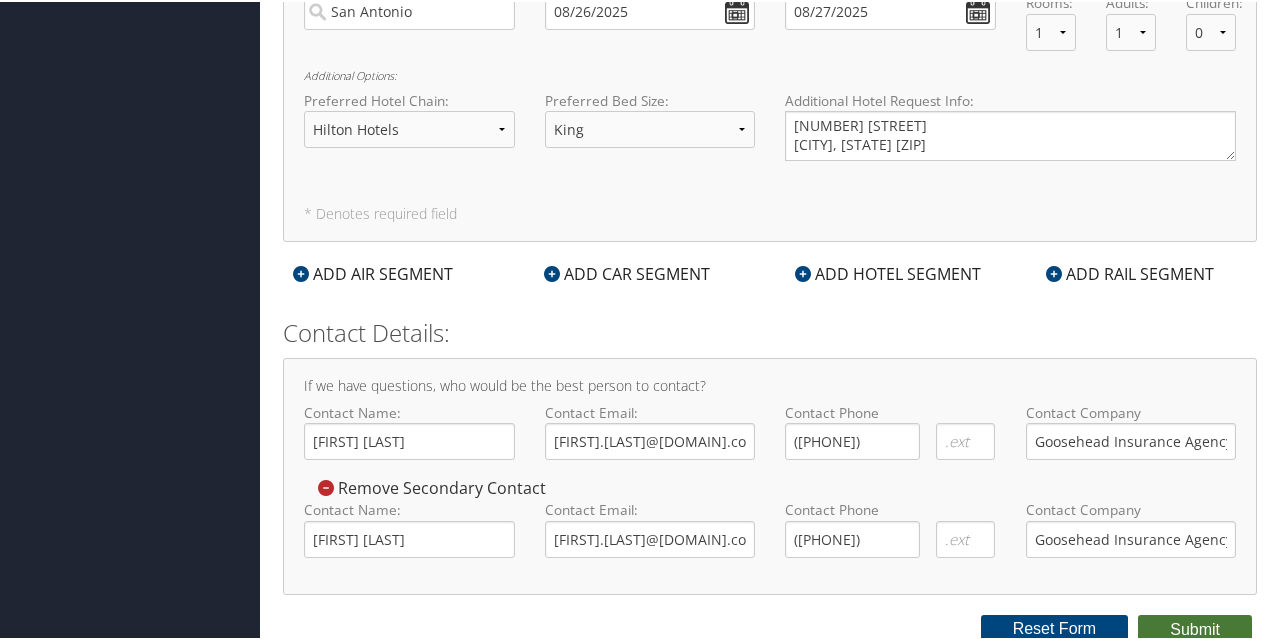 type on "[FIRST] [MIDDLE] [LAST]" 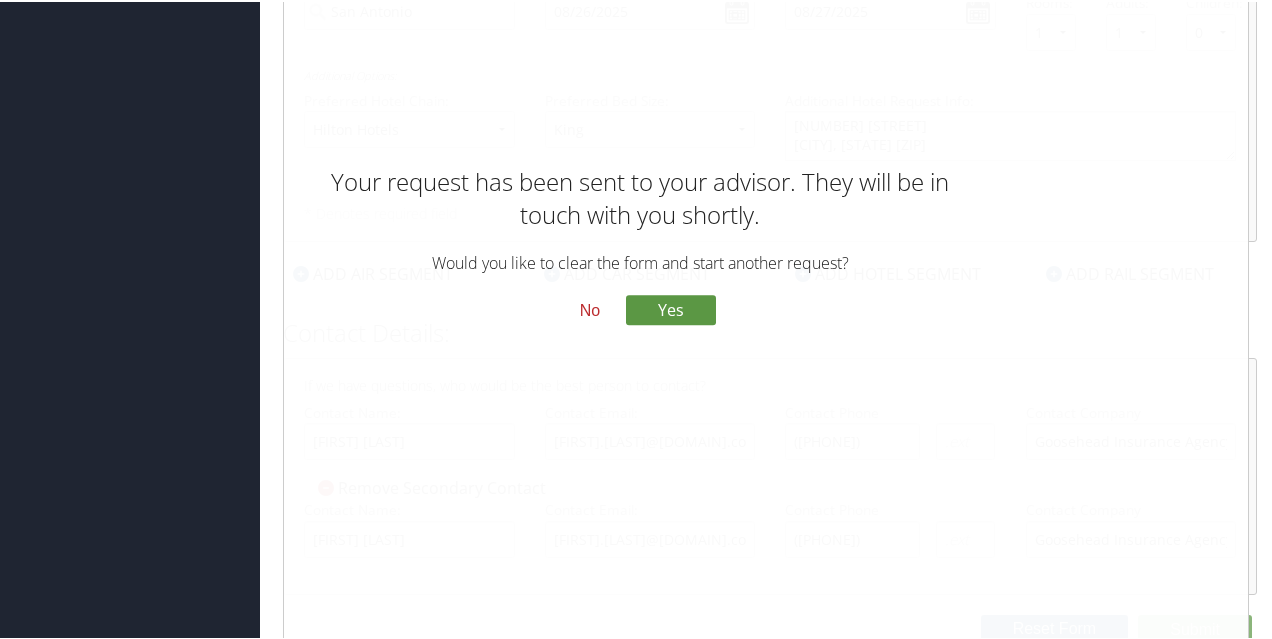click on "No" at bounding box center (590, 310) 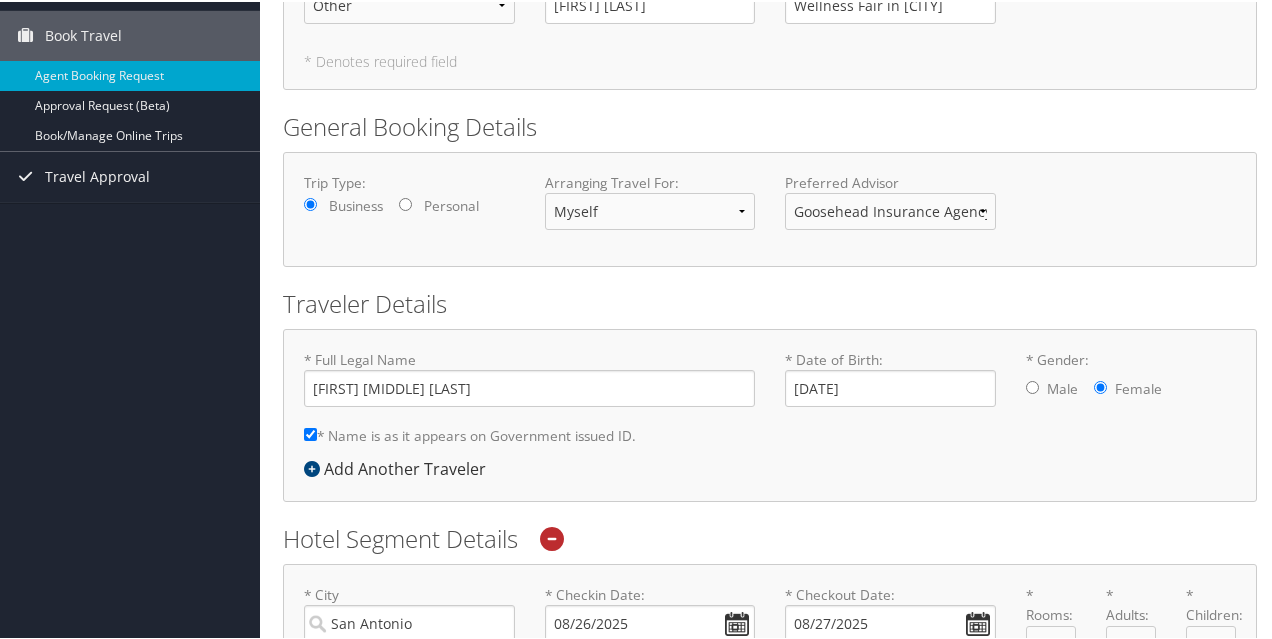 scroll, scrollTop: 0, scrollLeft: 0, axis: both 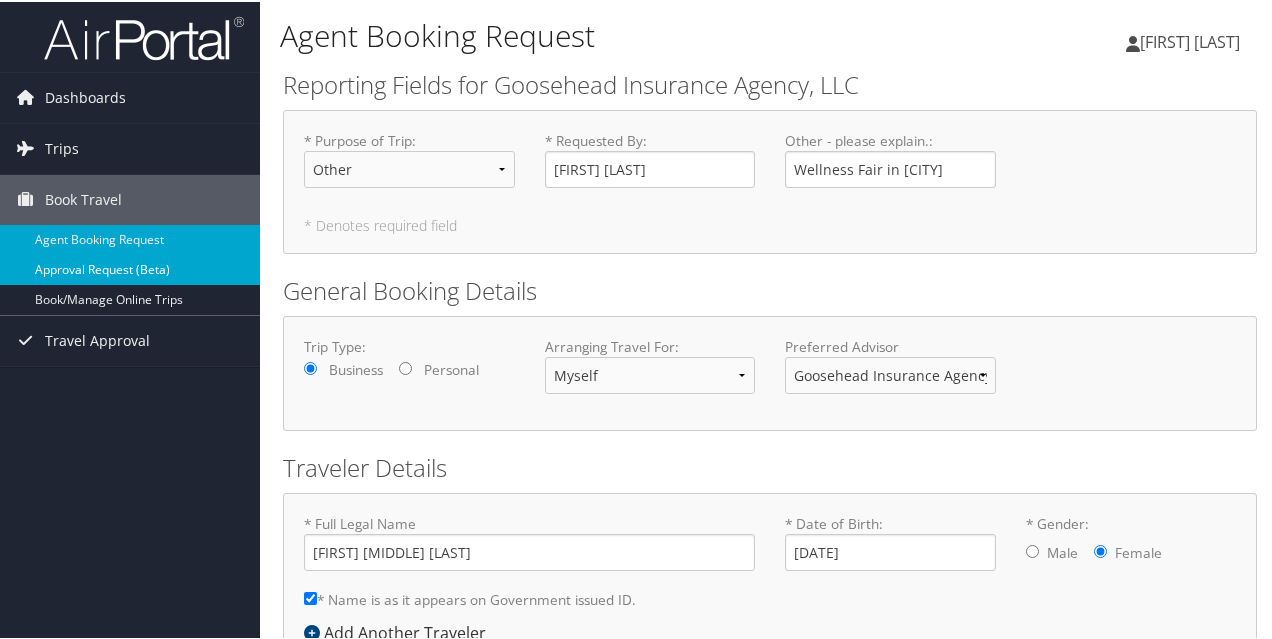 click on "Approval Request (Beta)" at bounding box center [130, 268] 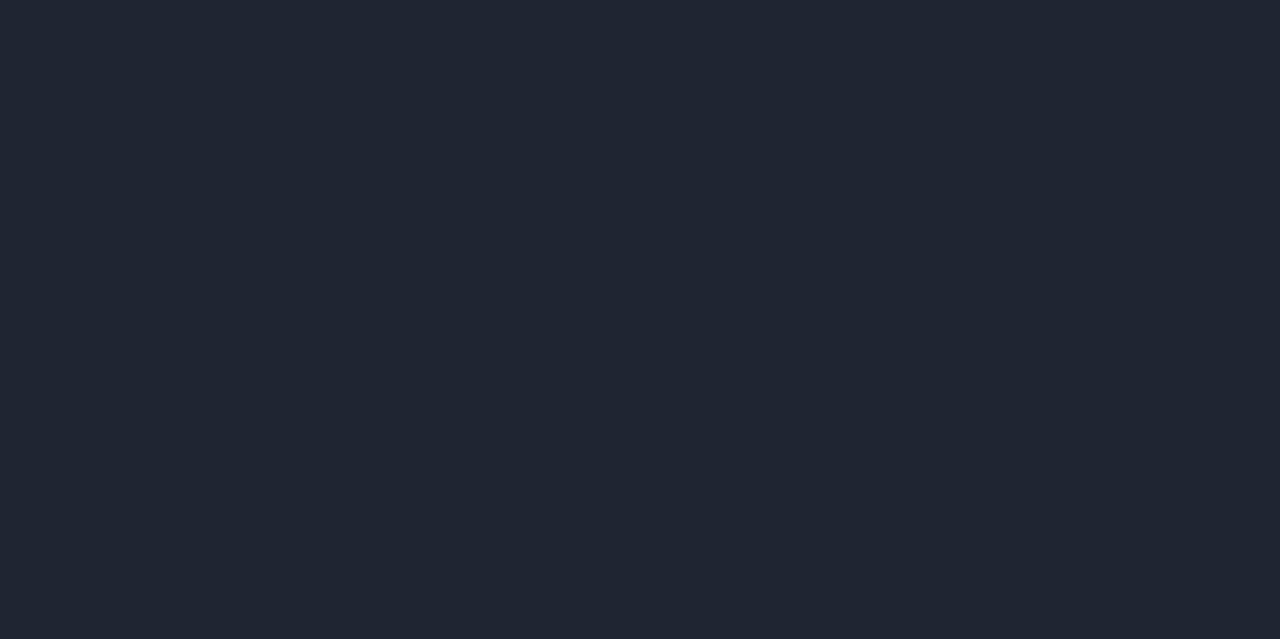scroll, scrollTop: 0, scrollLeft: 0, axis: both 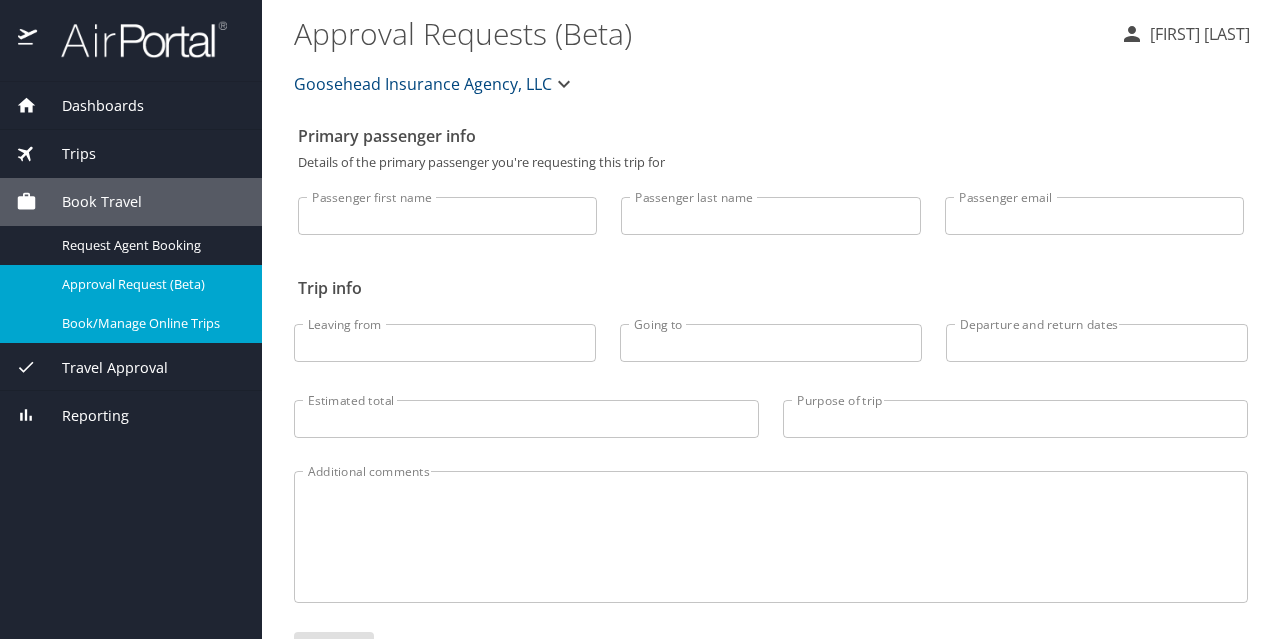 click on "Book/Manage Online Trips" at bounding box center [150, 323] 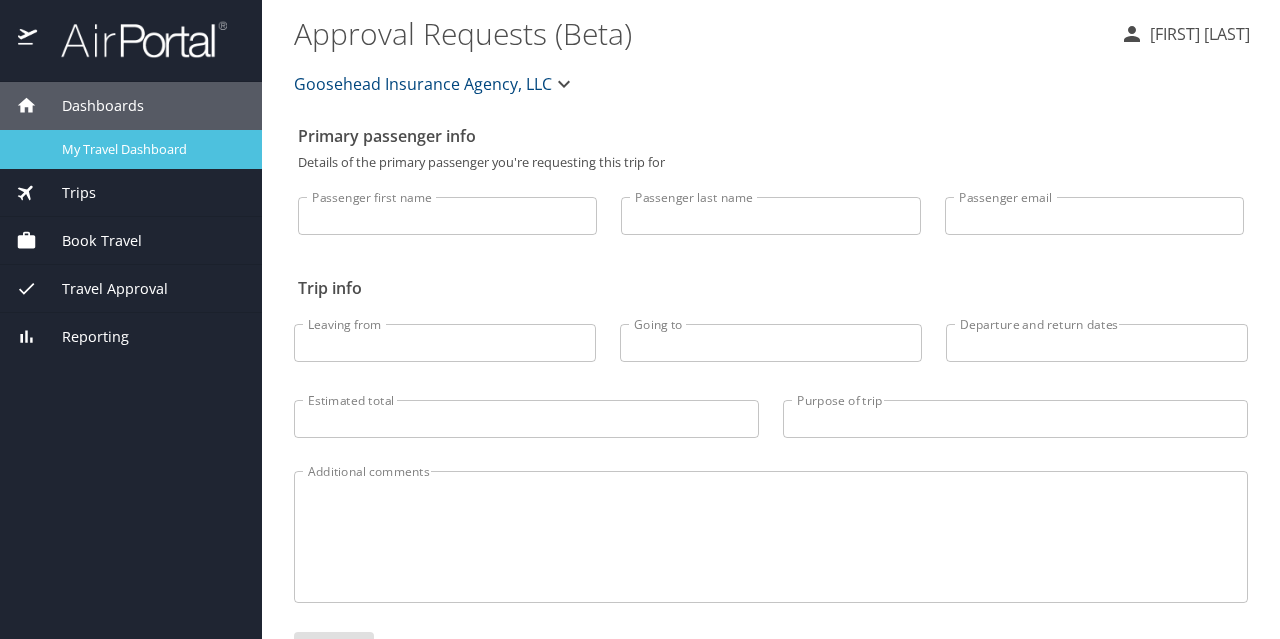 click on "My Travel Dashboard" at bounding box center (150, 149) 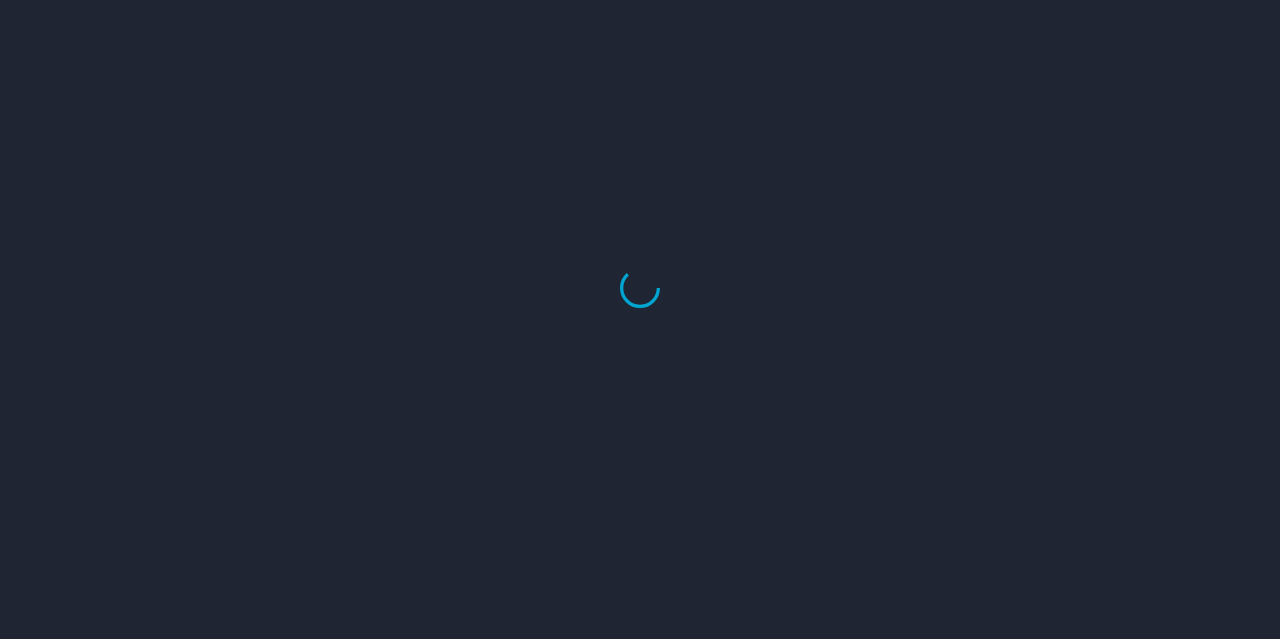 scroll, scrollTop: 0, scrollLeft: 0, axis: both 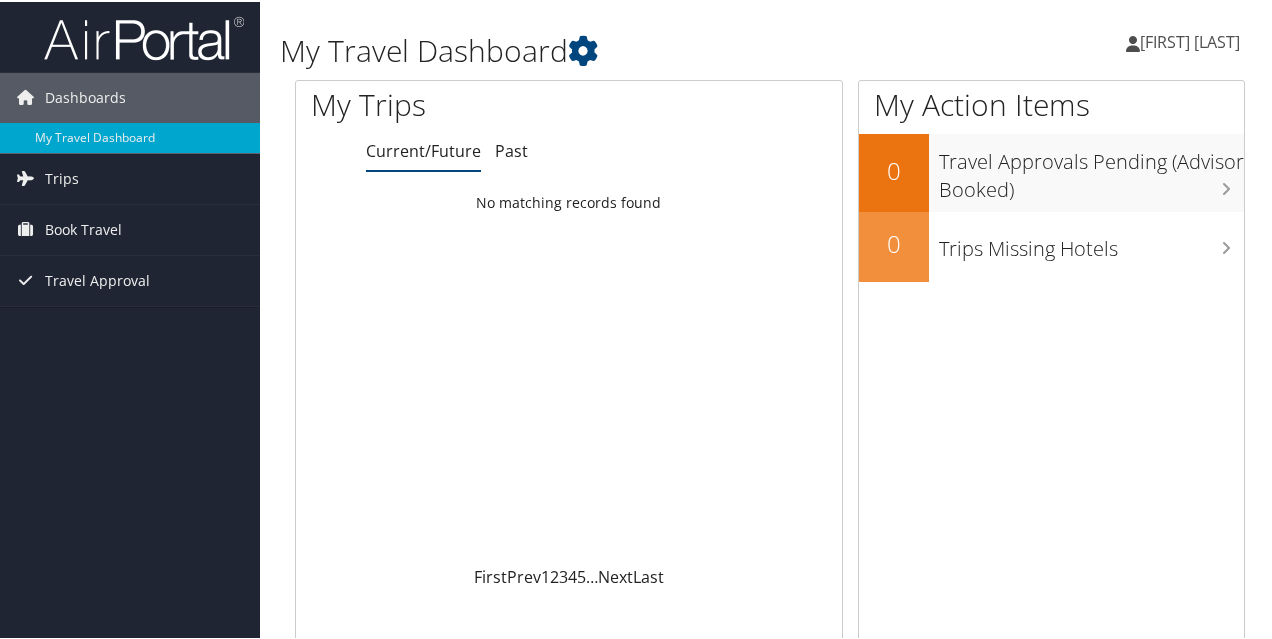 click on "[FIRST] [LAST]" at bounding box center (1190, 40) 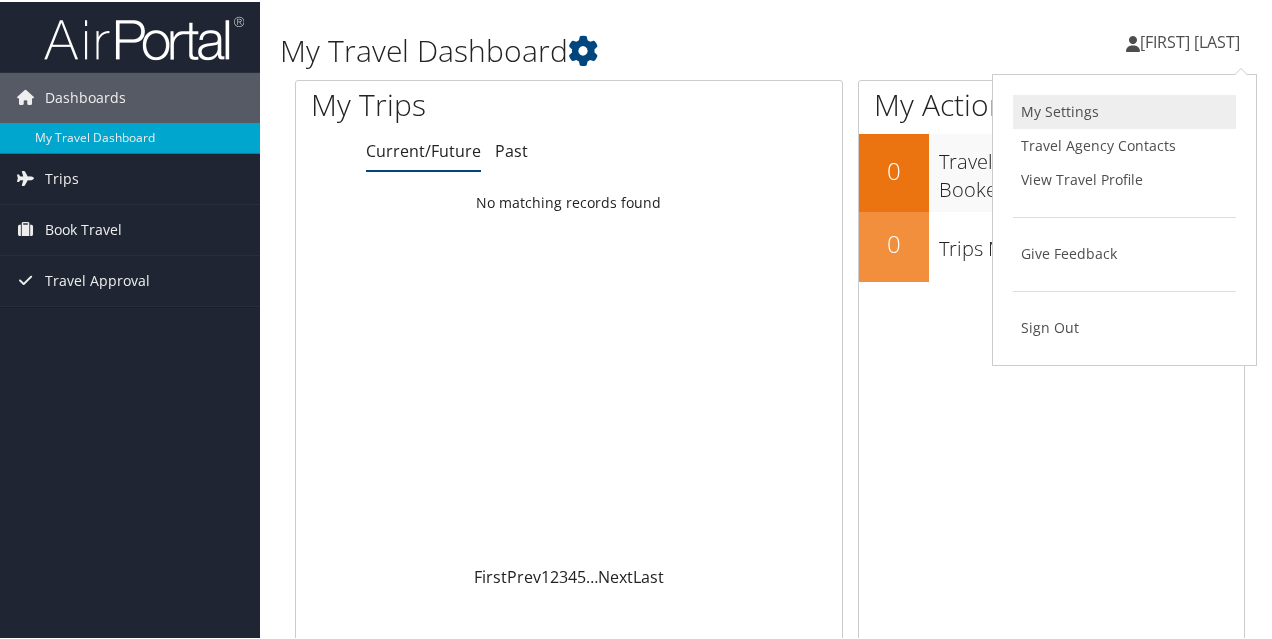 click on "My Settings" at bounding box center (1124, 110) 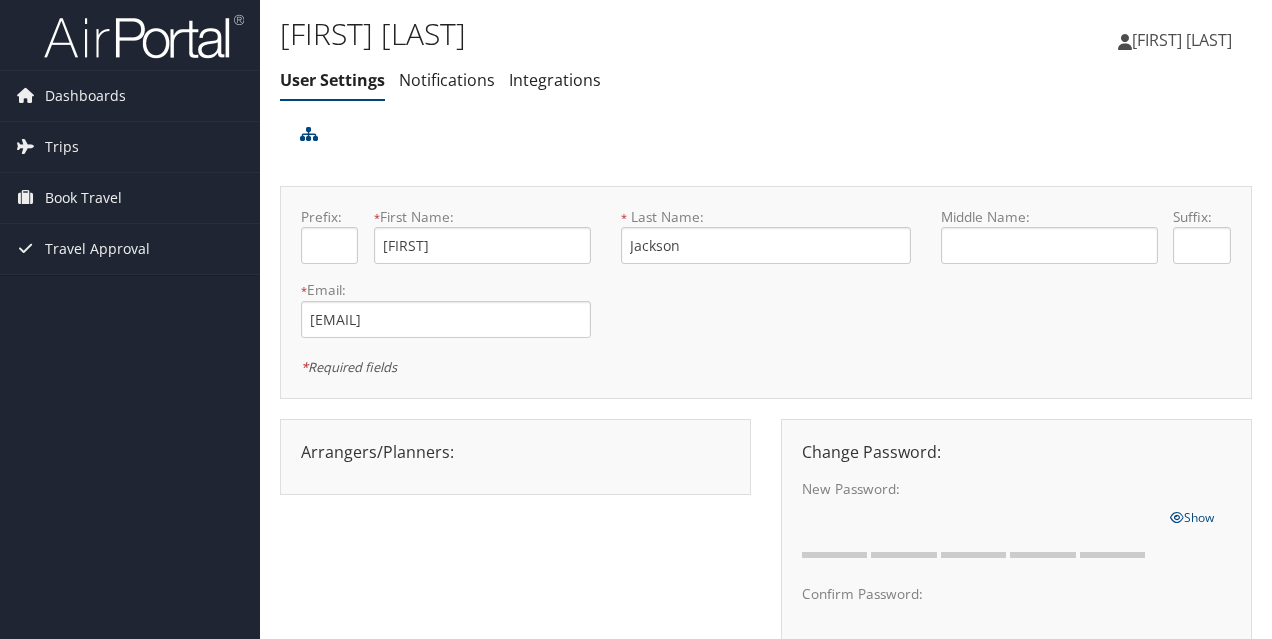 scroll, scrollTop: 0, scrollLeft: 0, axis: both 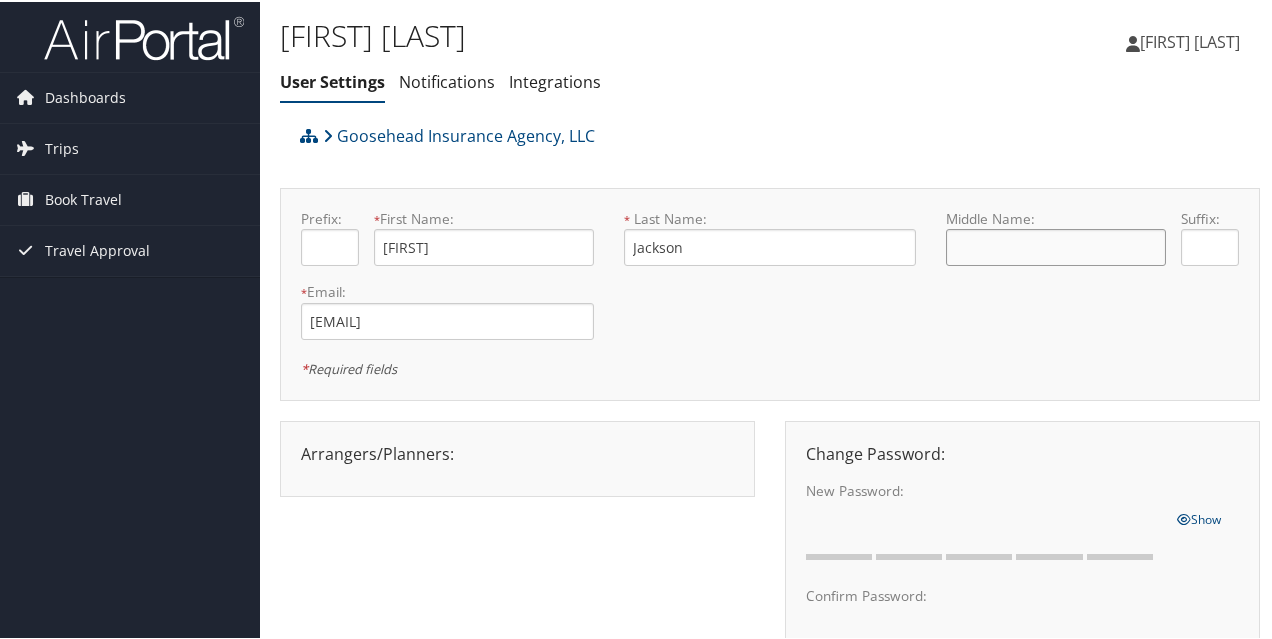 click at bounding box center [1055, 245] 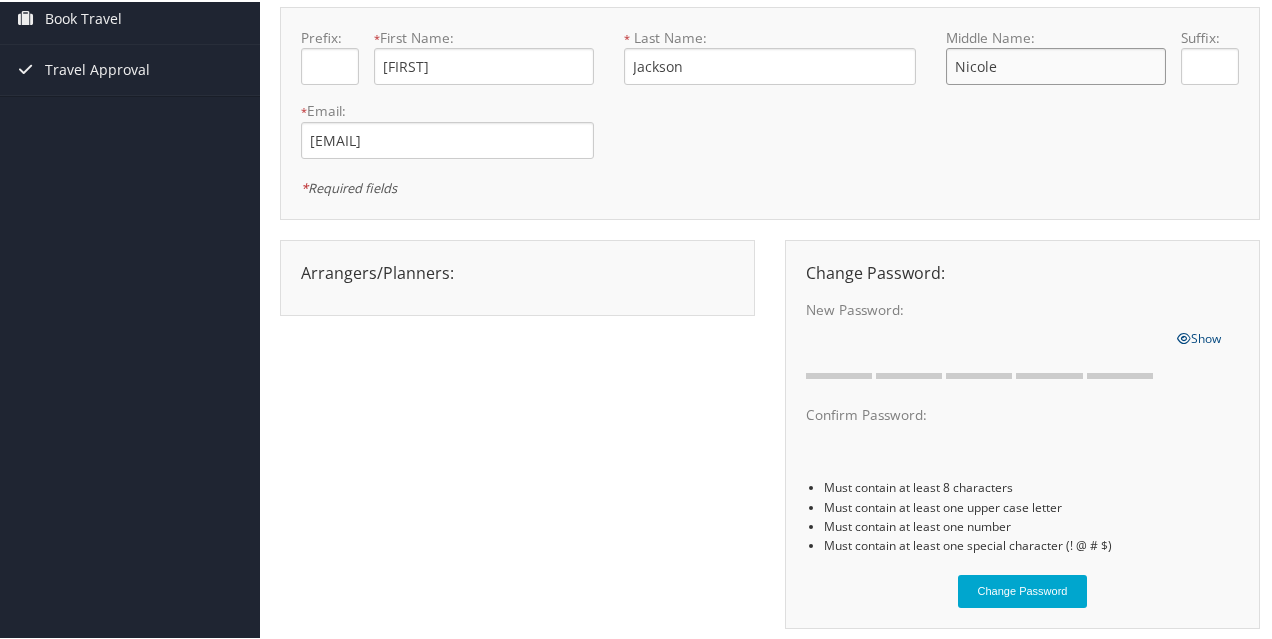 scroll, scrollTop: 255, scrollLeft: 0, axis: vertical 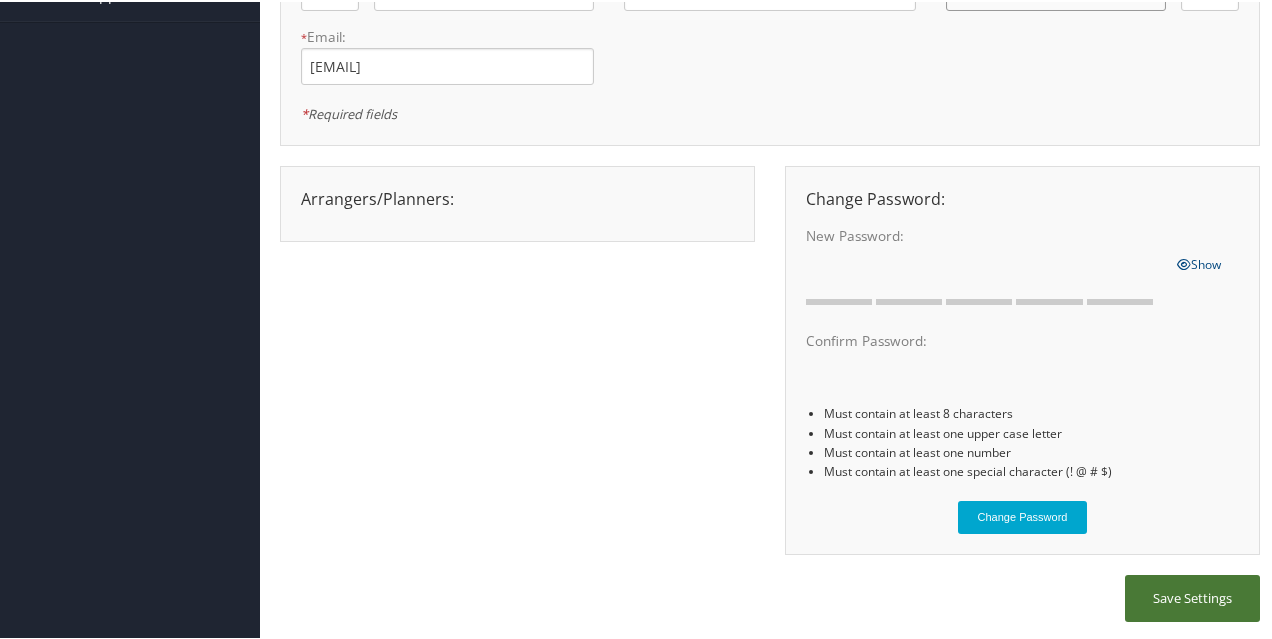 type on "Nicole" 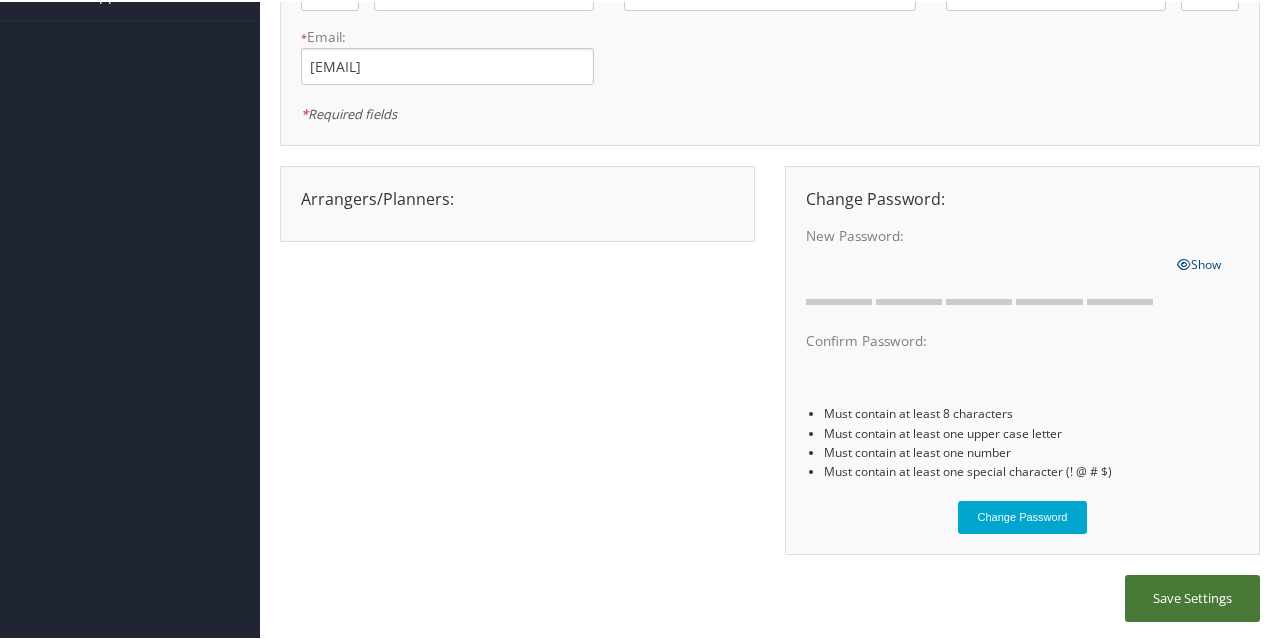 click on "Save Settings" at bounding box center (1192, 596) 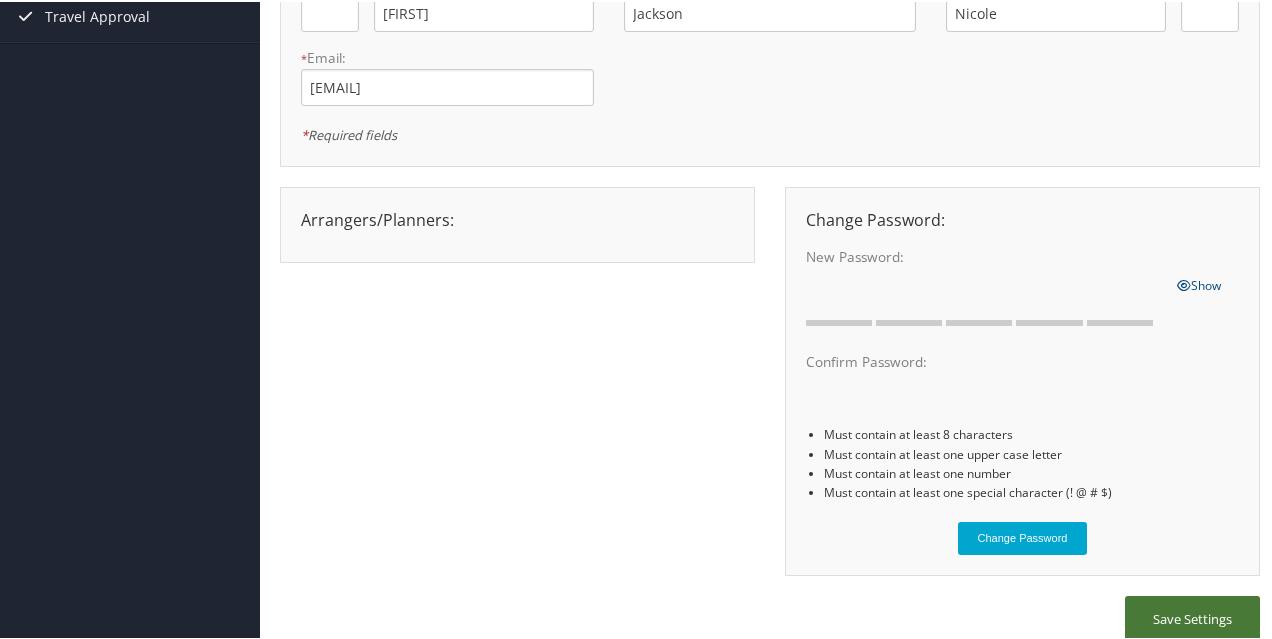 scroll, scrollTop: 250, scrollLeft: 0, axis: vertical 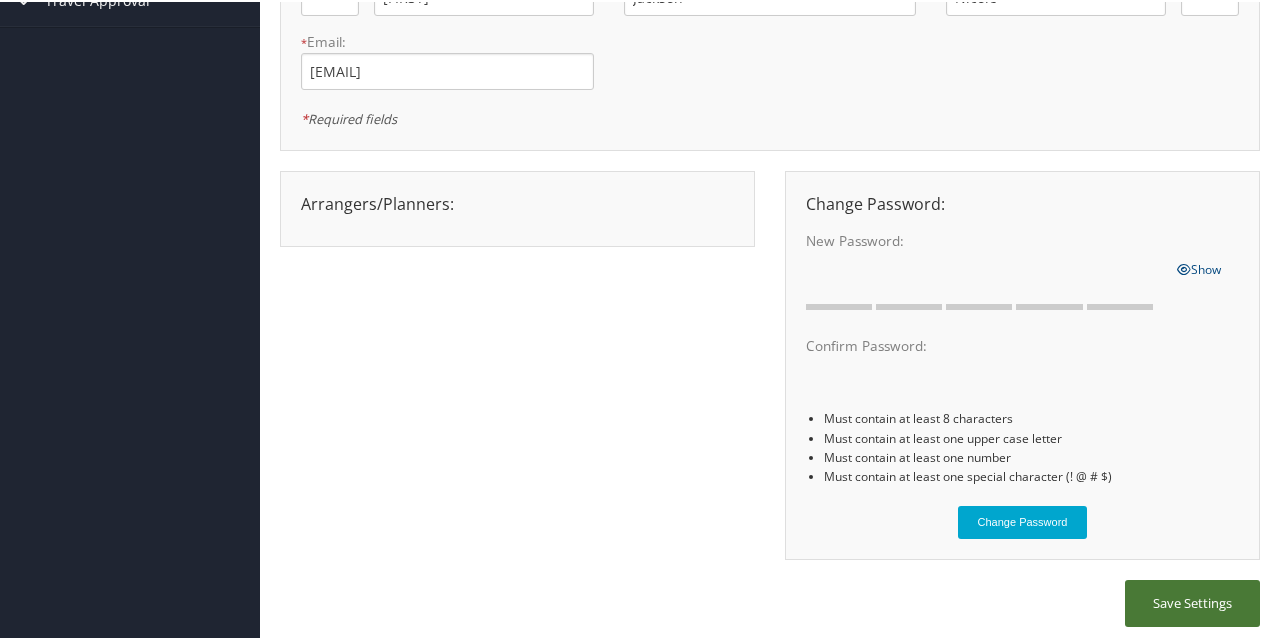 click on "Save Settings" at bounding box center [1192, 601] 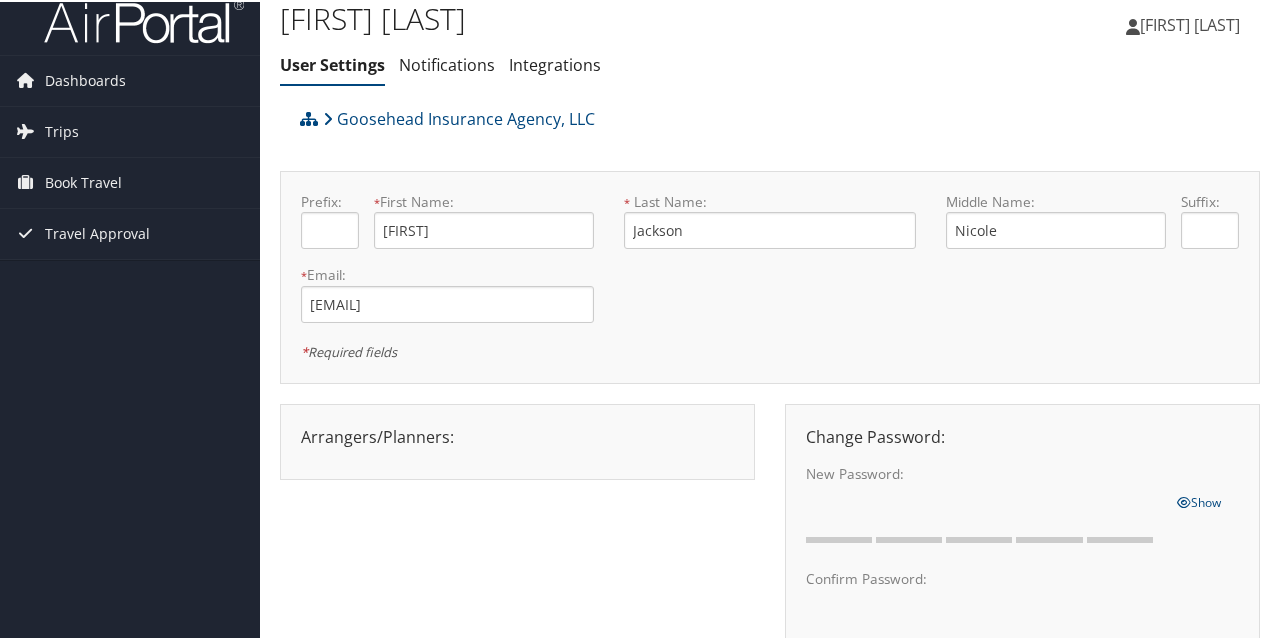 scroll, scrollTop: 0, scrollLeft: 0, axis: both 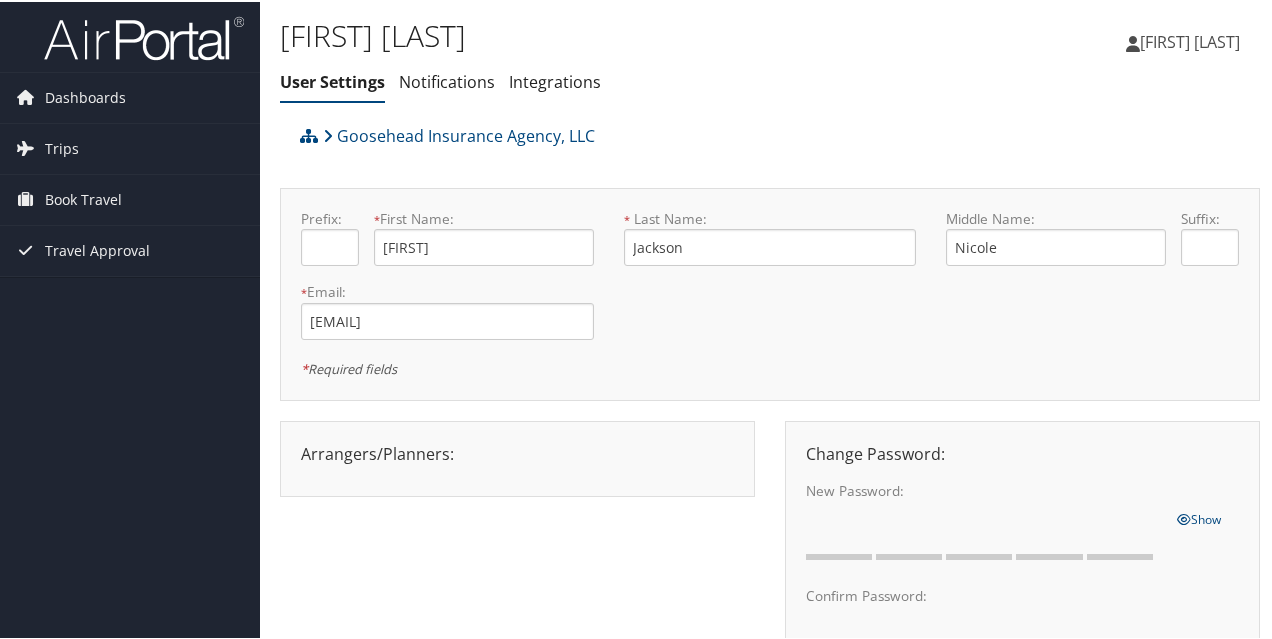 click on "Felicia Jackson" at bounding box center (1190, 40) 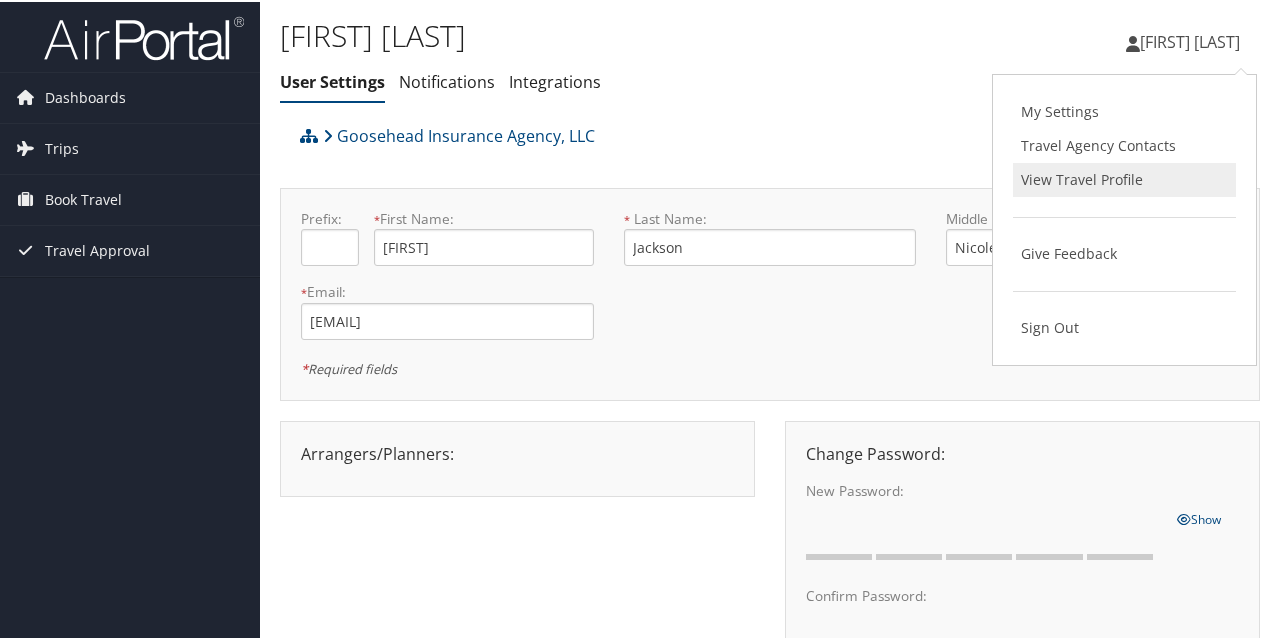 click on "View Travel Profile" at bounding box center (1124, 178) 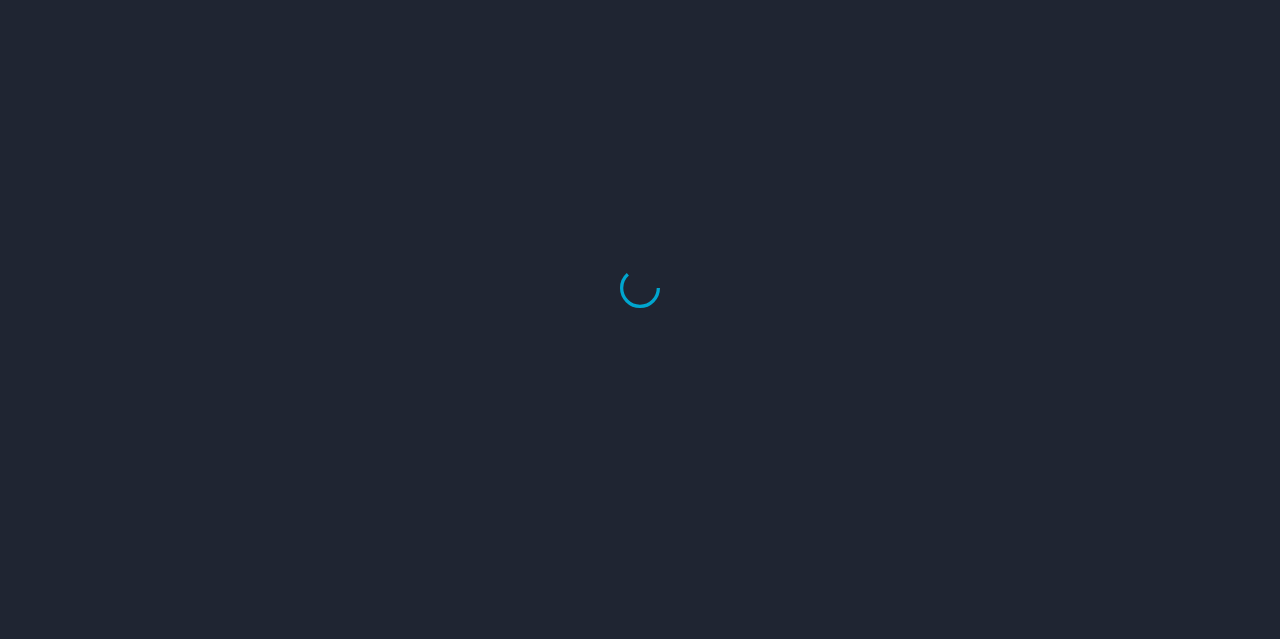scroll, scrollTop: 0, scrollLeft: 0, axis: both 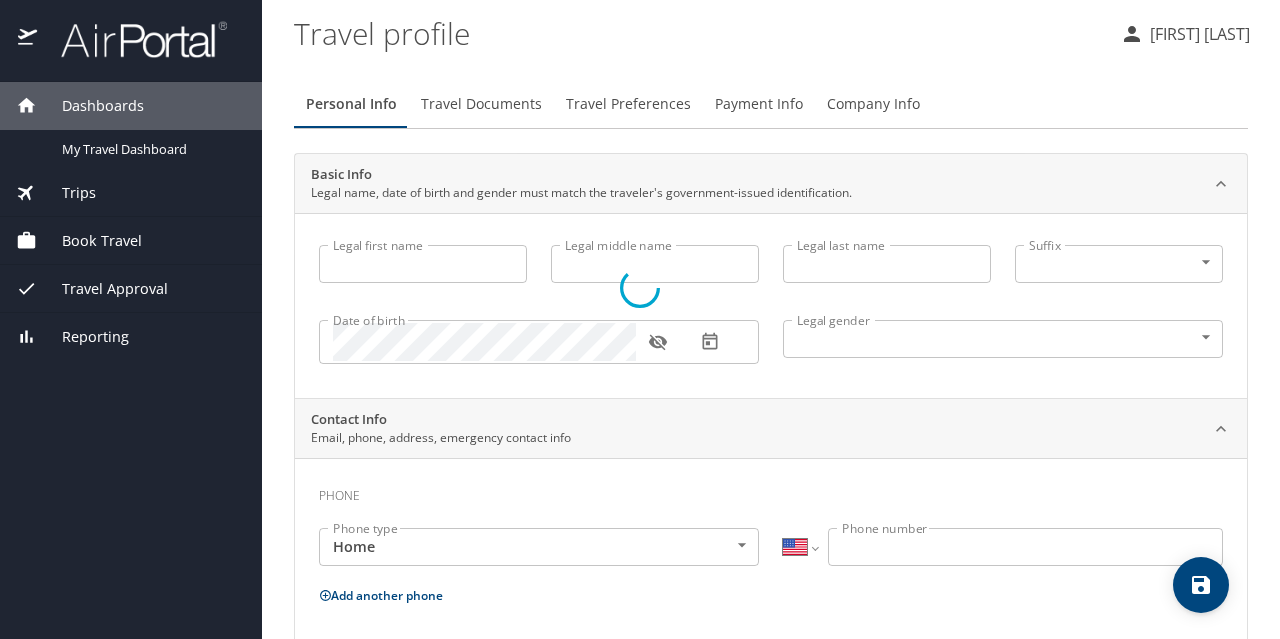 type on "[FIRST]" 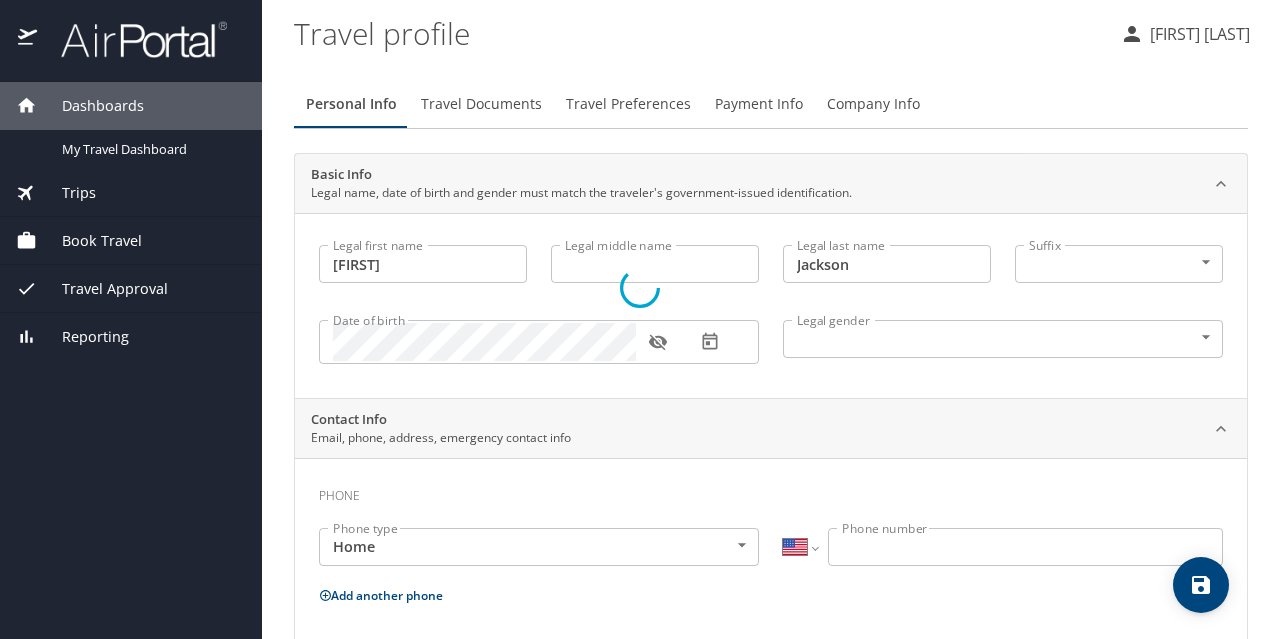 select on "US" 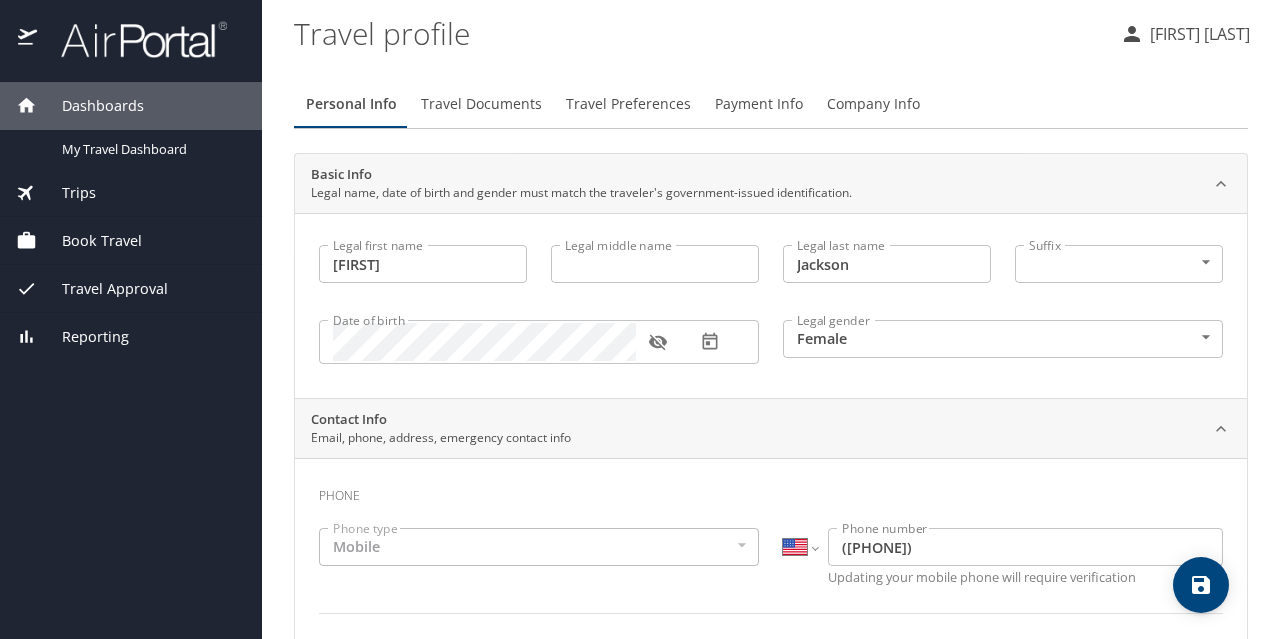 click on "Legal middle name" at bounding box center (655, 264) 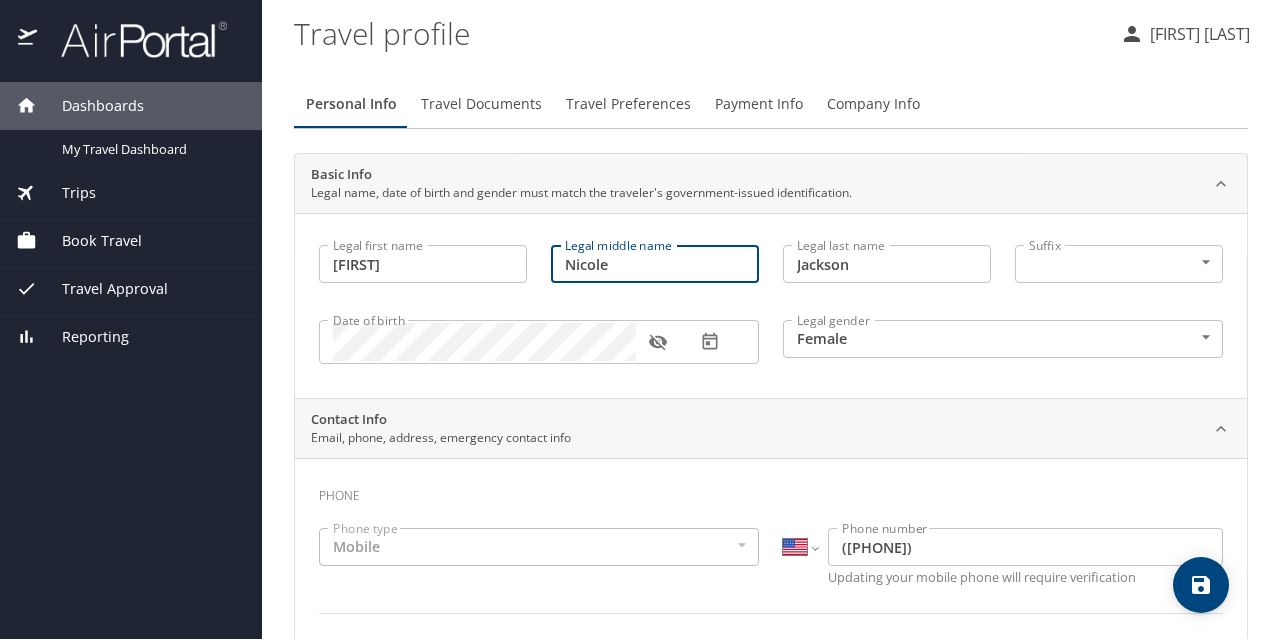type on "Nicole" 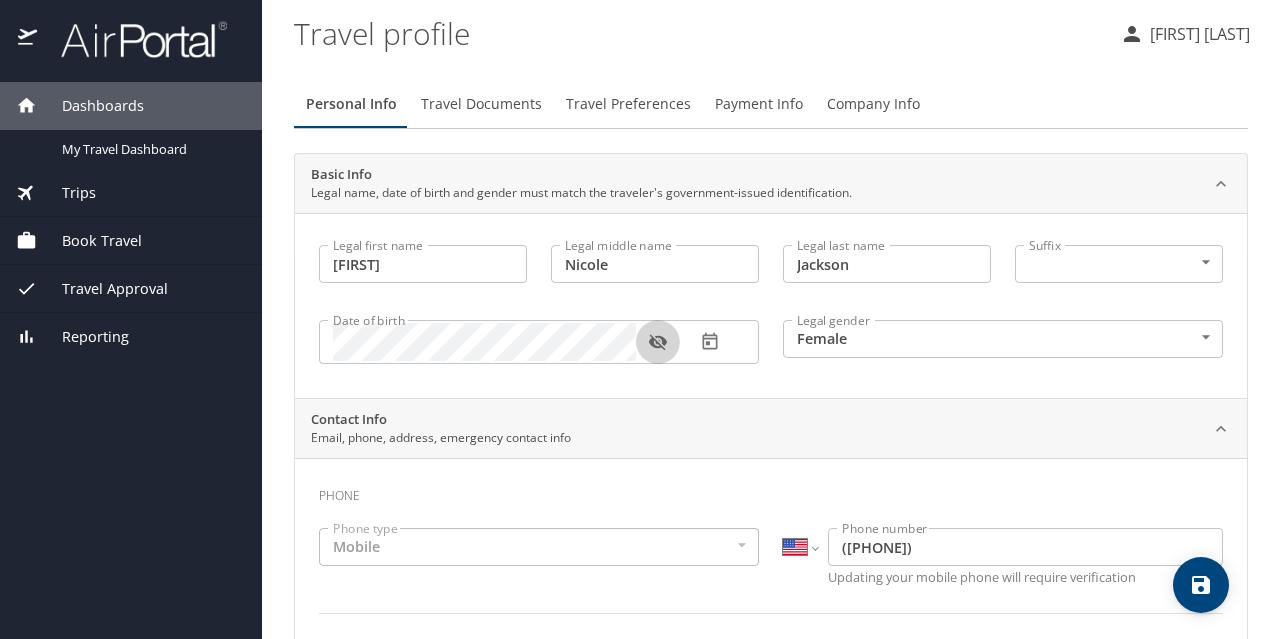 click 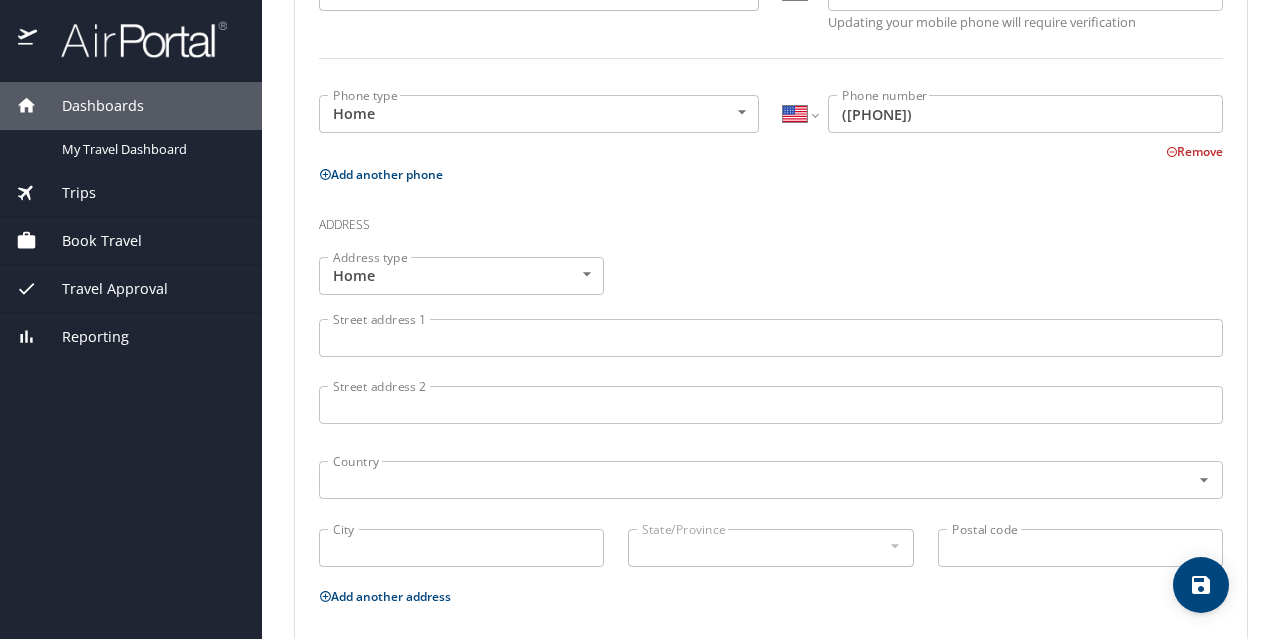 scroll, scrollTop: 562, scrollLeft: 0, axis: vertical 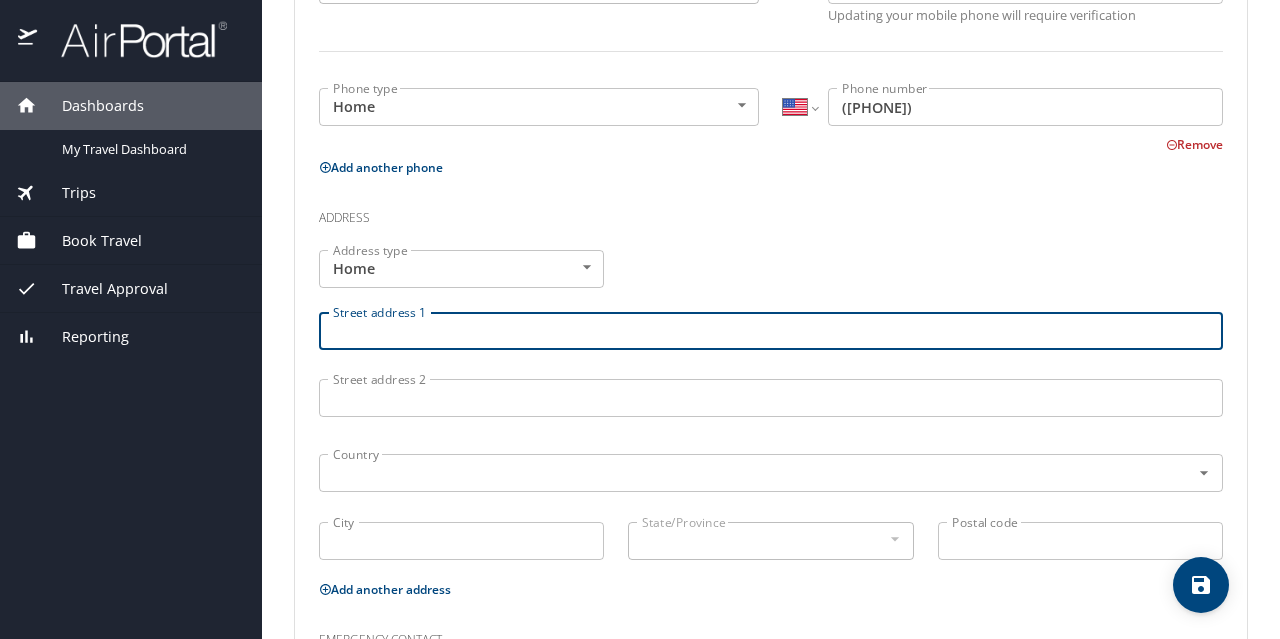 click on "Street address 1" at bounding box center (771, 331) 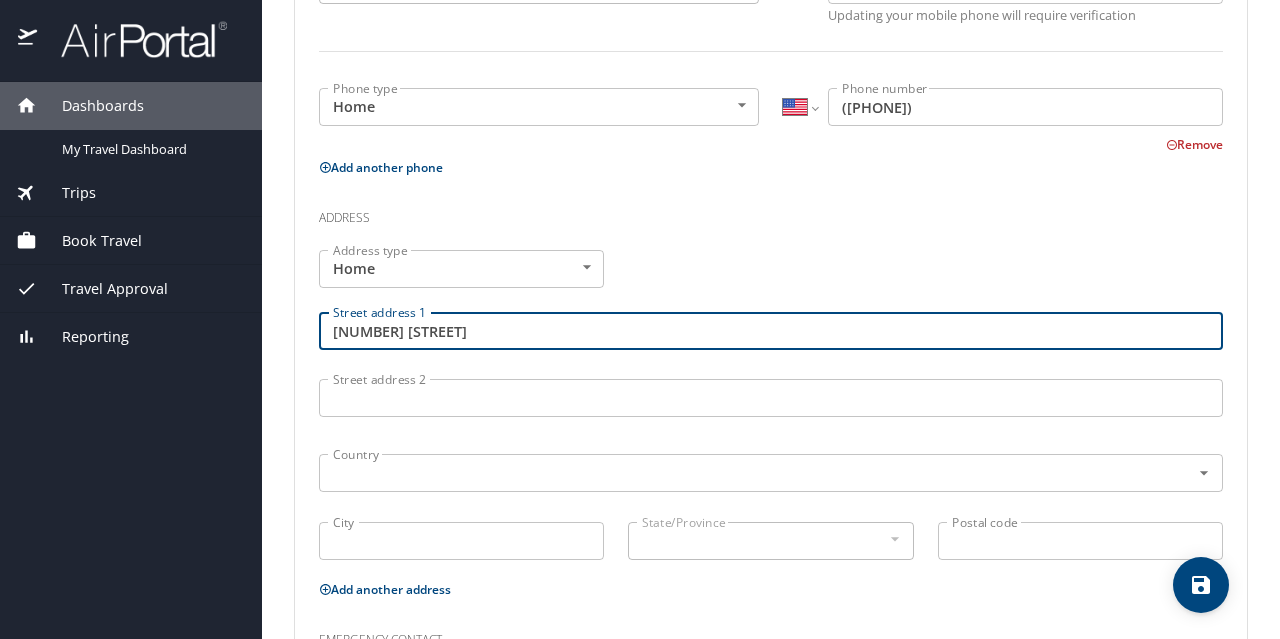 type on "1851 Knightsbridge Road" 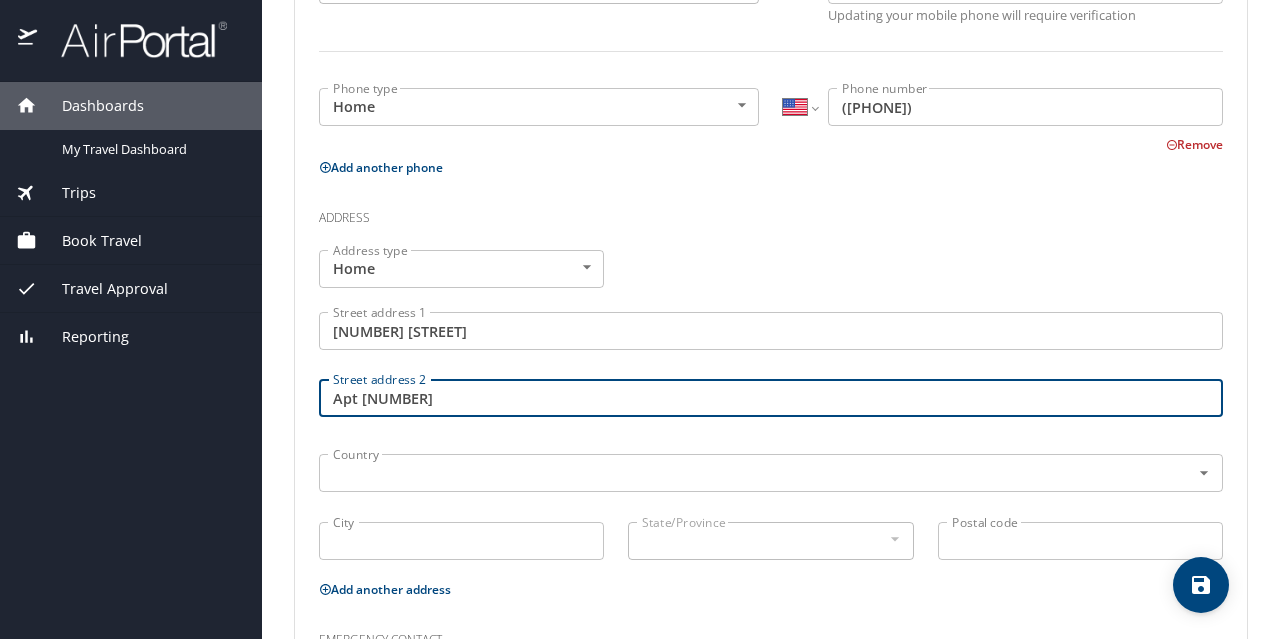 type on "Apt 3233" 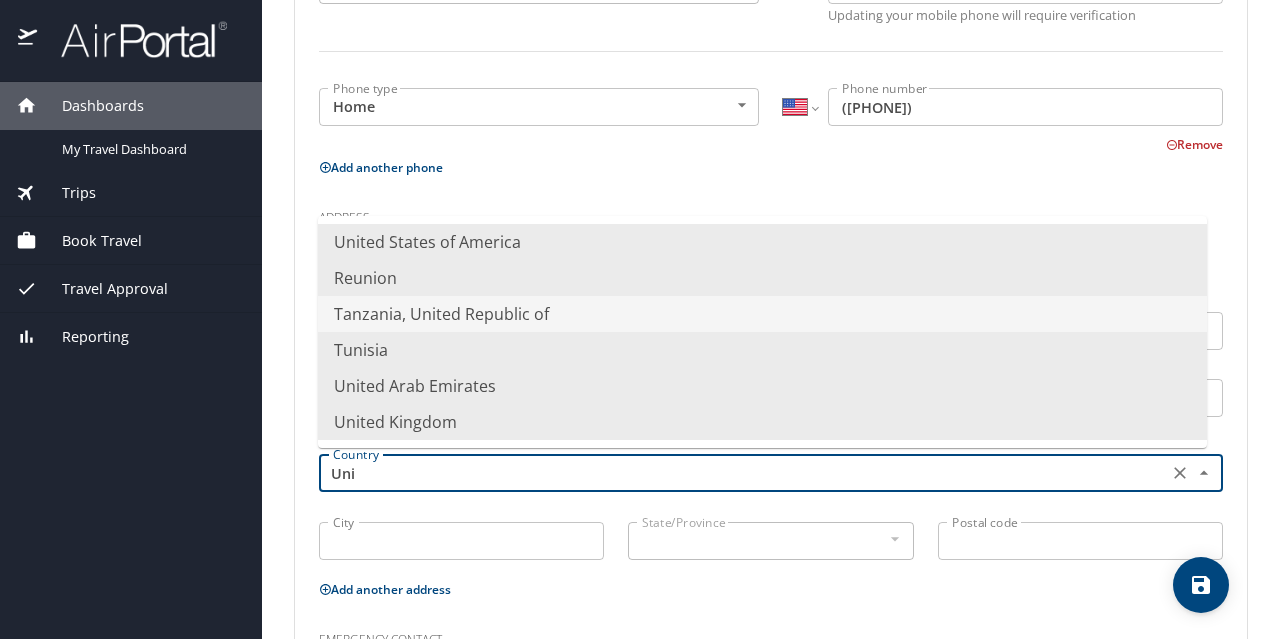 click on "United States of America" at bounding box center [762, 242] 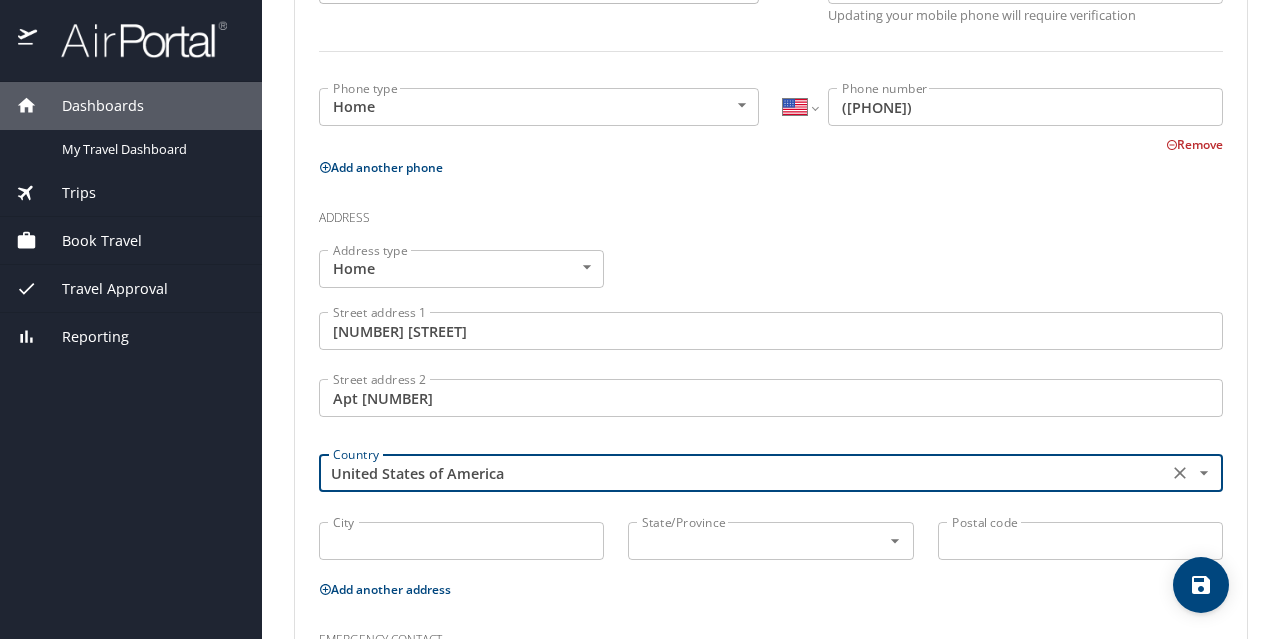 type on "United States of America" 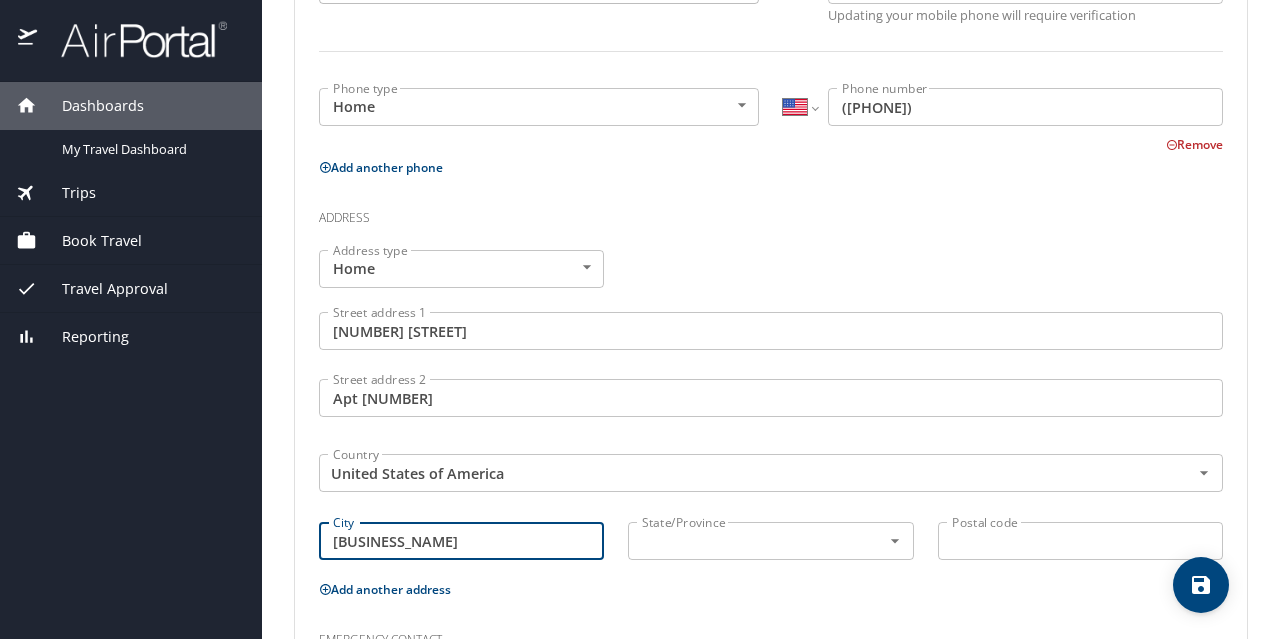 type on "Farmers Branch" 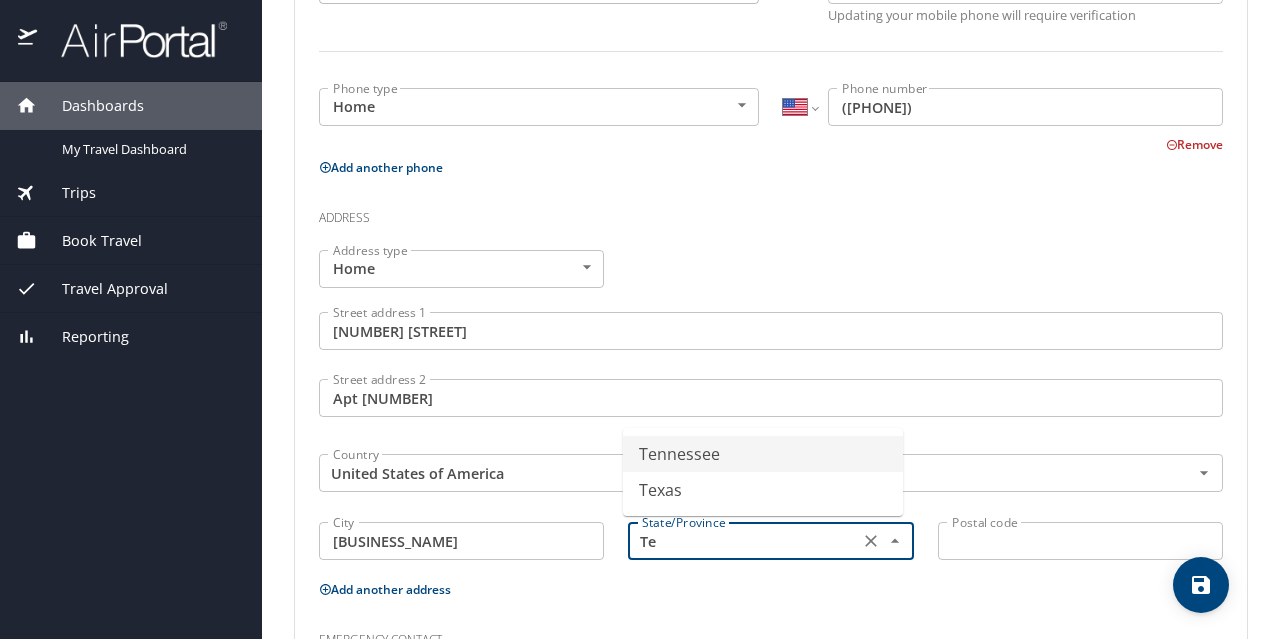 click on "Texas" at bounding box center (763, 490) 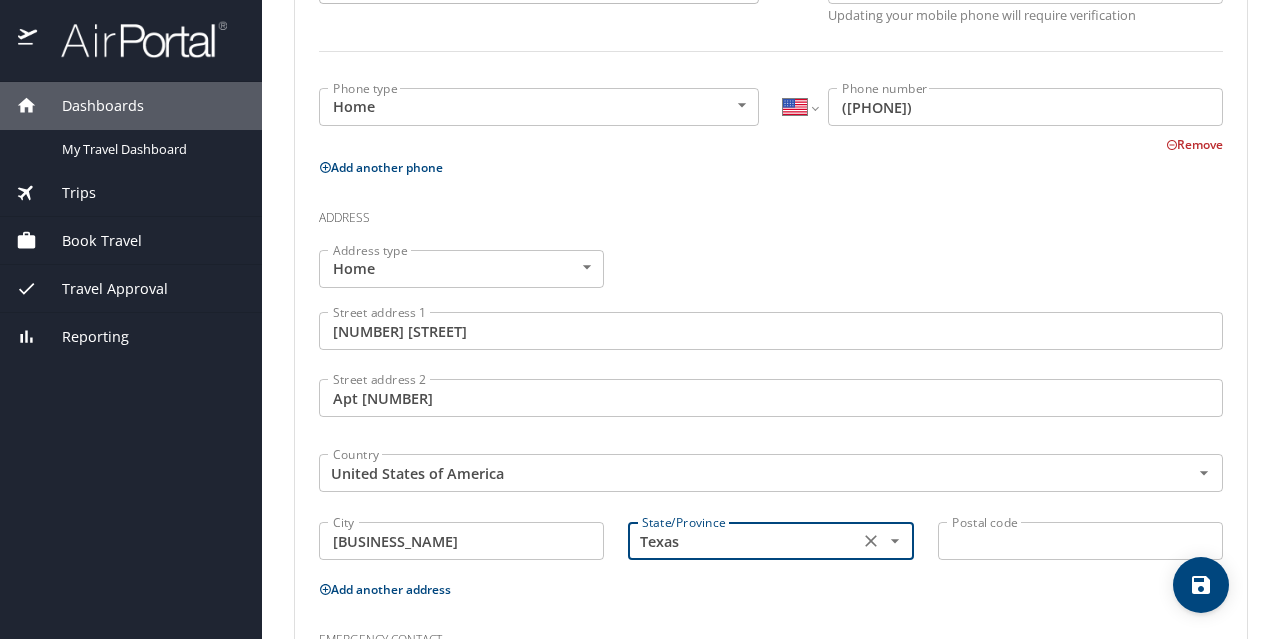 type on "Texas" 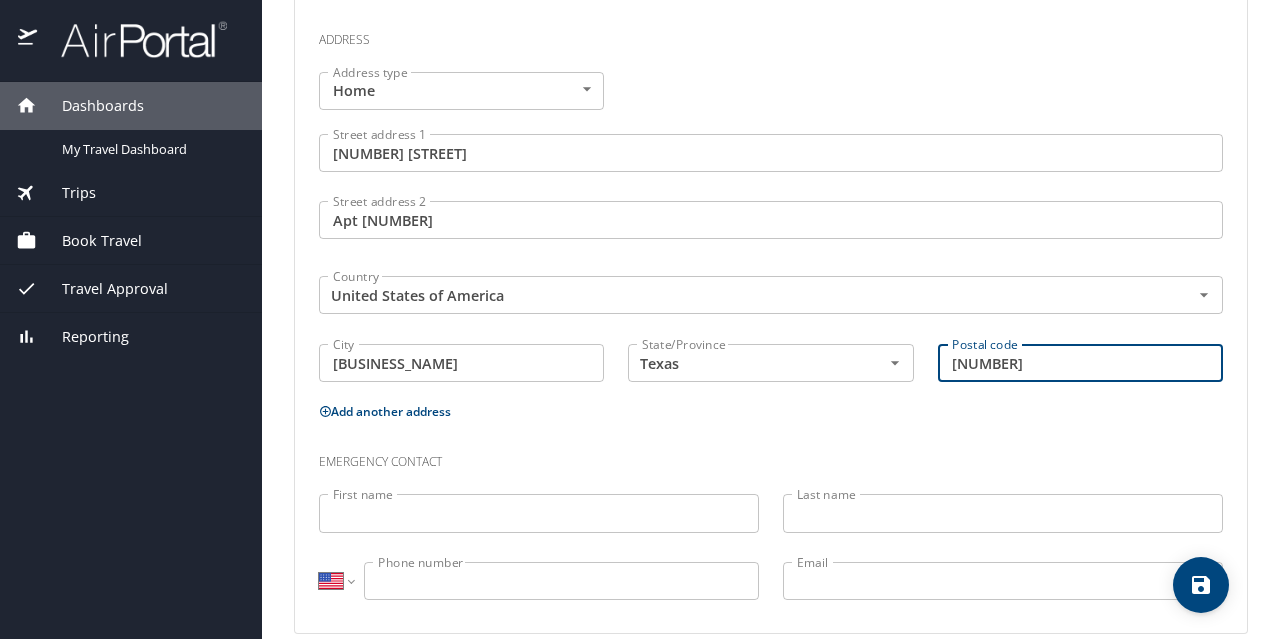 scroll, scrollTop: 762, scrollLeft: 0, axis: vertical 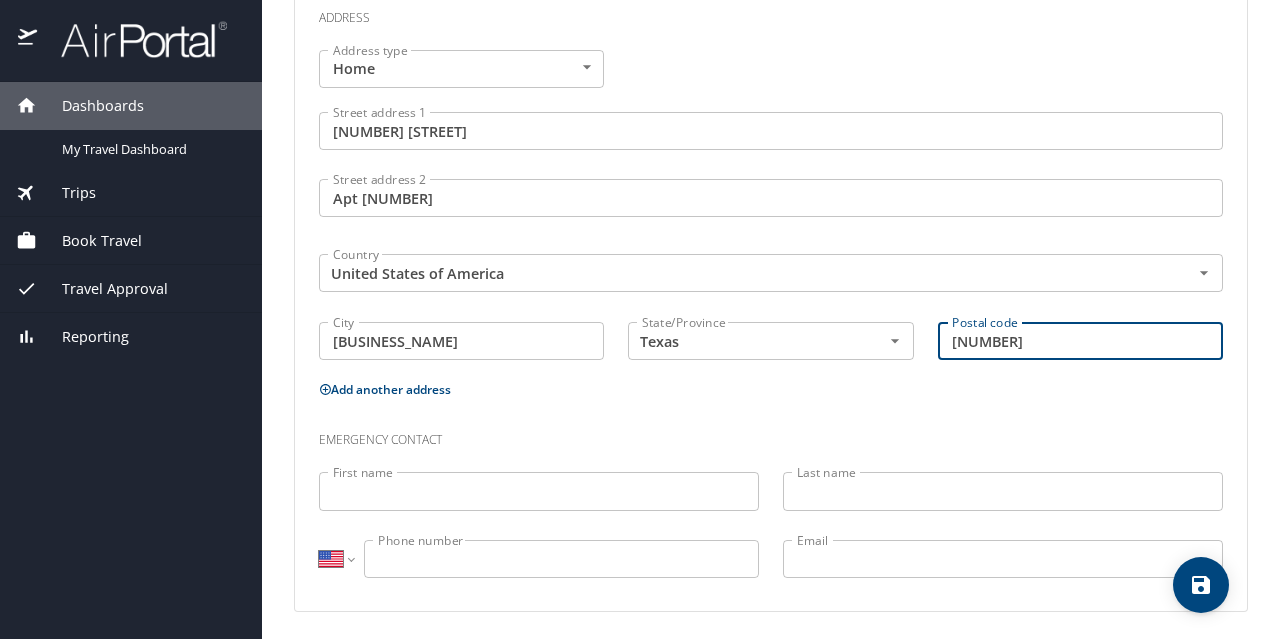 type on "75234" 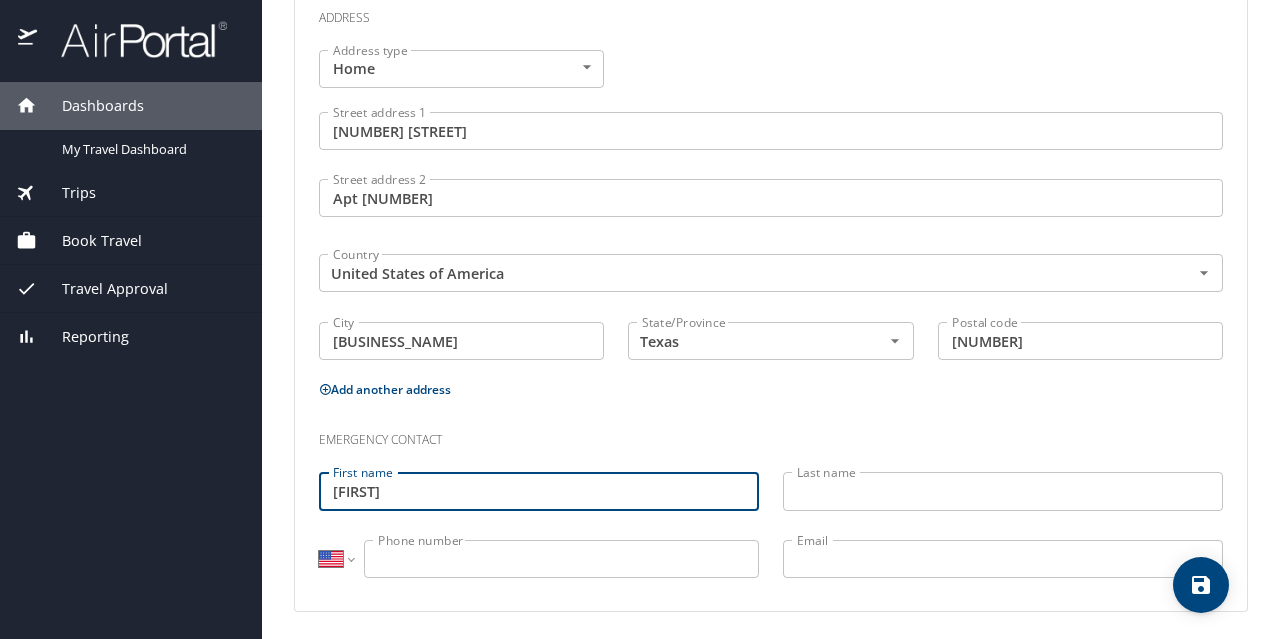 type on "Helen" 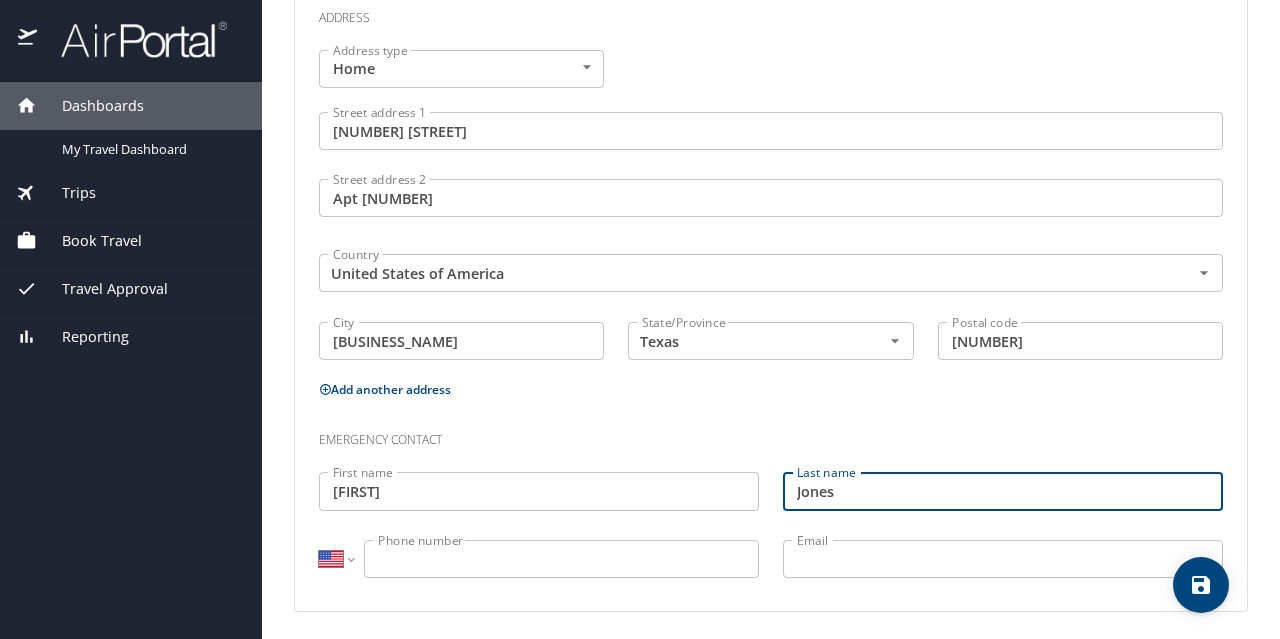 type on "Jones" 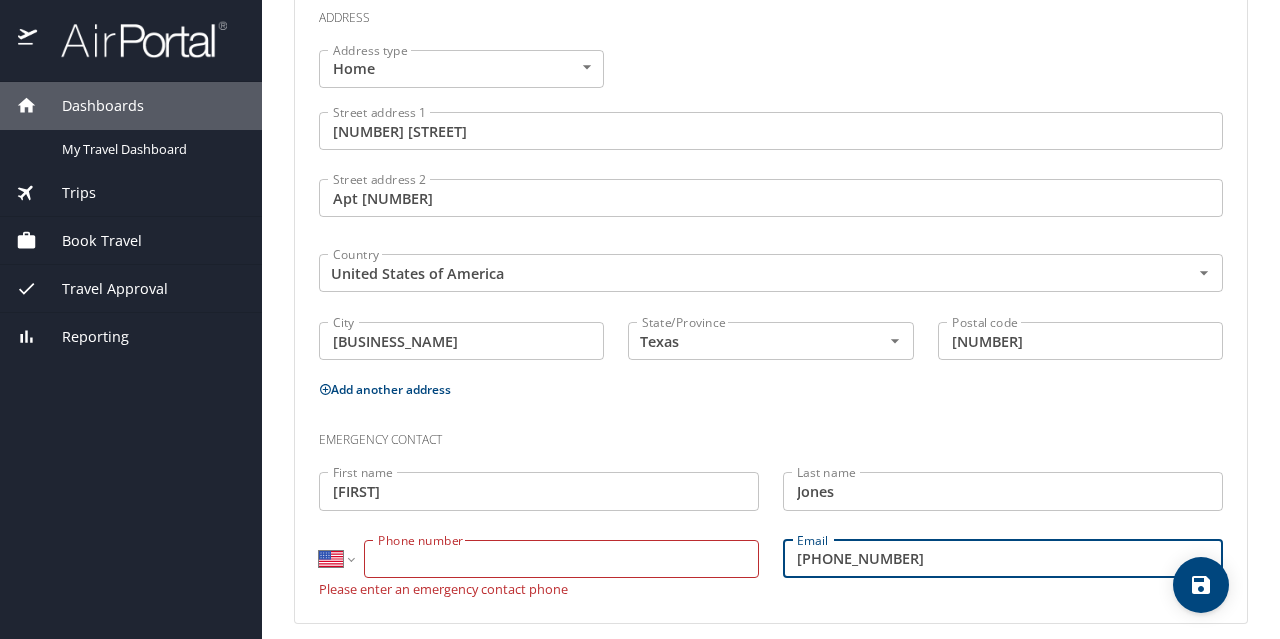 type on "3187910778" 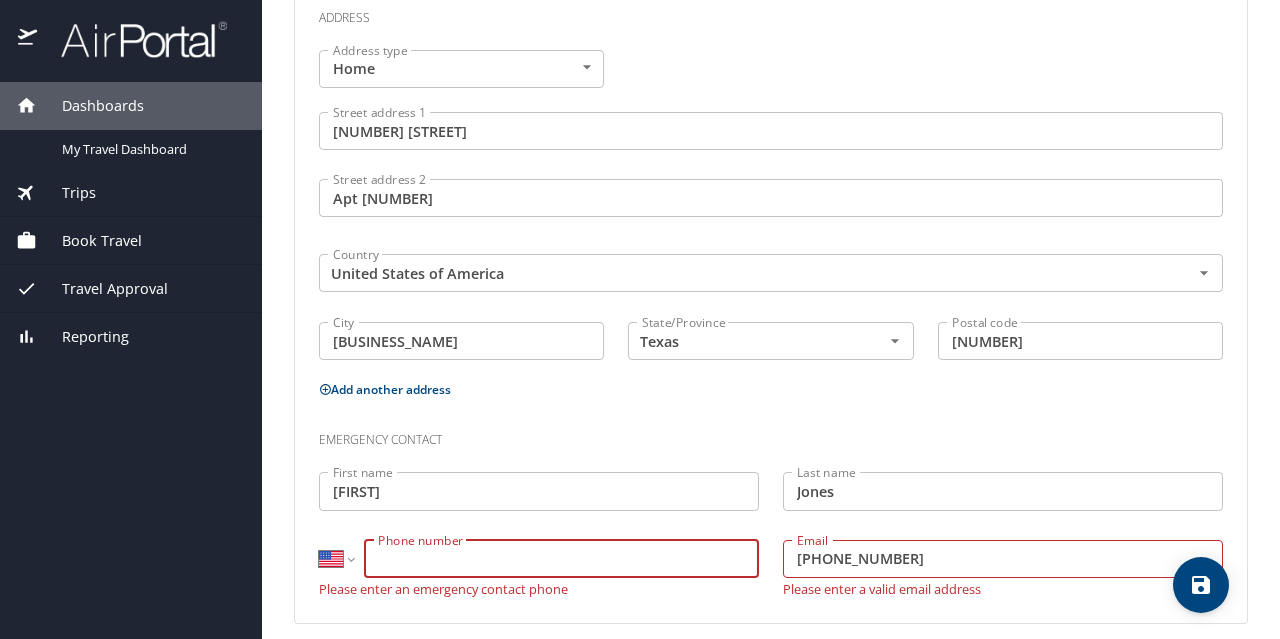 click on "Phone number" at bounding box center (561, 559) 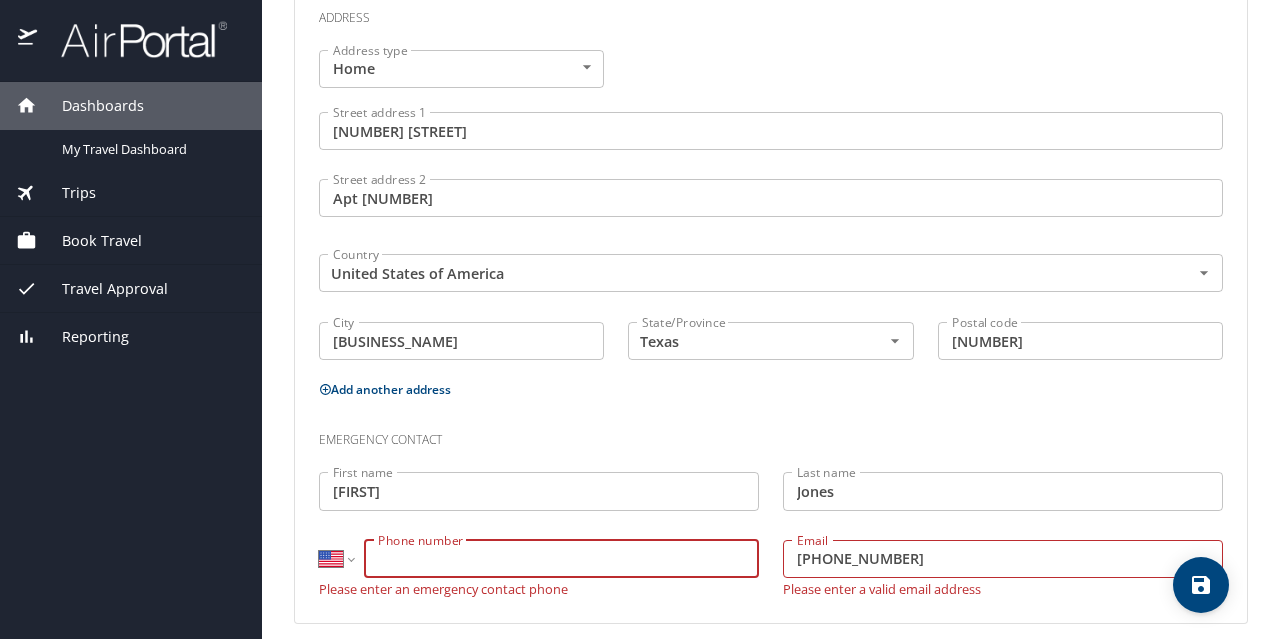 click on "Phone number" at bounding box center [561, 559] 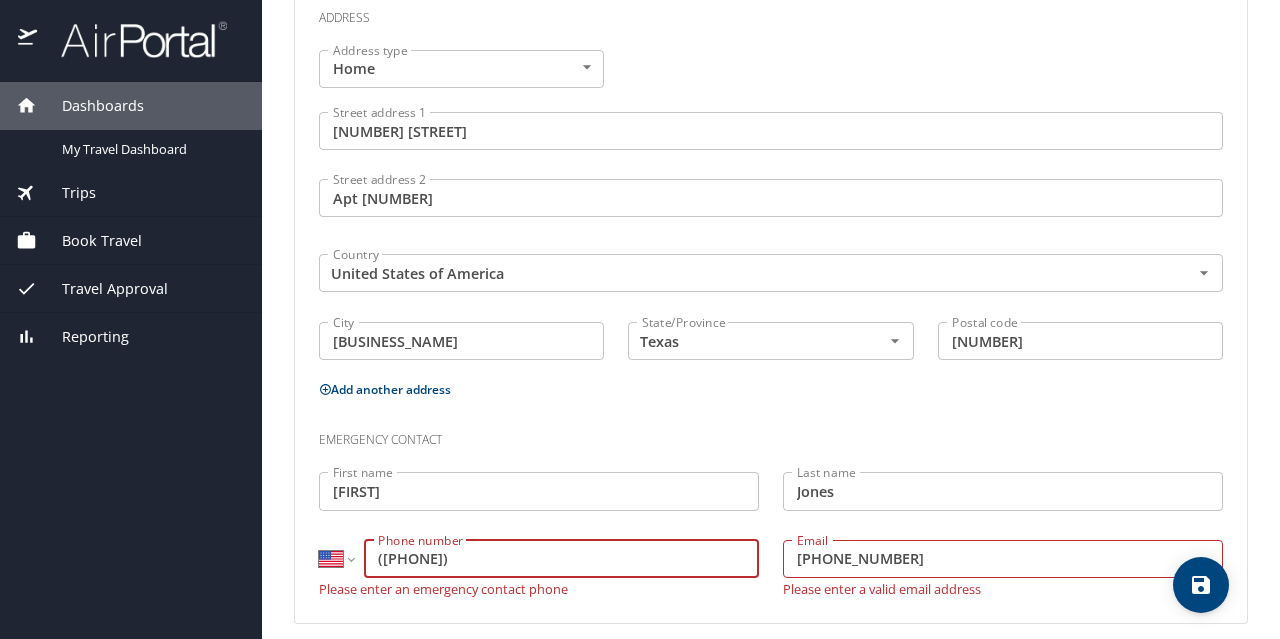 type on "(318) 791-0778" 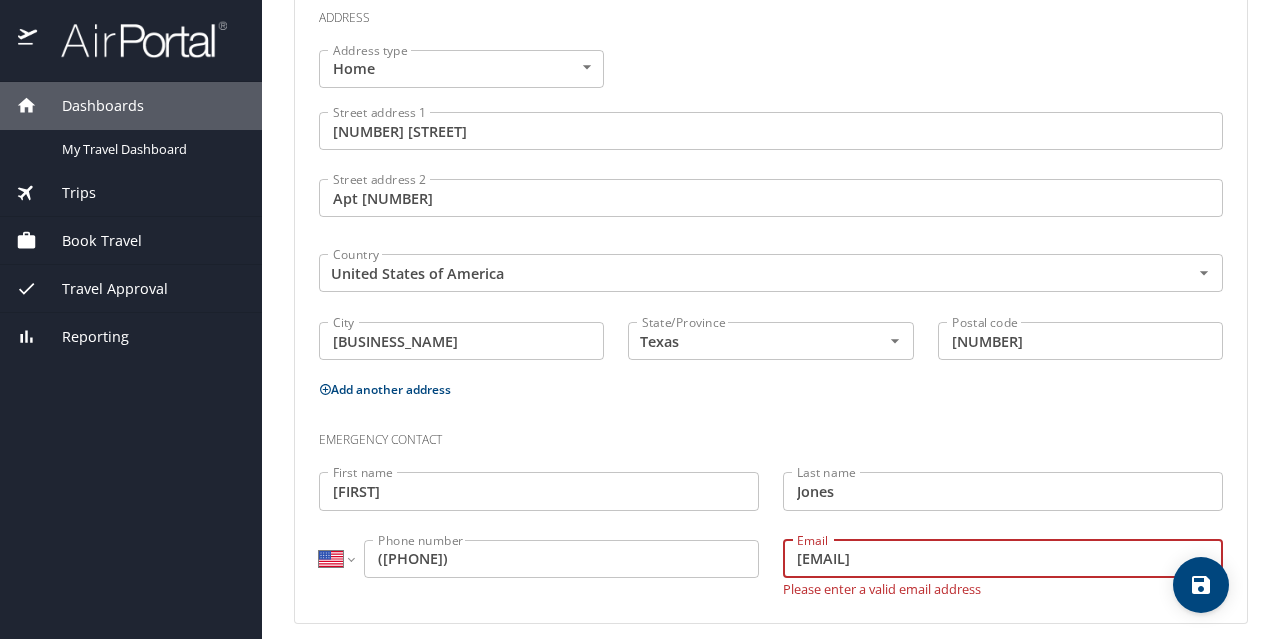 scroll, scrollTop: 776, scrollLeft: 0, axis: vertical 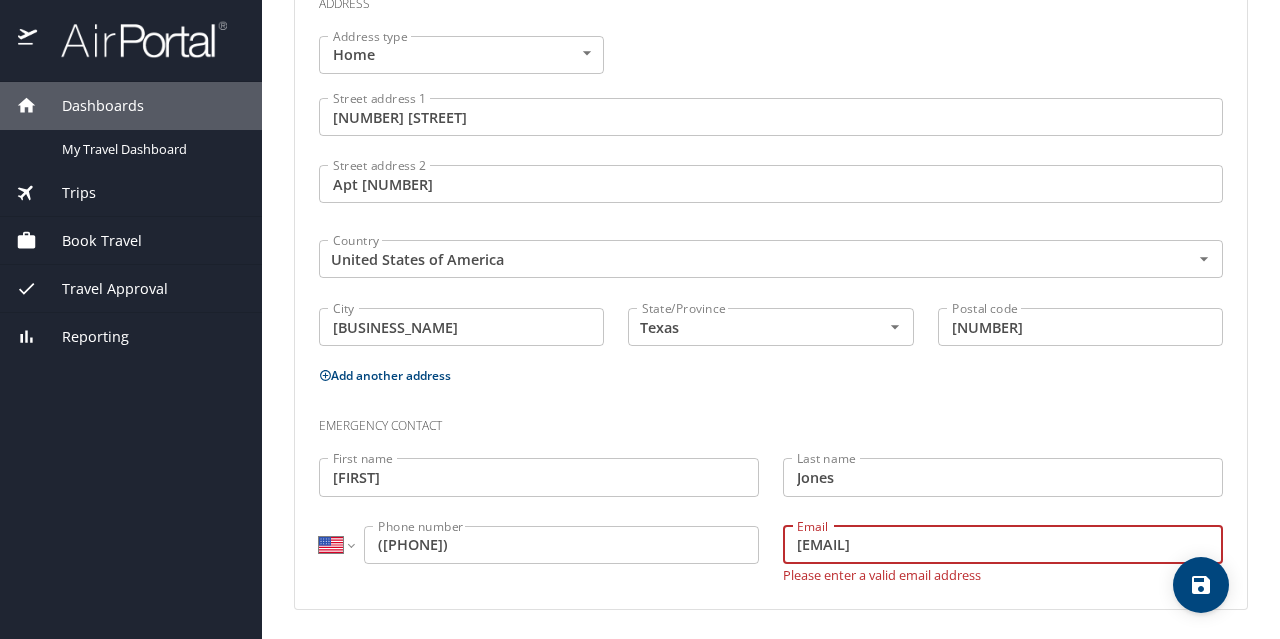 type on "joneshl1913@yahoo.com" 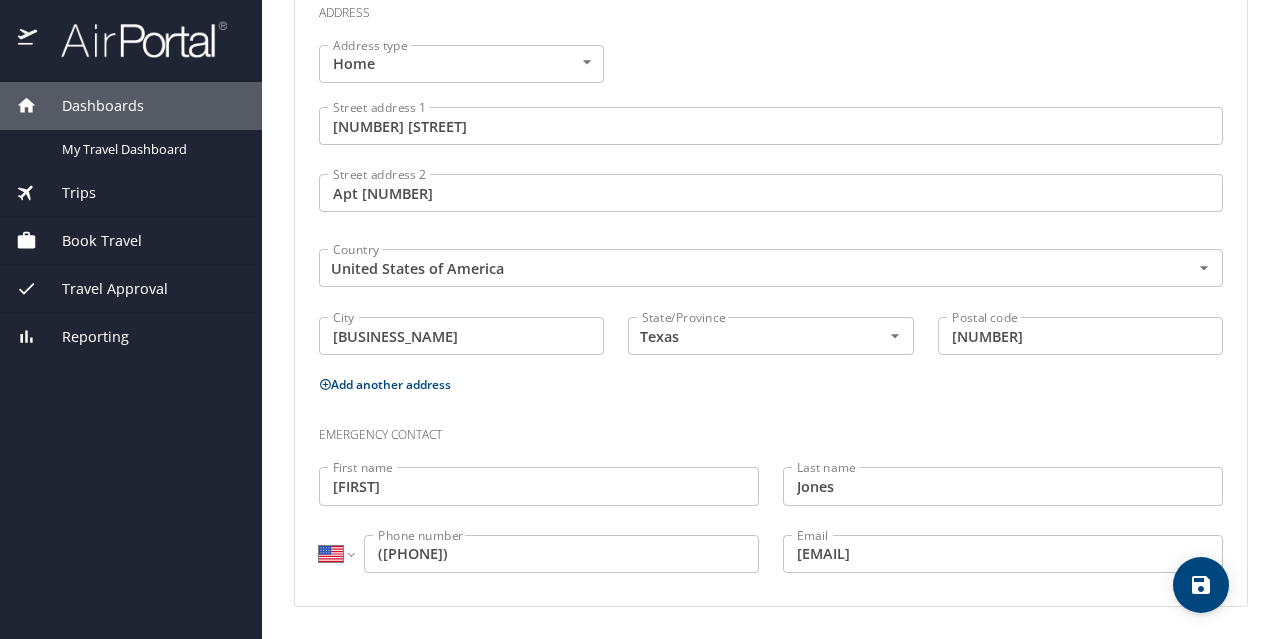 scroll, scrollTop: 762, scrollLeft: 0, axis: vertical 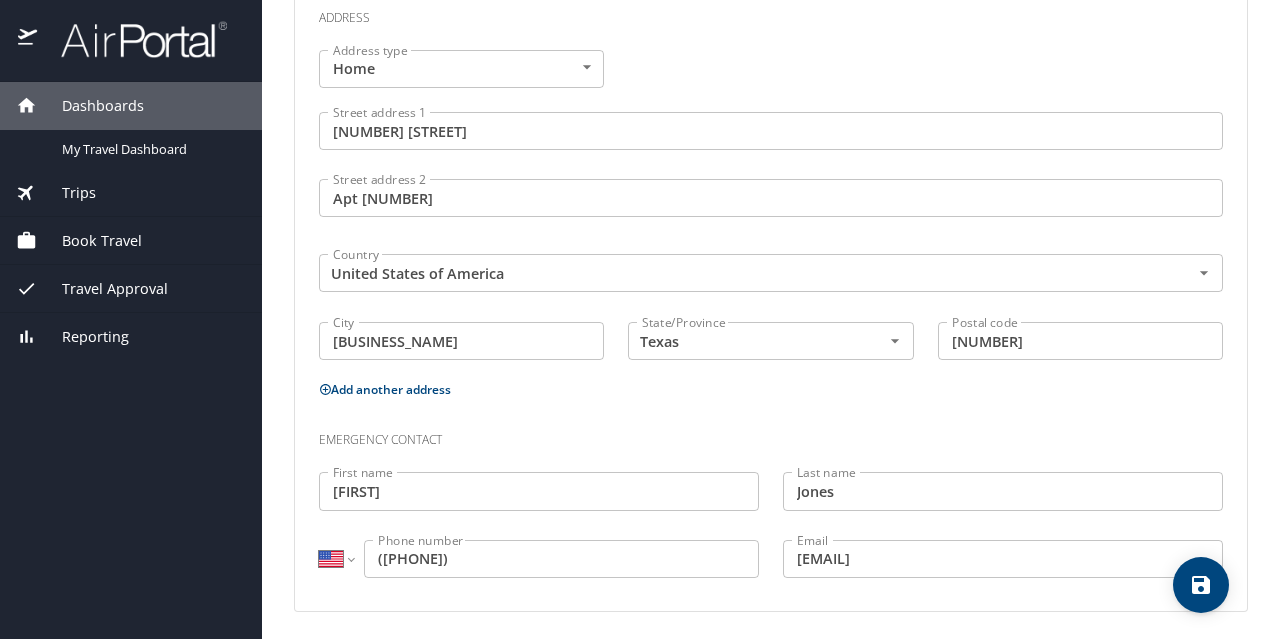 click on "Travel profile Felicia Jackson Personal Info Travel Documents Travel Preferences Payment Info Company Info Basic Info Legal name, date of birth and gender must match the traveler's government-issued identification.   Legal first name Felicia Legal first name   Legal middle name Nicole Legal middle name   Legal last name Jackson Legal last name   Suffix ​ NotApplicable Suffix   Date of birth Date of birth   Legal gender Female Female Legal gender Contact Info Email, phone, address, emergency contact info Phone   Phone type Mobile Mobile Phone type   International Afghanistan Åland Islands Albania Algeria American Samoa Andorra Angola Anguilla Antigua and Barbuda Argentina Armenia Aruba Ascension Island Australia Austria Azerbaijan Bahamas Bahrain Bangladesh Barbados Belarus Belgium Belize Benin Bermuda Bhutan Bolivia Bonaire, Sint Eustatius and Saba Bosnia and Herzegovina Botswana Brazil British Indian Ocean Territory Brunei Darussalam Bulgaria Burkina Faso Burma Burundi Cambodia Cameroon Canada Cape Verde" at bounding box center (771, 319) 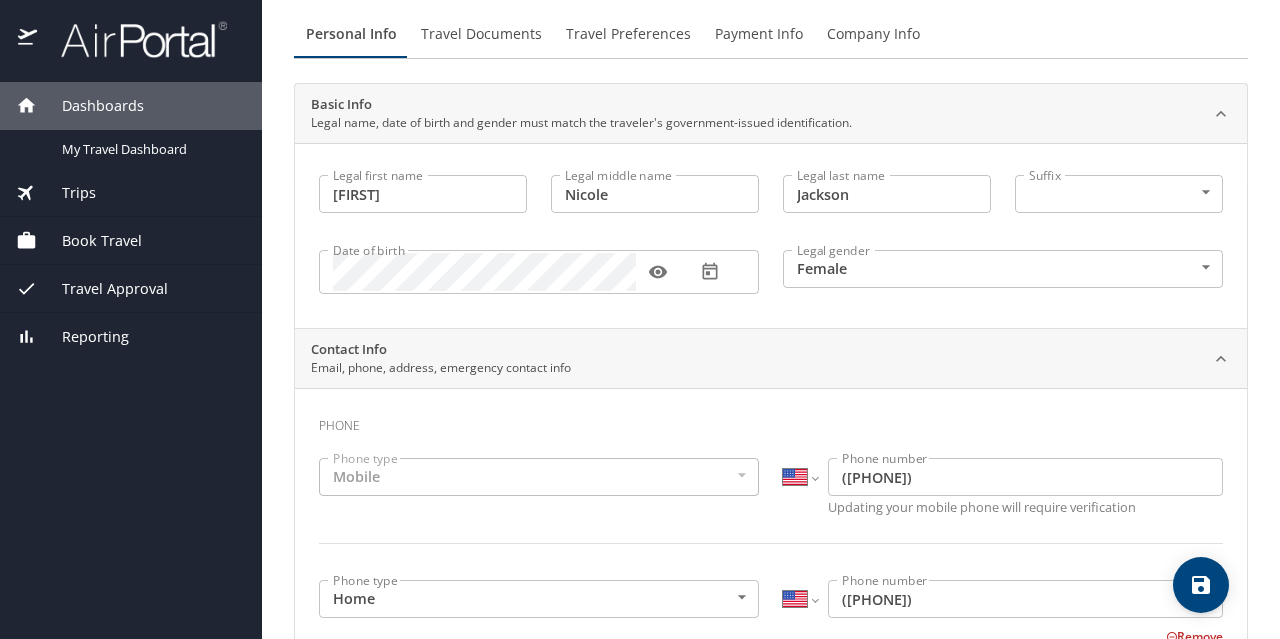 scroll, scrollTop: 0, scrollLeft: 0, axis: both 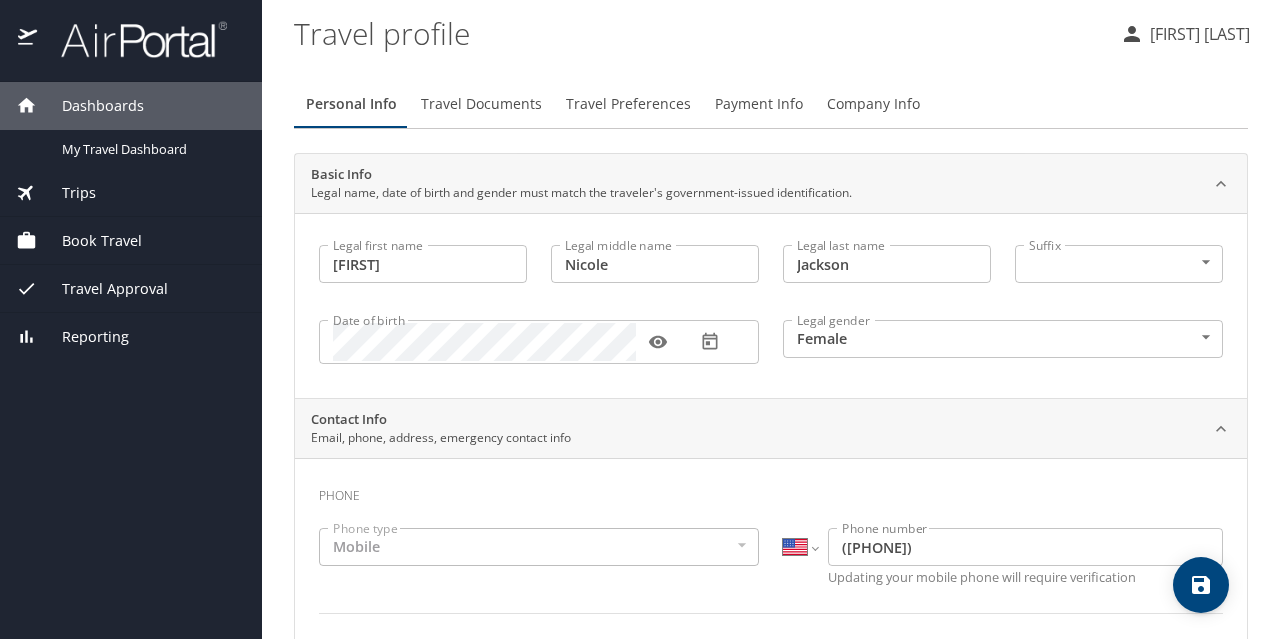 click on "Travel Documents" at bounding box center [481, 104] 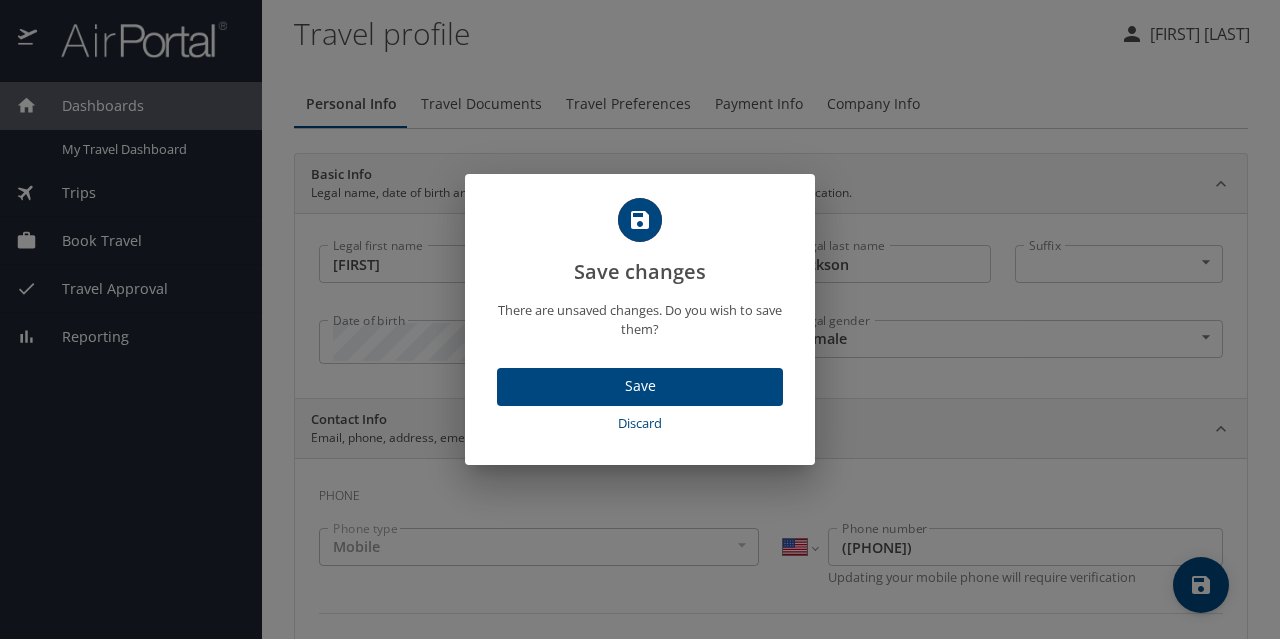 click on "Save" at bounding box center [640, 386] 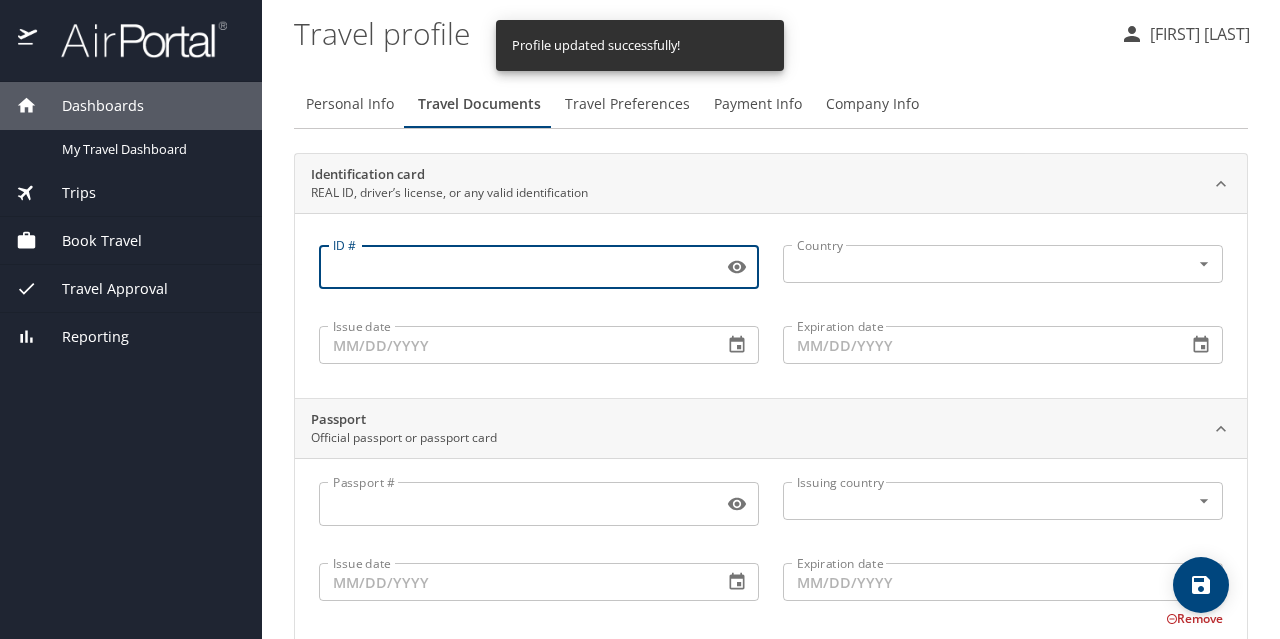 click on "ID #" at bounding box center (517, 267) 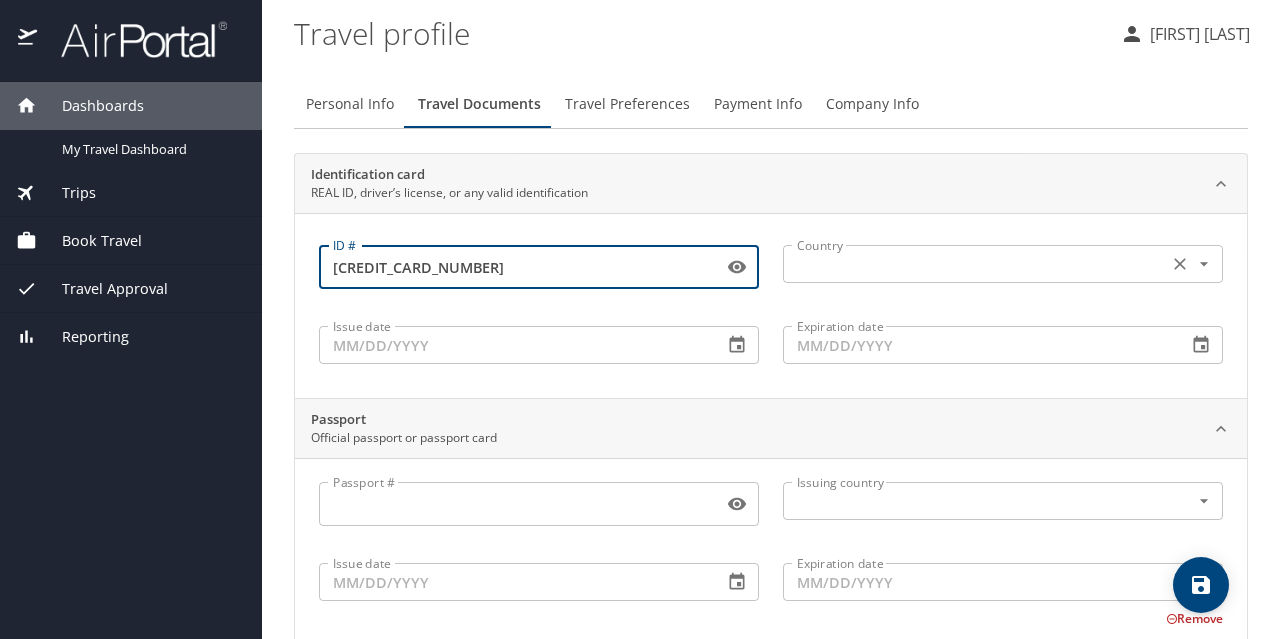 type on "47643272" 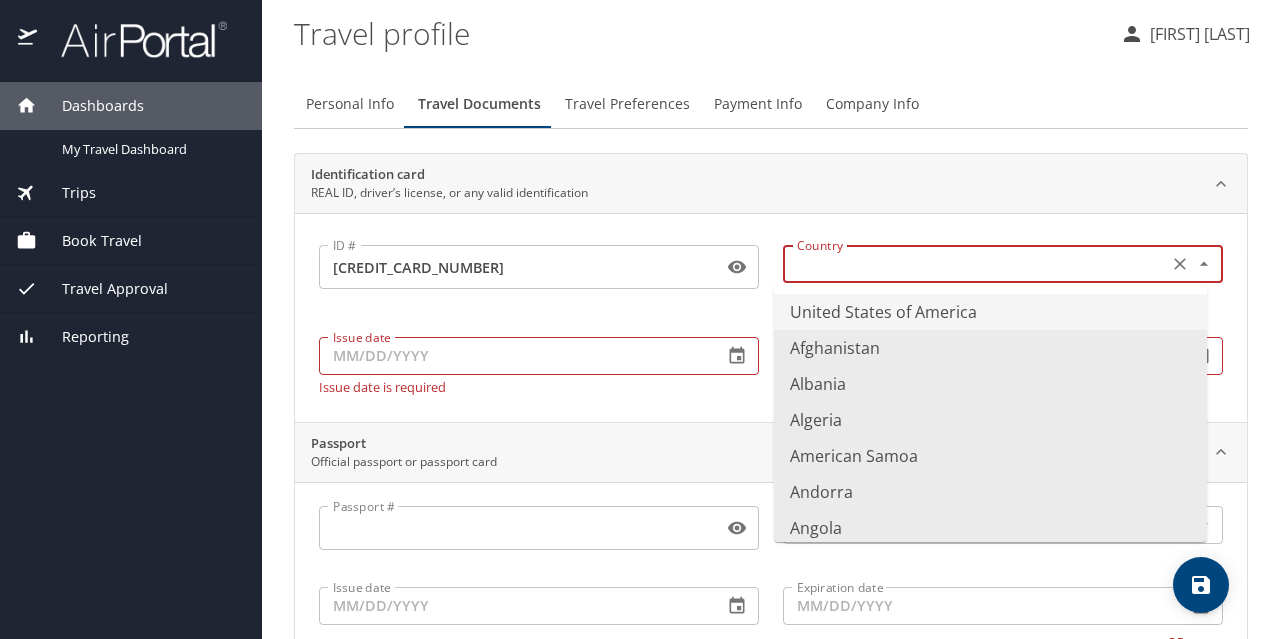 click at bounding box center [973, 264] 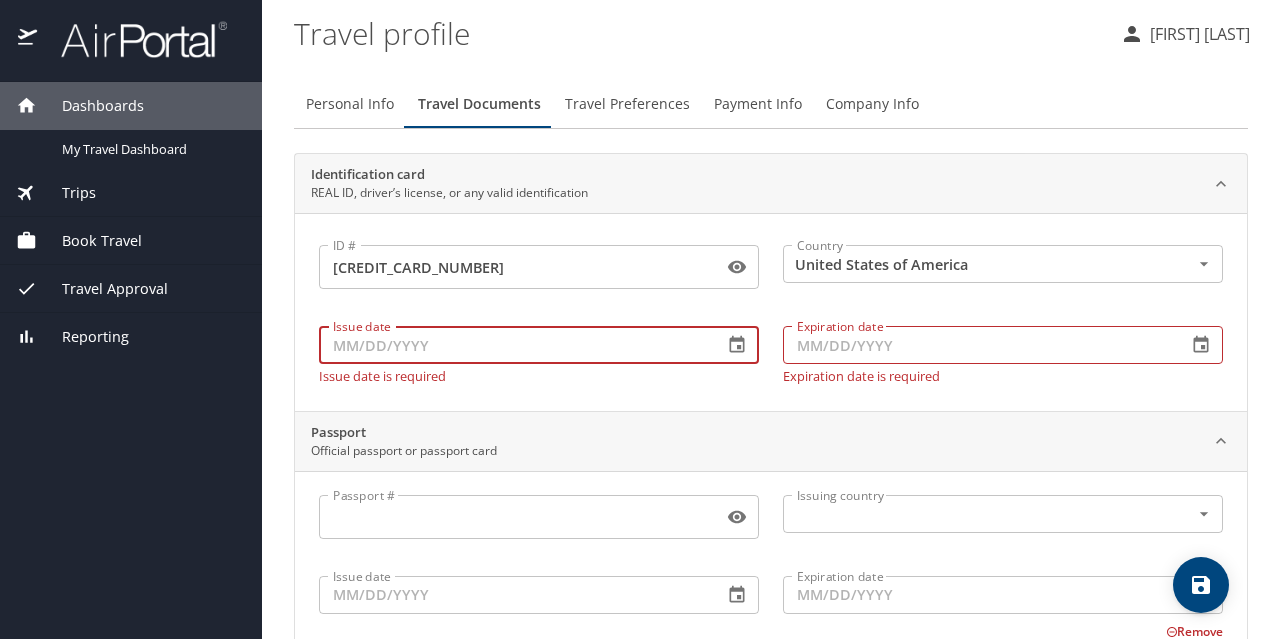 click on "Issue date" at bounding box center (513, 345) 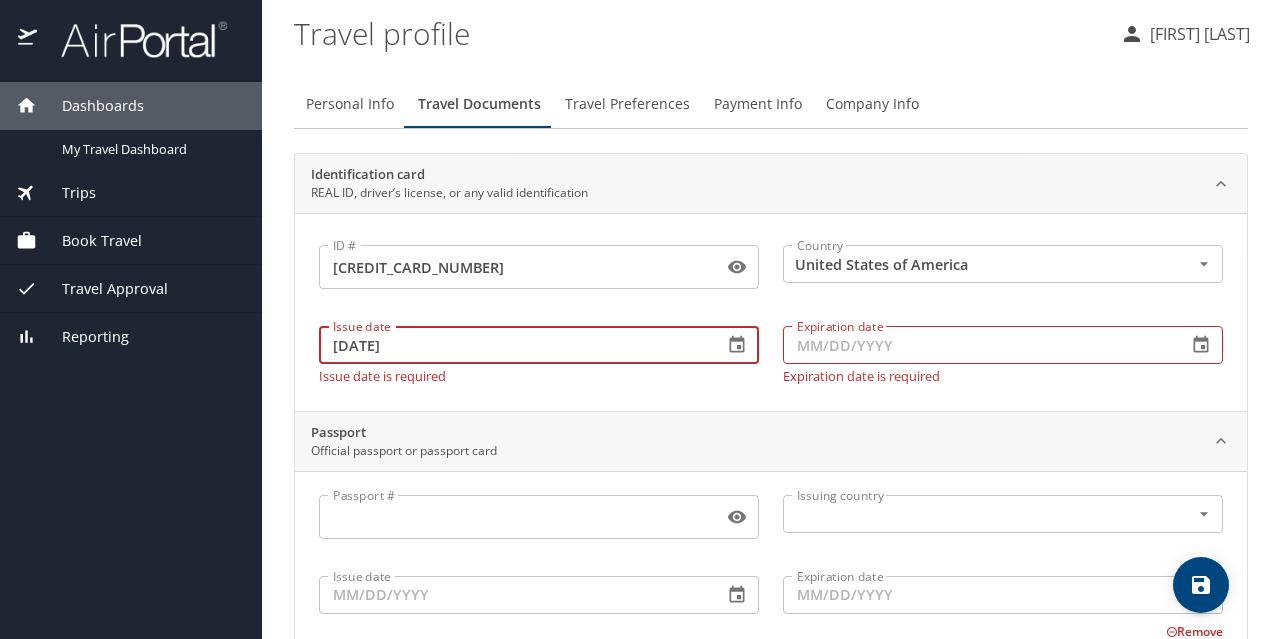 type on "02/10/2022" 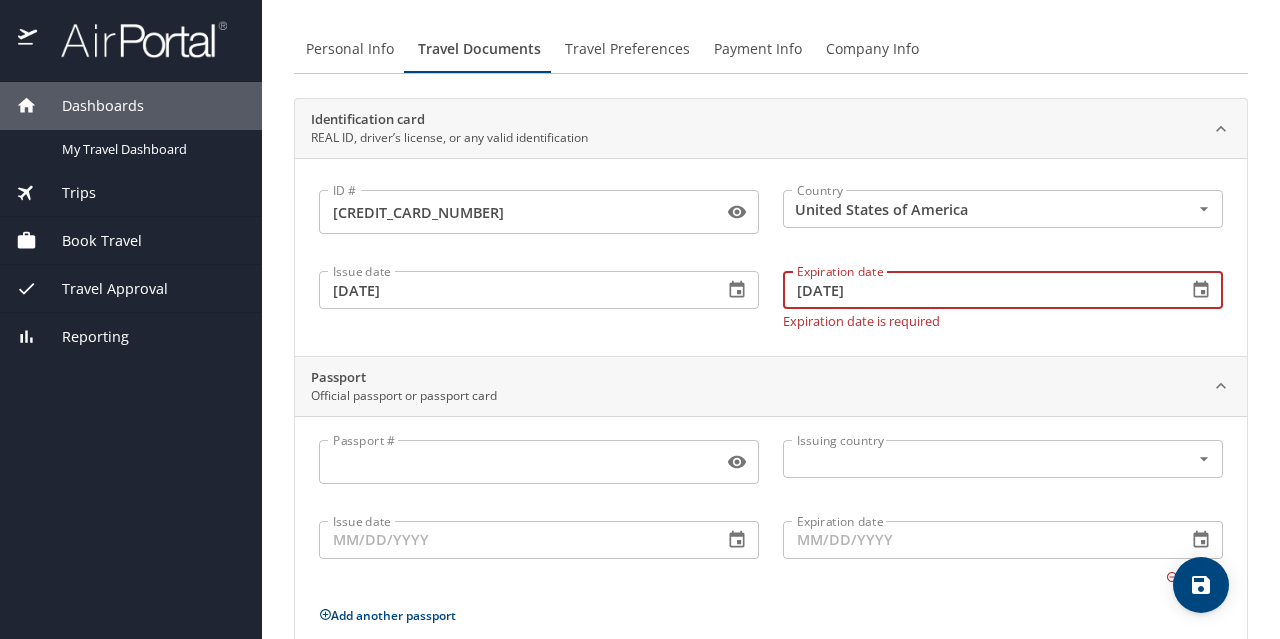 type on "02/10/2031" 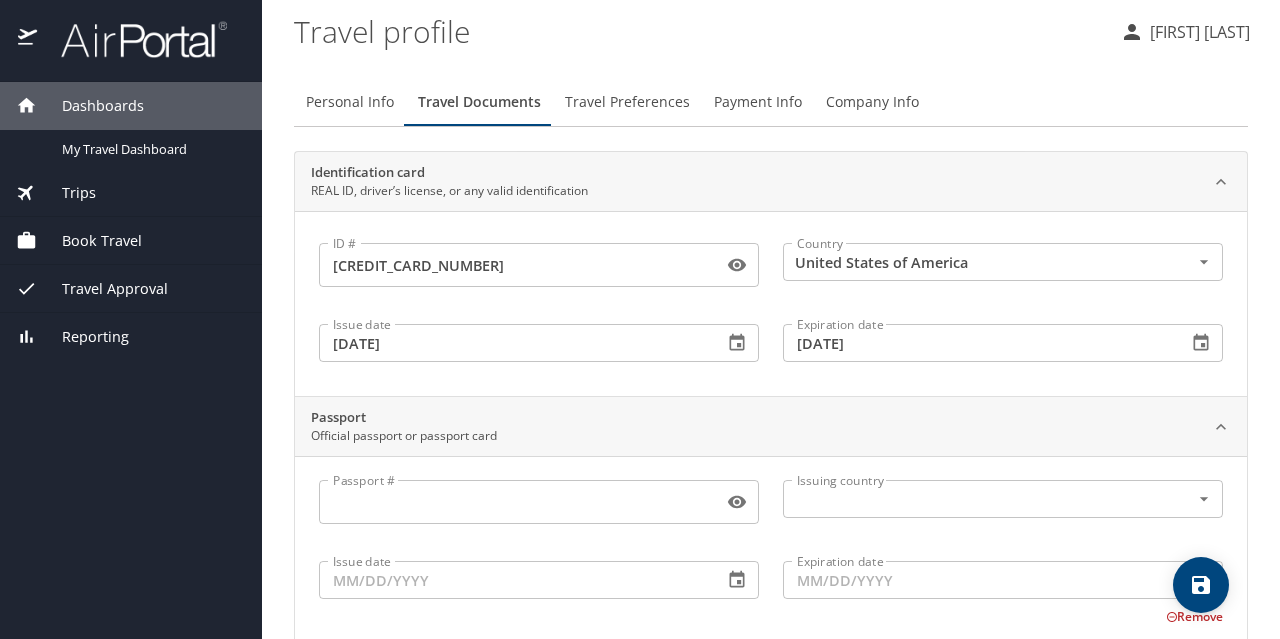 scroll, scrollTop: 0, scrollLeft: 0, axis: both 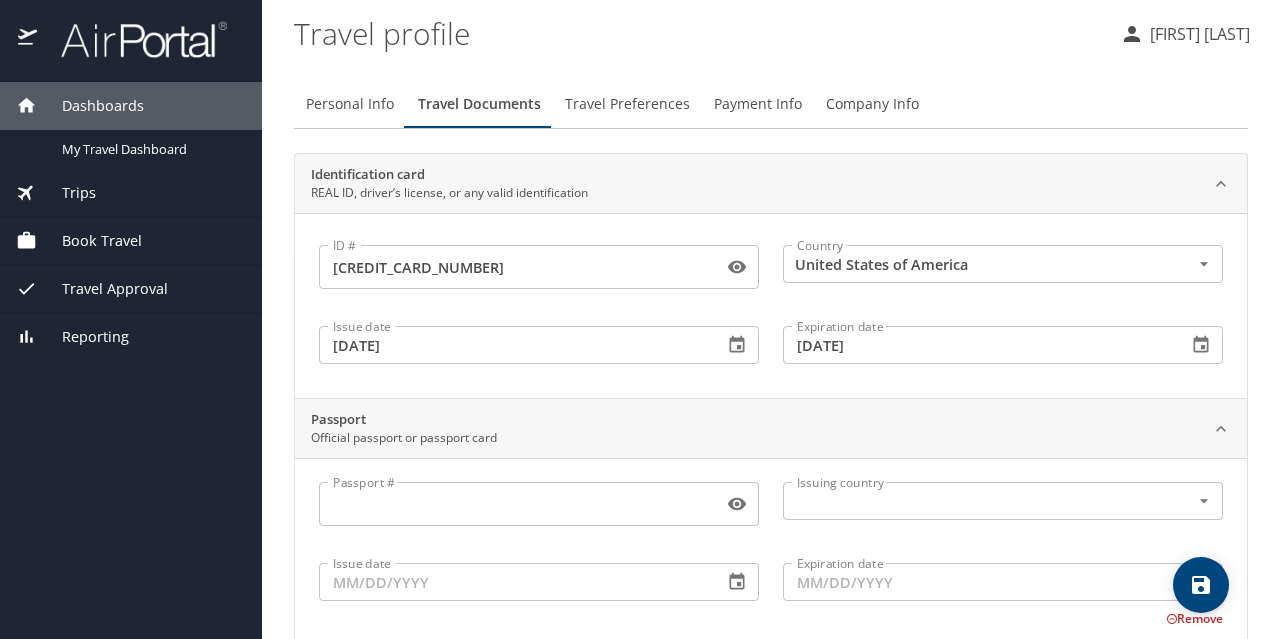 click on "Travel Preferences" at bounding box center [627, 104] 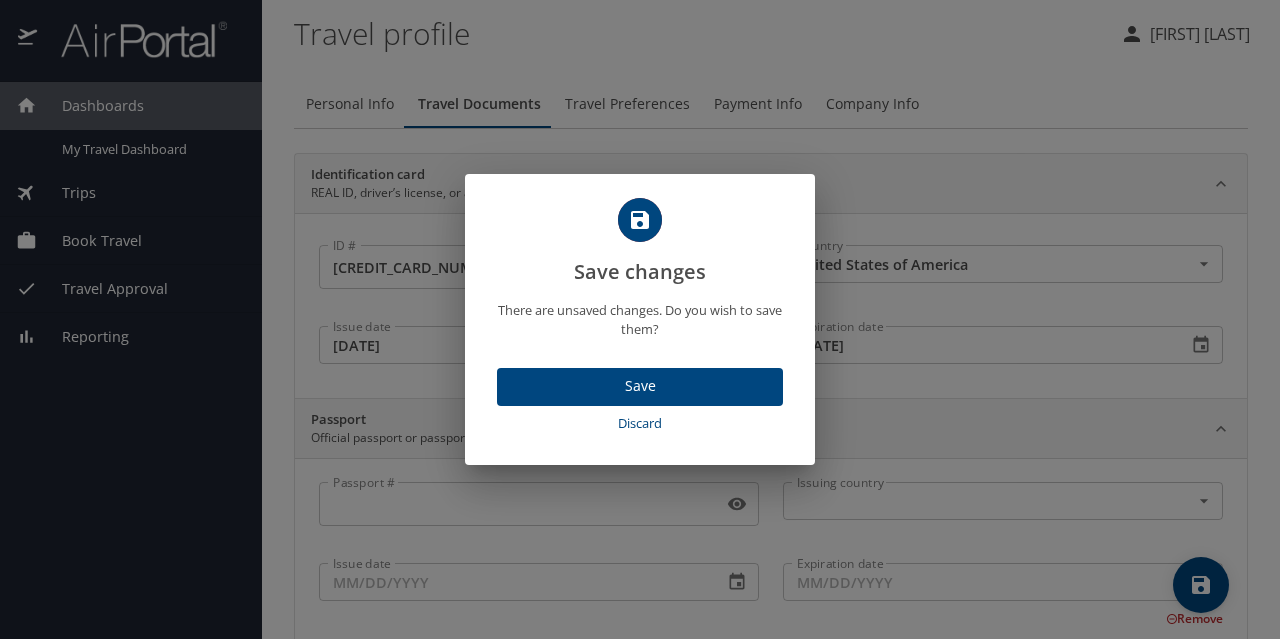 click on "Save" at bounding box center (640, 386) 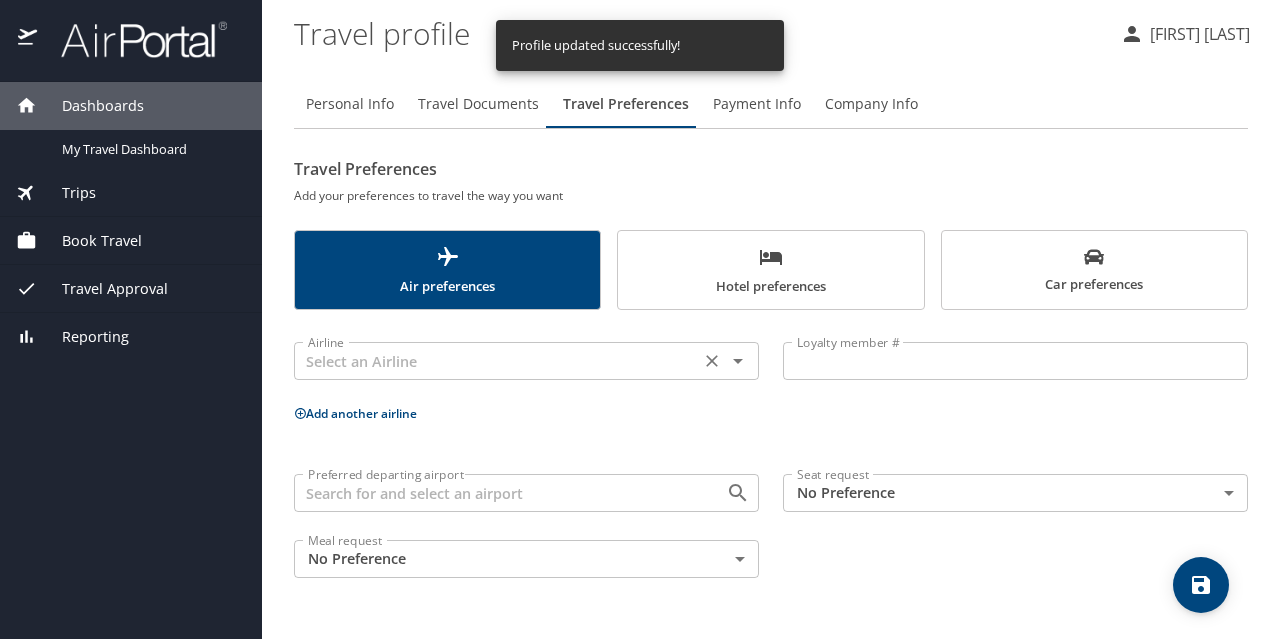 click 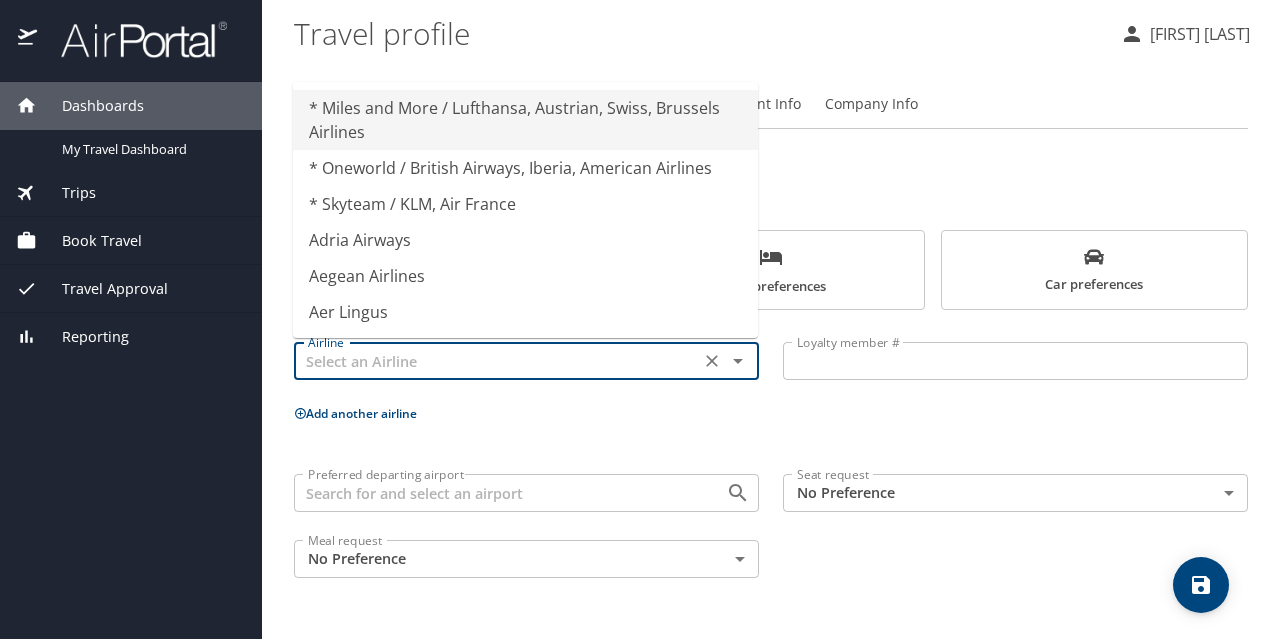 click at bounding box center [497, 361] 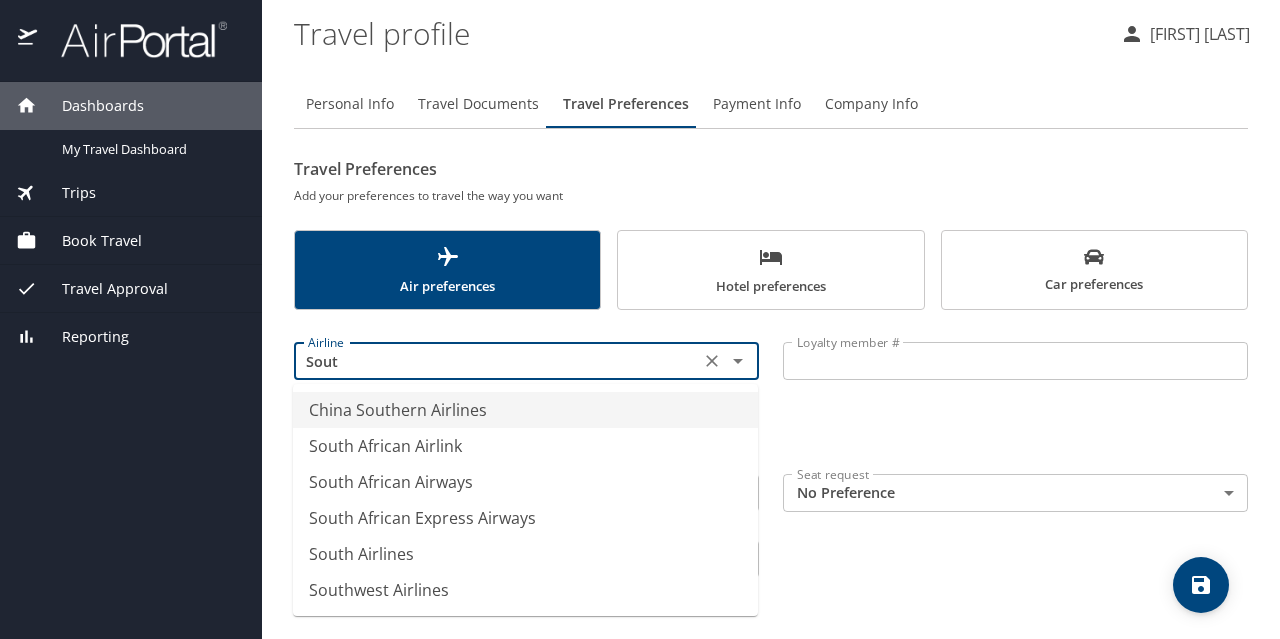 click on "Southwest Airlines" at bounding box center (525, 590) 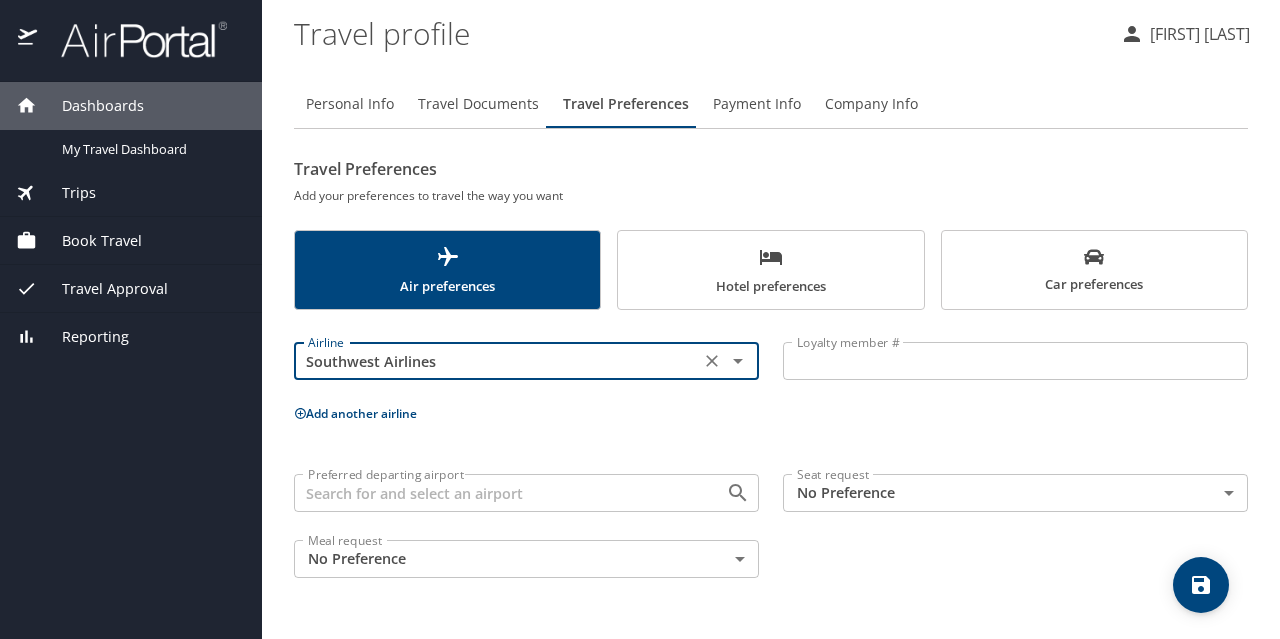 type on "Southwest Airlines" 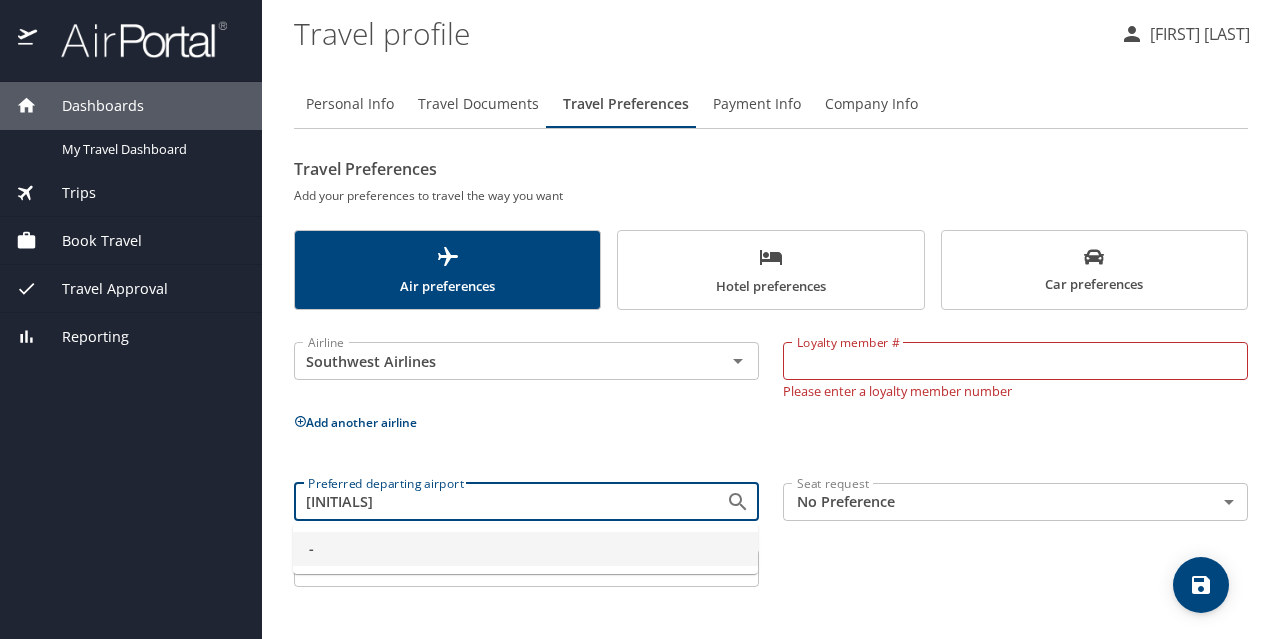 type on "D" 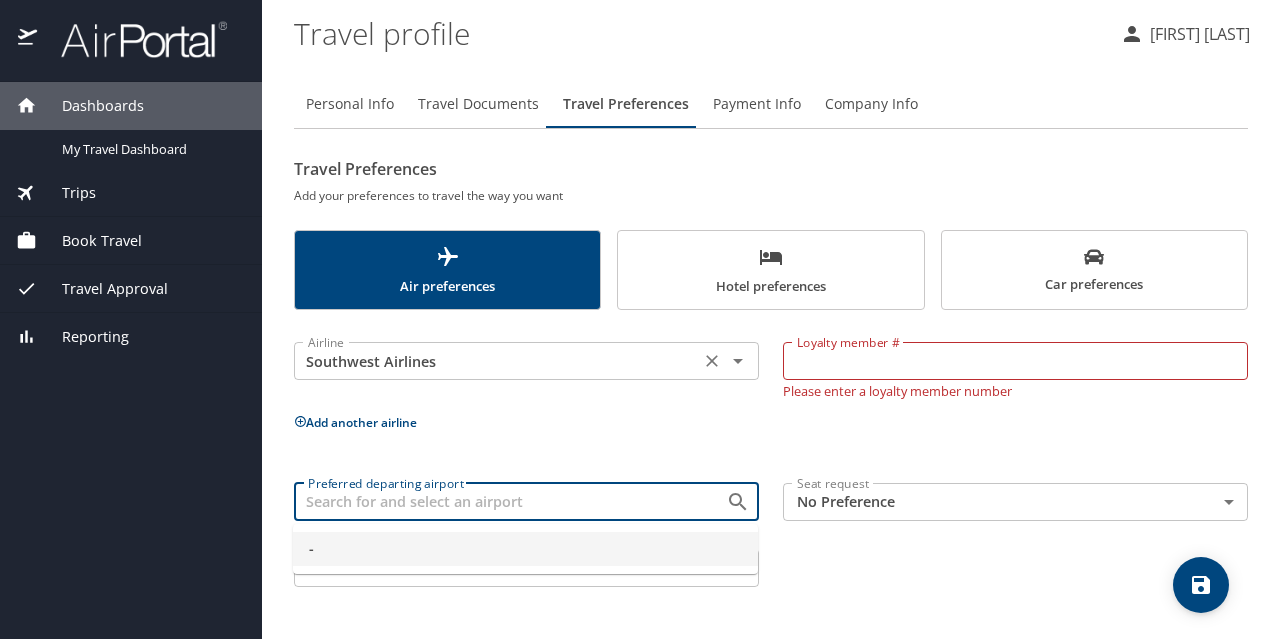 click 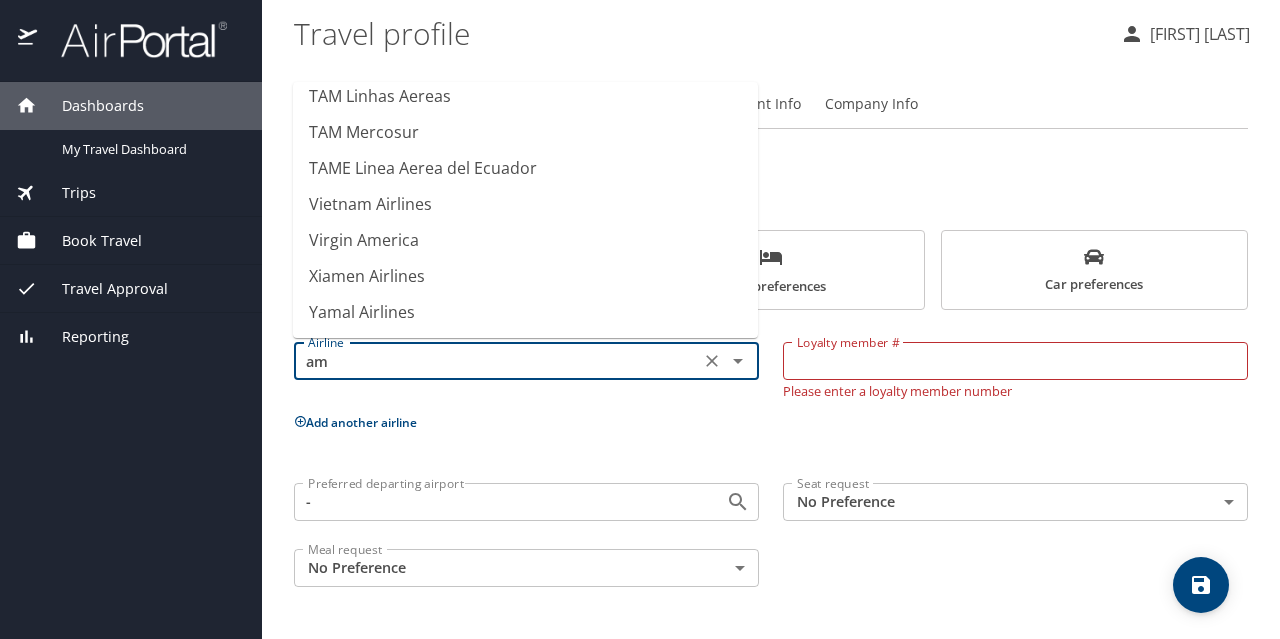 scroll, scrollTop: 0, scrollLeft: 0, axis: both 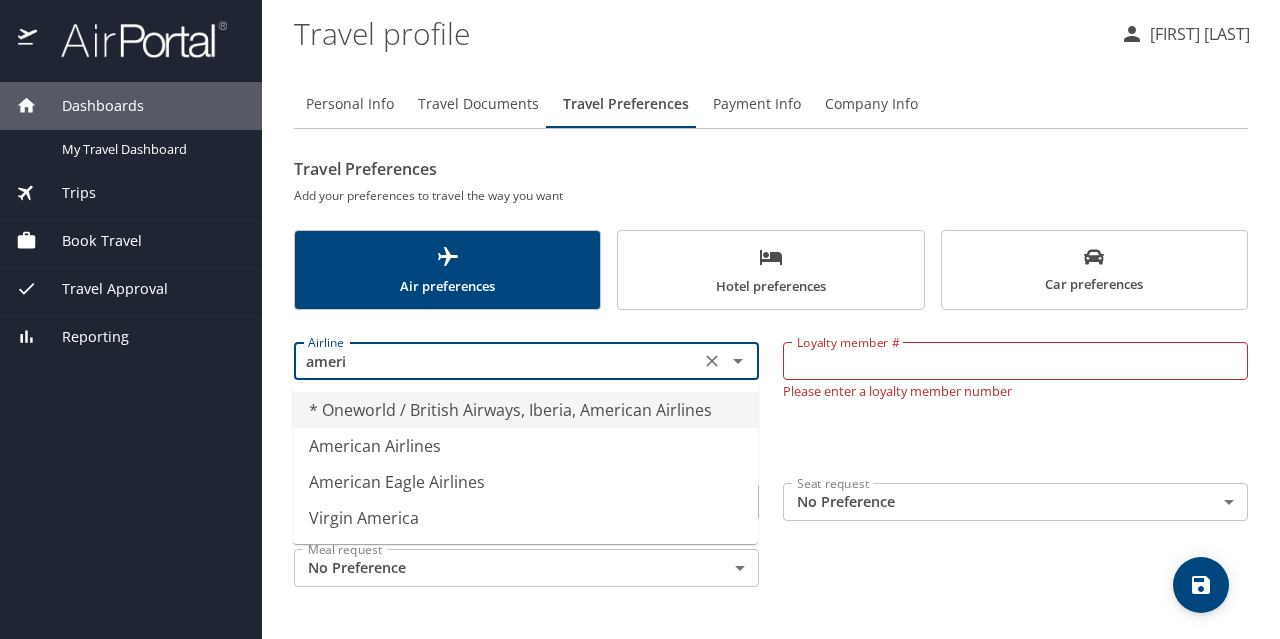 click on "American Airlines" at bounding box center (525, 446) 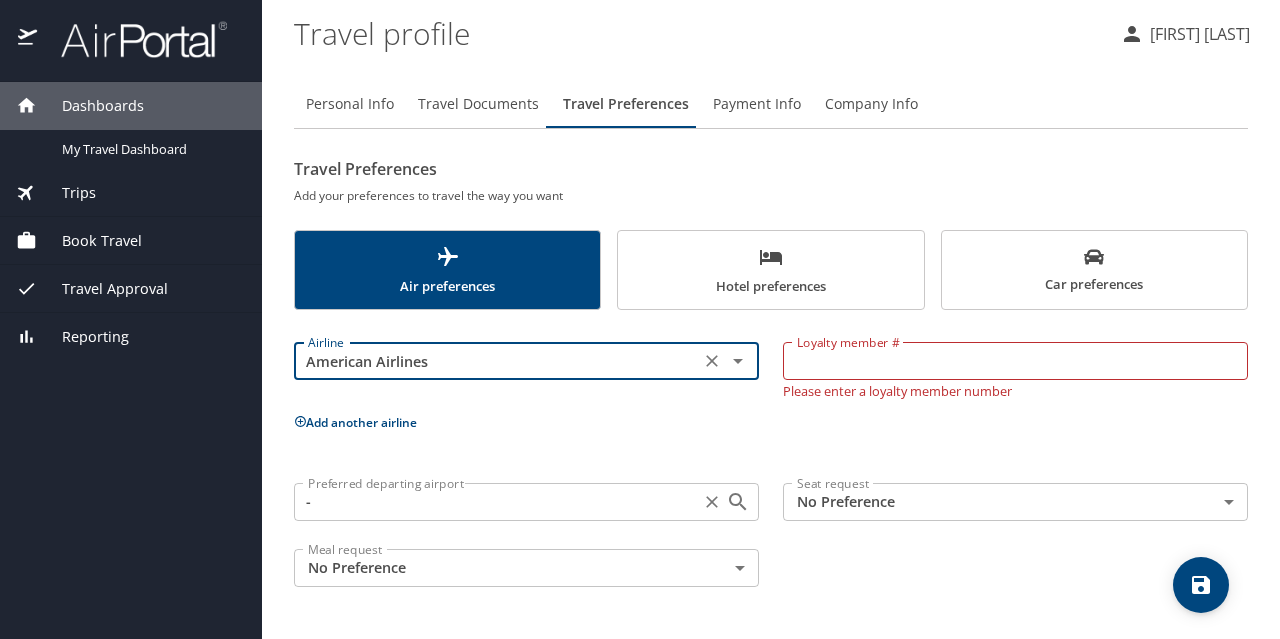 type on "American Airlines" 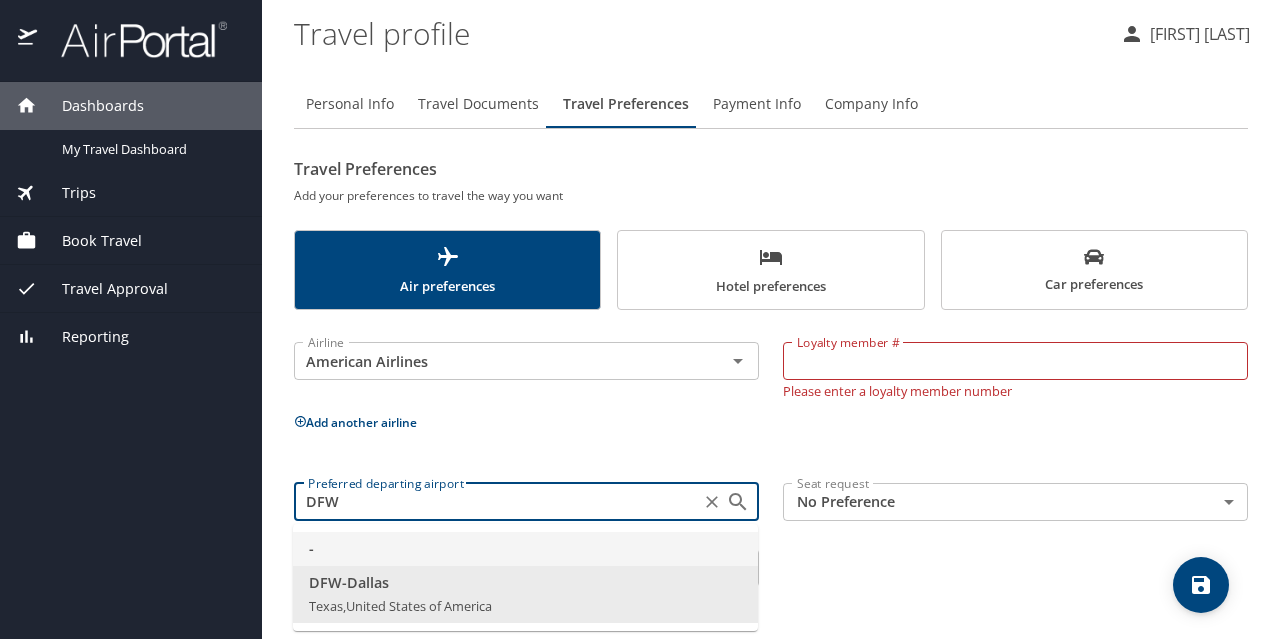 click on "Texas,  United States of America" at bounding box center (400, 606) 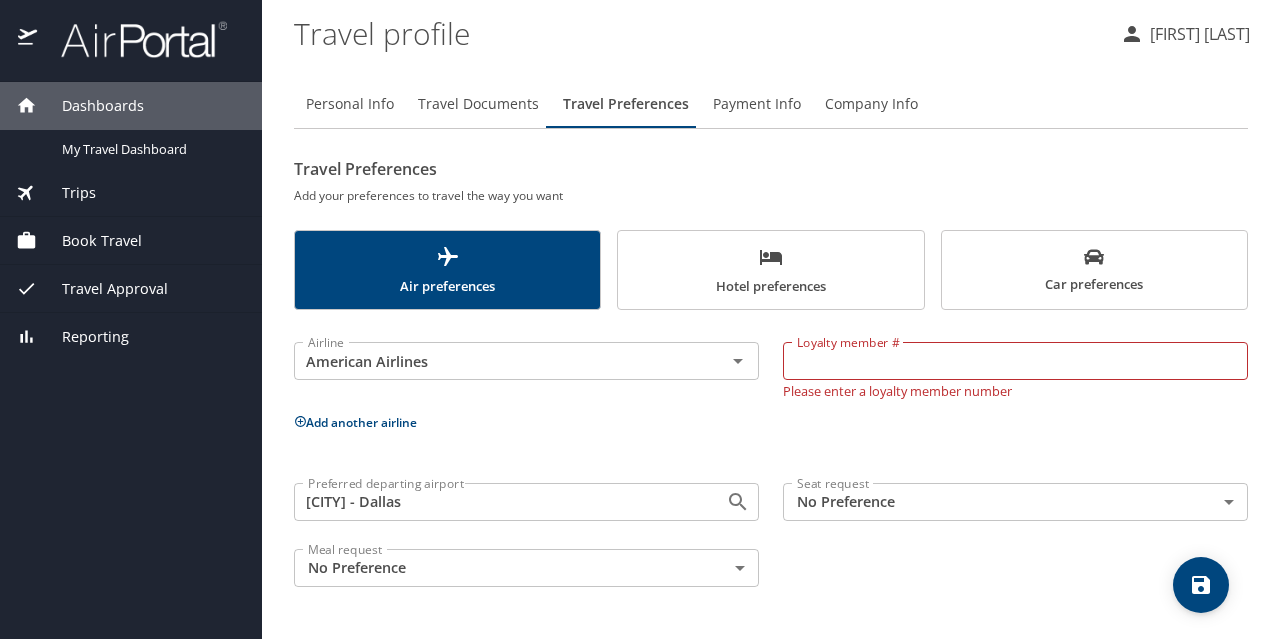 click on "Dashboards My Travel Dashboard Trips Current / Future Trips Past Trips Trips Missing Hotel Book Travel Request Agent Booking Approval Request (Beta) Book/Manage Online Trips Travel Approval Pending Trip Approvals Approved Trips Canceled Trips Approvals (Beta) Reporting Travel profile Felicia Jackson Personal Info Travel Documents Travel Preferences Payment Info Company Info Travel Preferences Add your preferences to travel the way you want Air preferences Hotel preferences Car preferences Airline American Airlines Airline   Loyalty member # Loyalty member # Please enter a loyalty member number  Add another airline Preferred departing airport DFW - Dallas Preferred departing airport   Seat request No Preference NotApplicable Seat request   Meal request No Preference NotApplicable Meal request My settings Travel agency contacts View travel profile Give feedback Sign out" at bounding box center [640, 319] 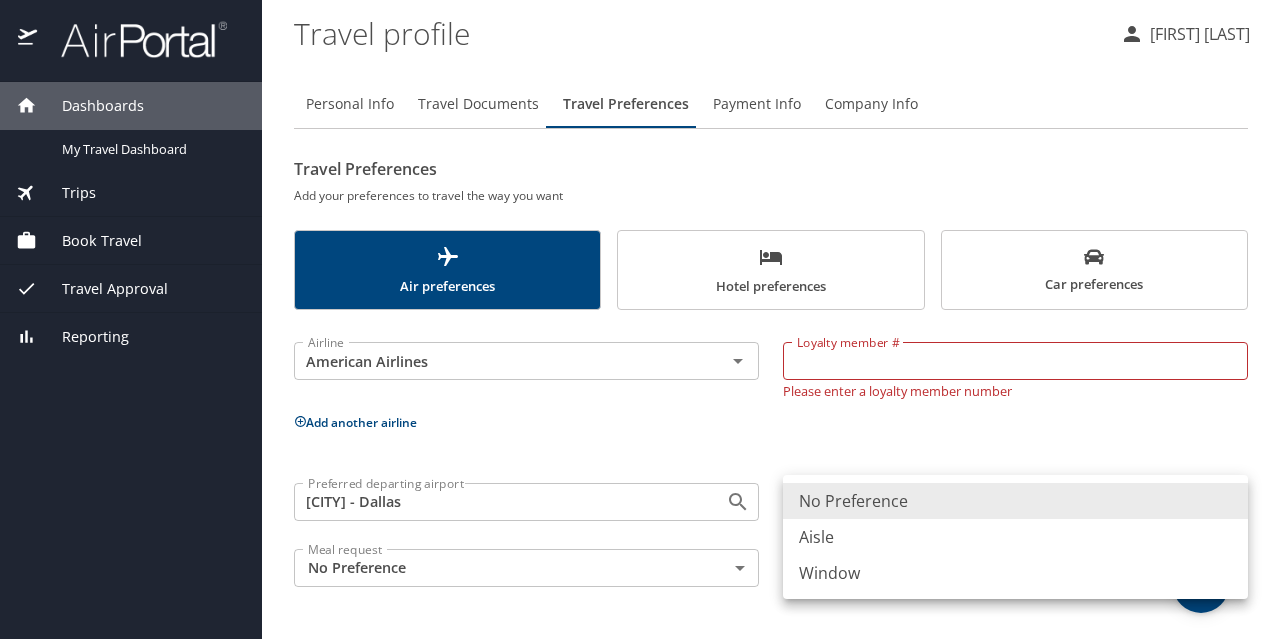 click at bounding box center (640, 319) 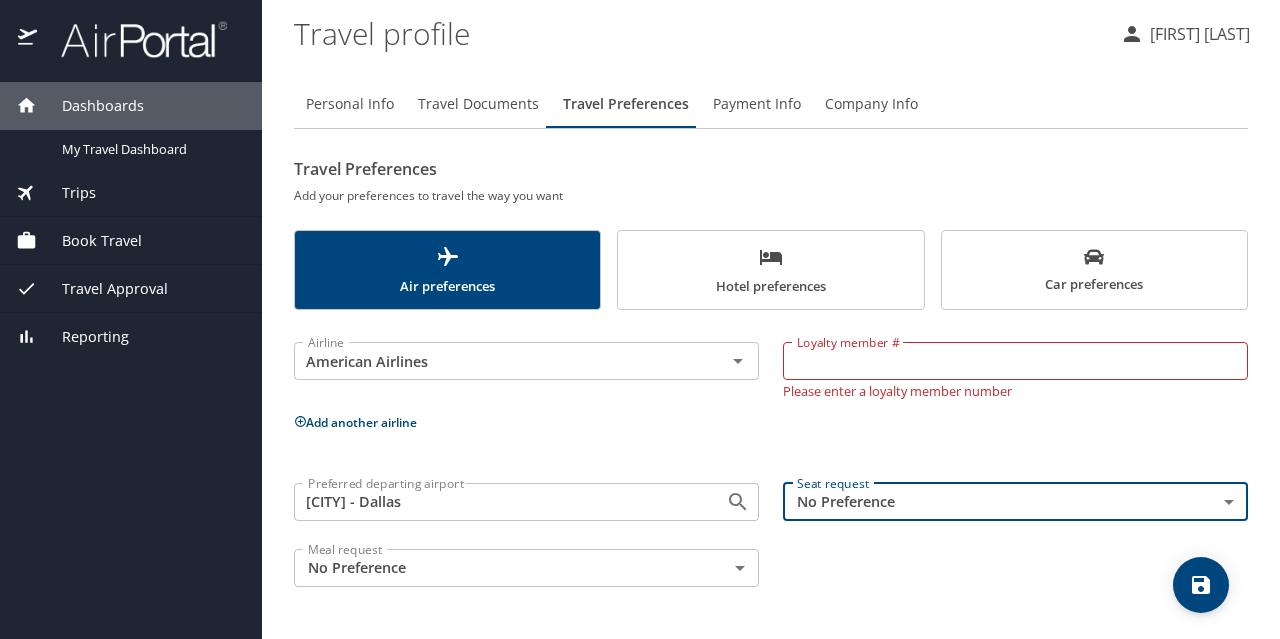 click on "Hotel preferences" at bounding box center (770, 271) 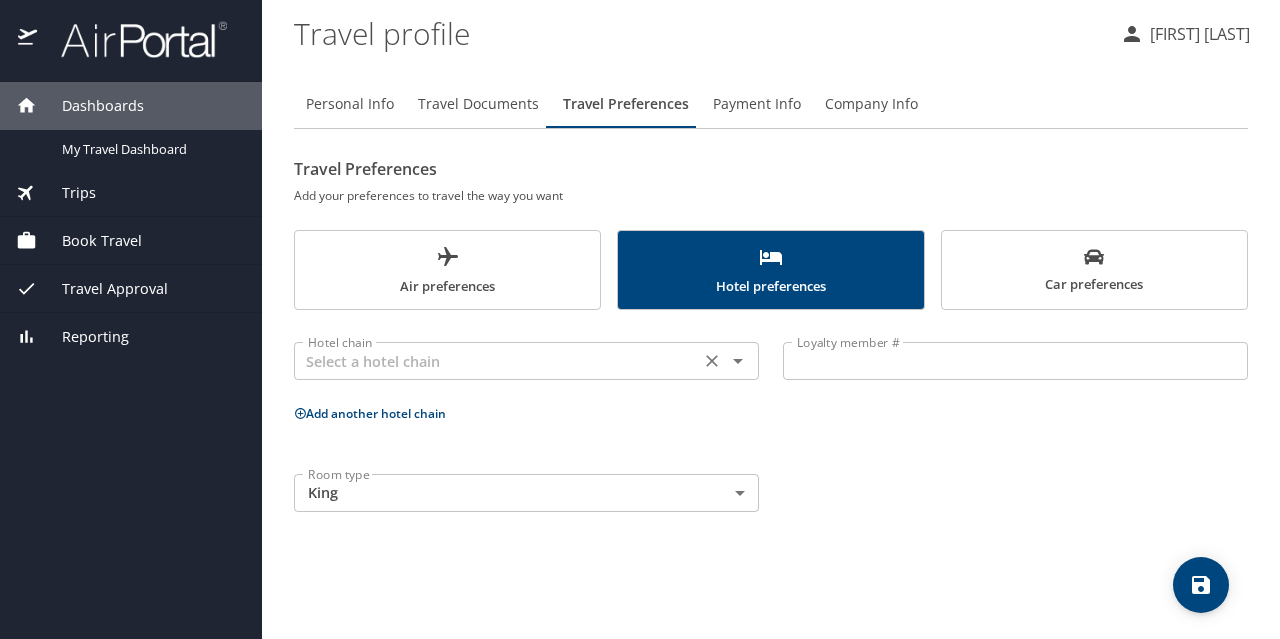 click 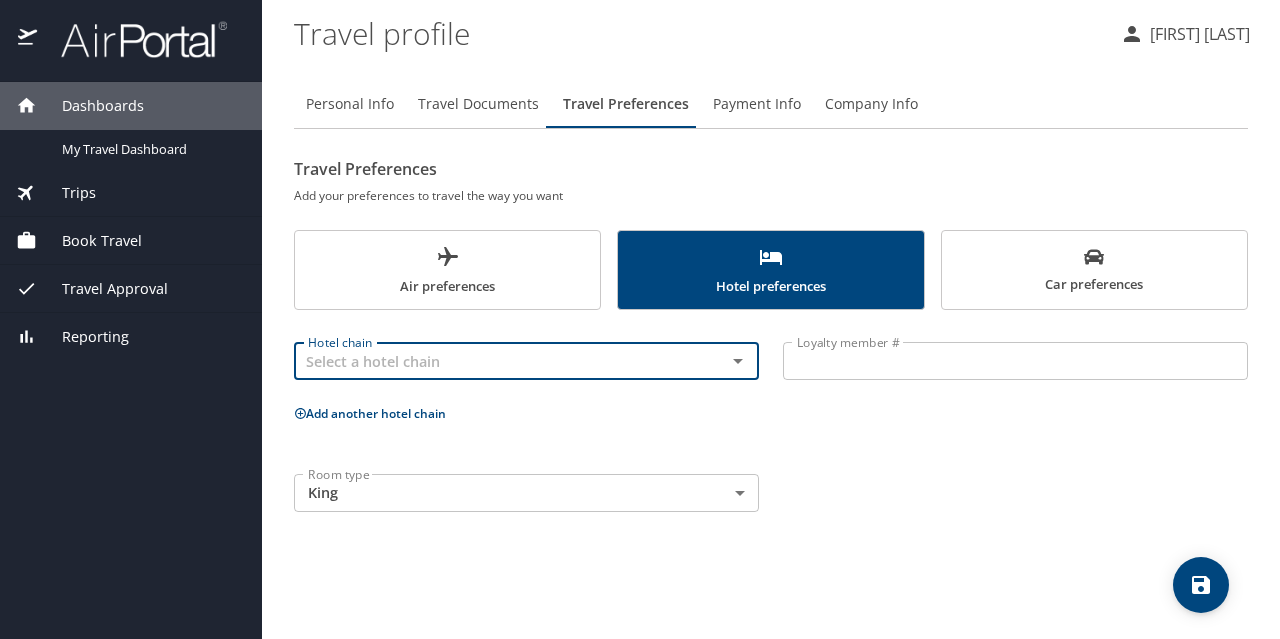 click 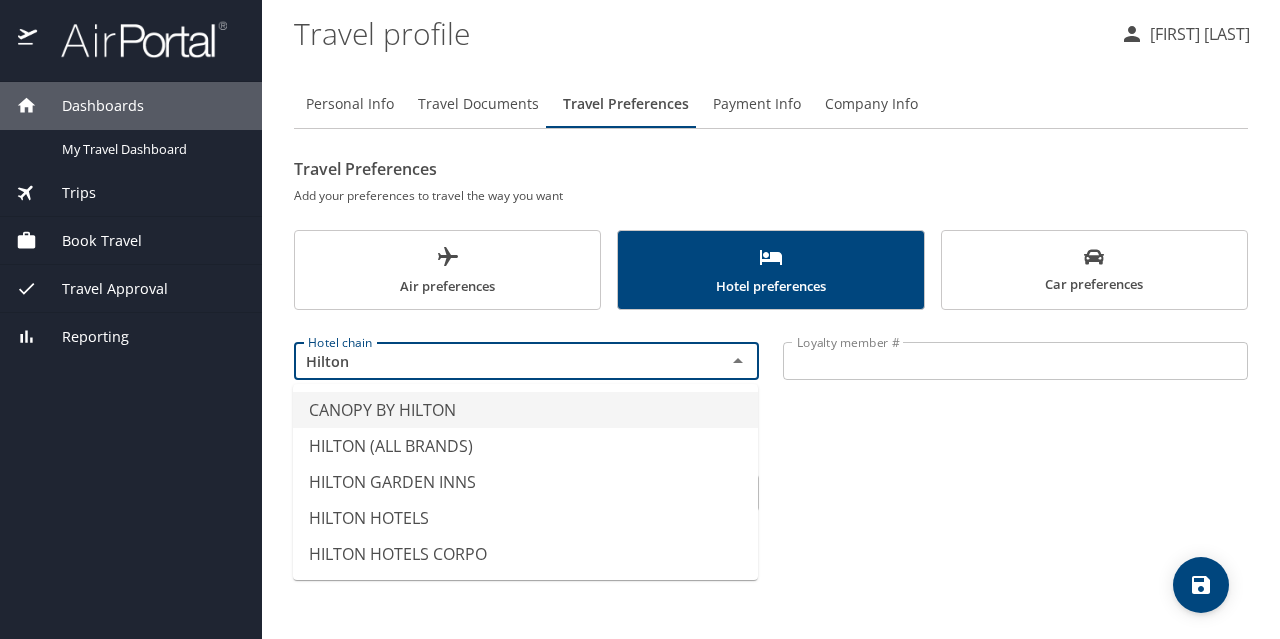 click on "HILTON (ALL BRANDS)" at bounding box center [525, 446] 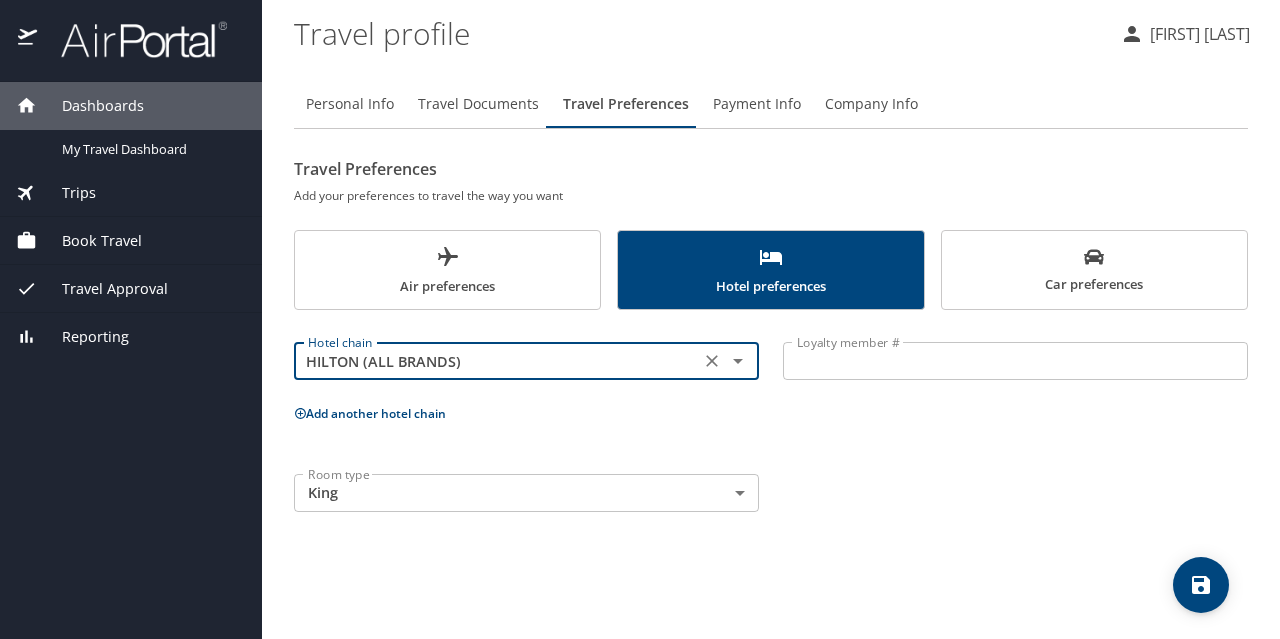 type on "HILTON (ALL BRANDS)" 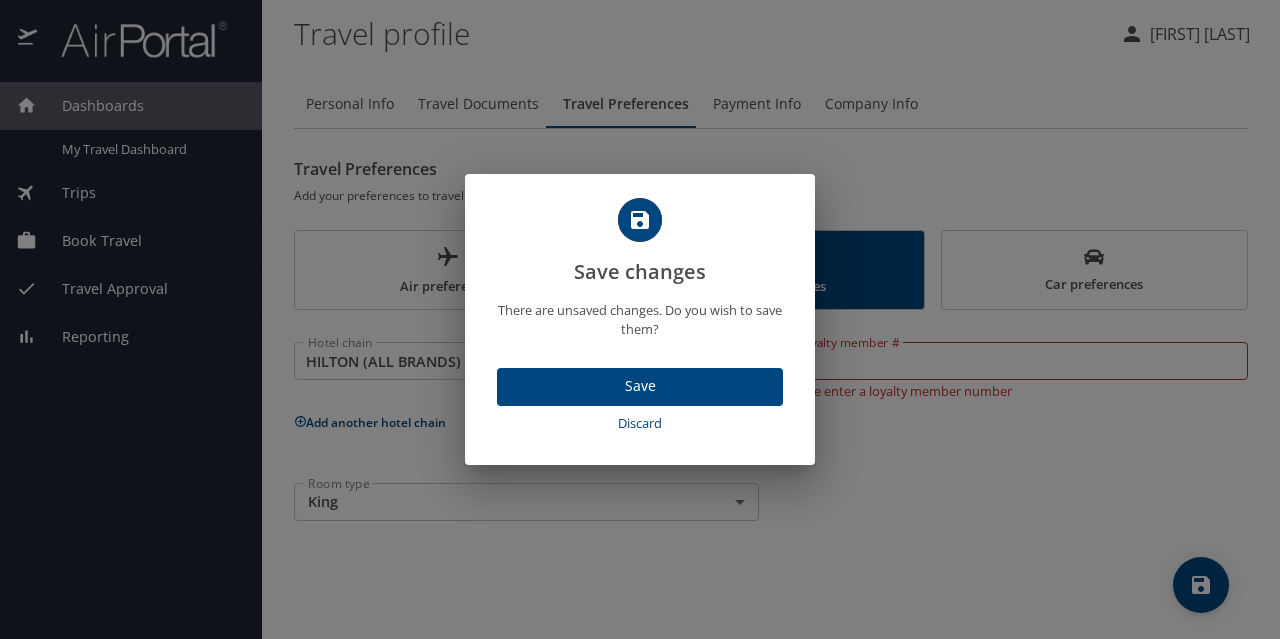 click on "Save" at bounding box center (640, 386) 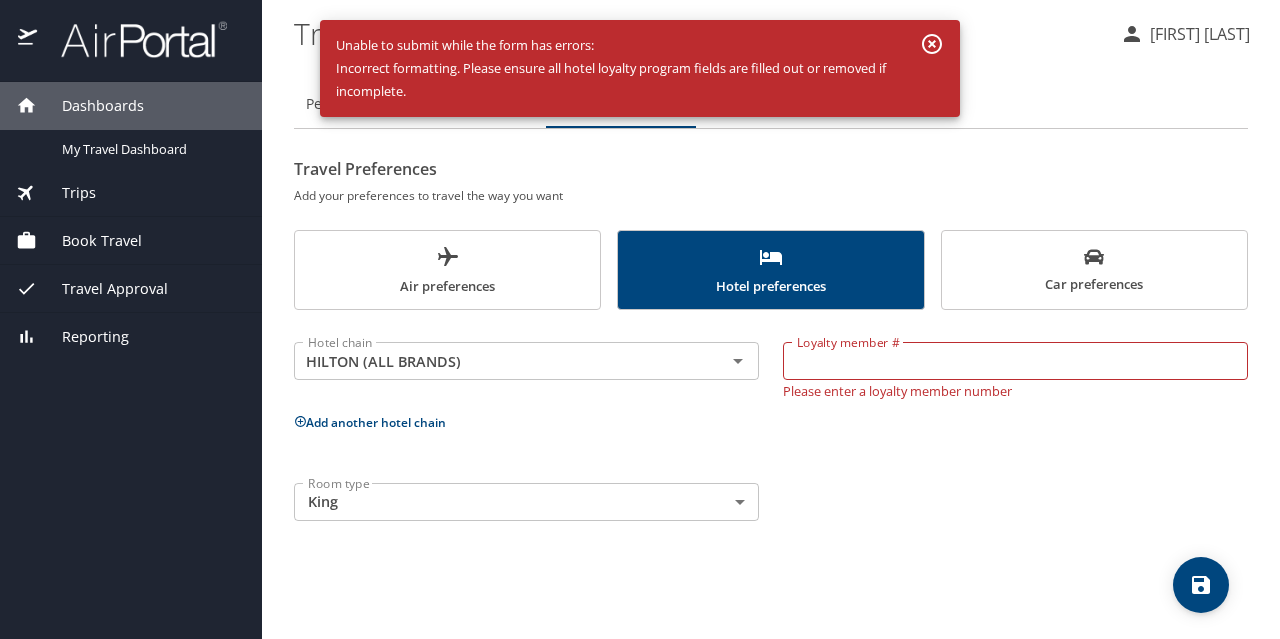 click on "Car preferences" at bounding box center (1094, 271) 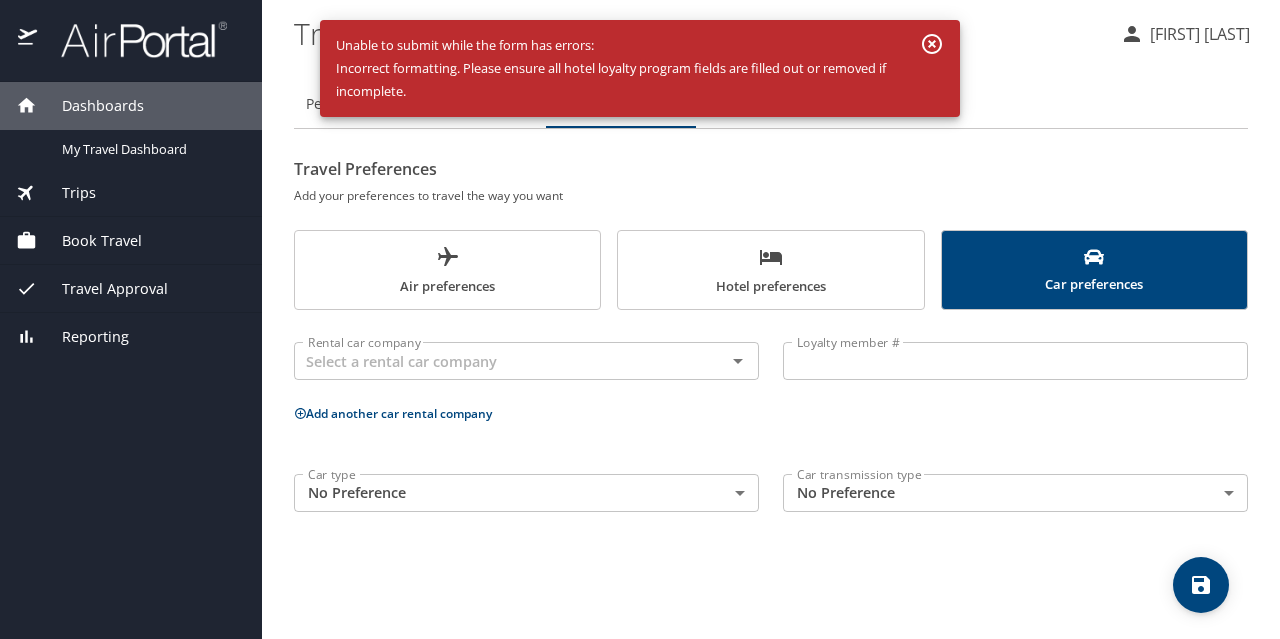 click on "Hotel preferences" at bounding box center [770, 271] 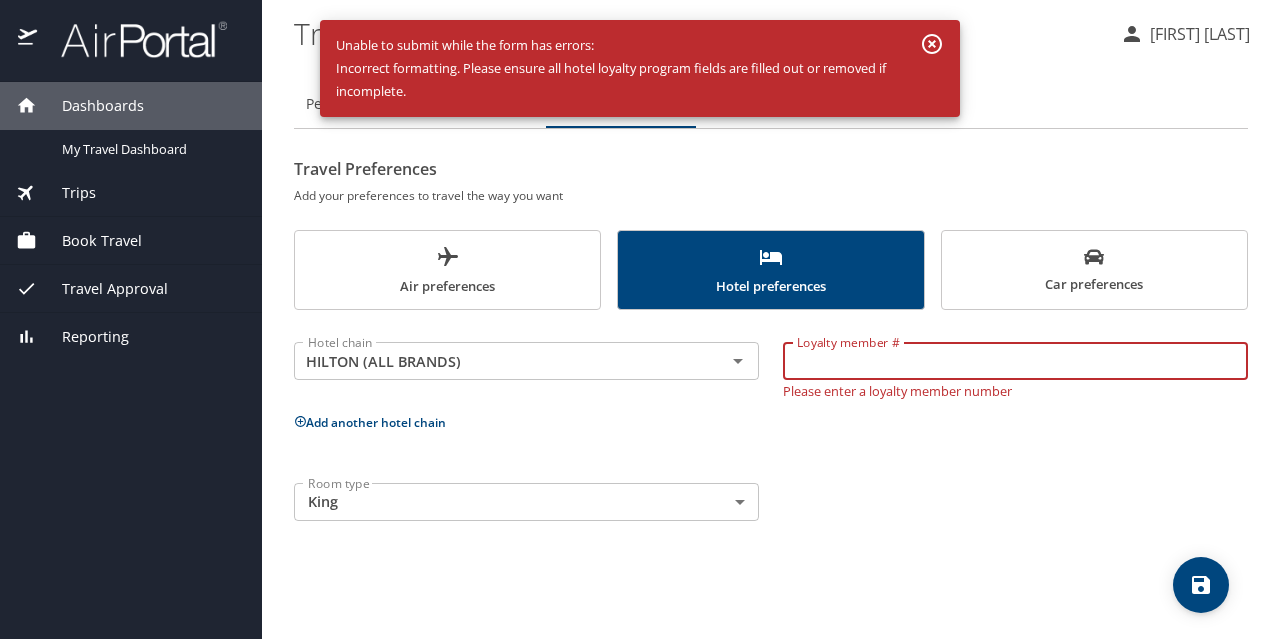 click on "Loyalty member #" at bounding box center [1015, 361] 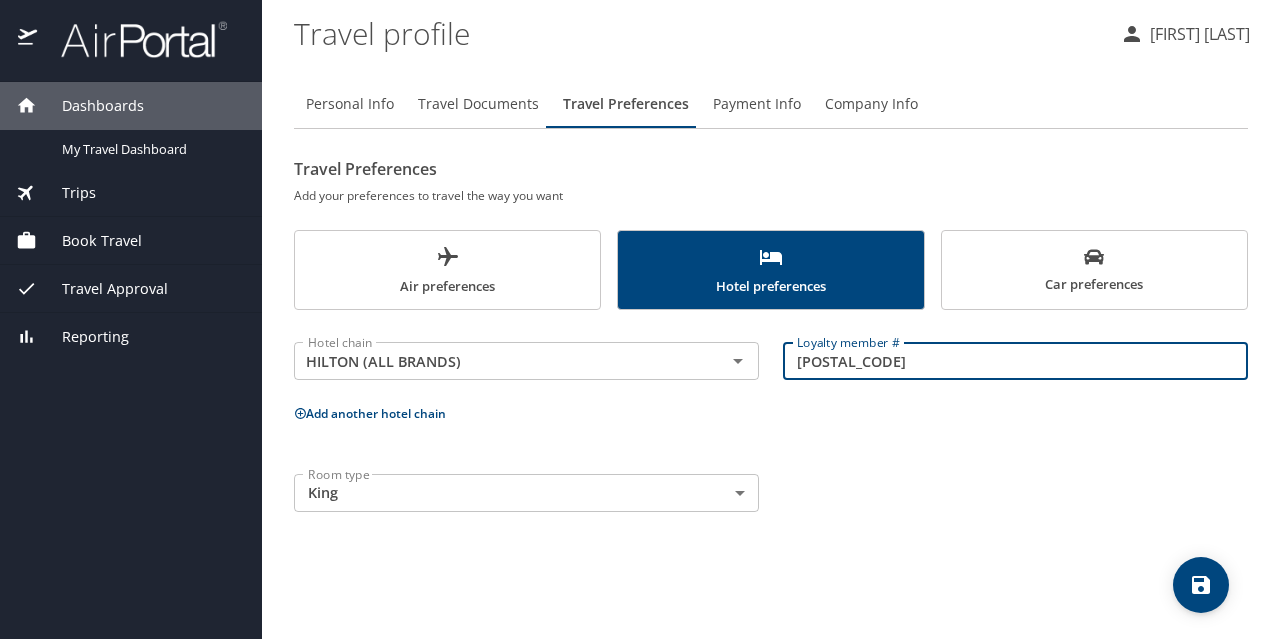 type on "2313357887" 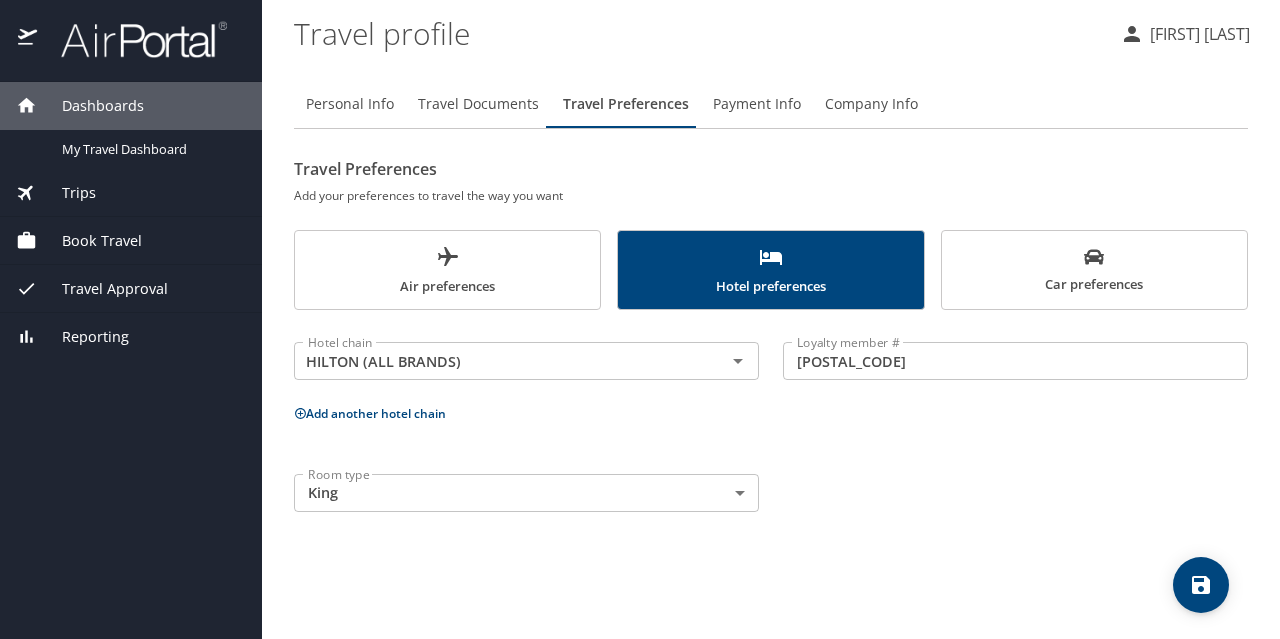 click on "Room type King King Room type" at bounding box center [771, 493] 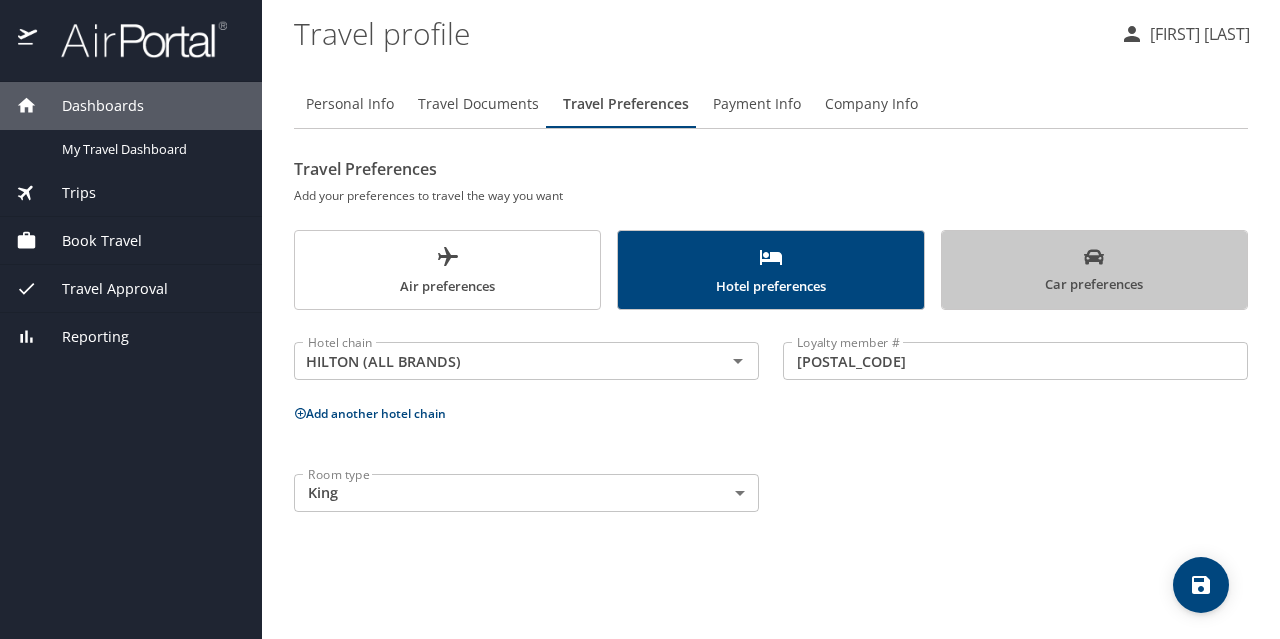click on "Car preferences" at bounding box center (1094, 271) 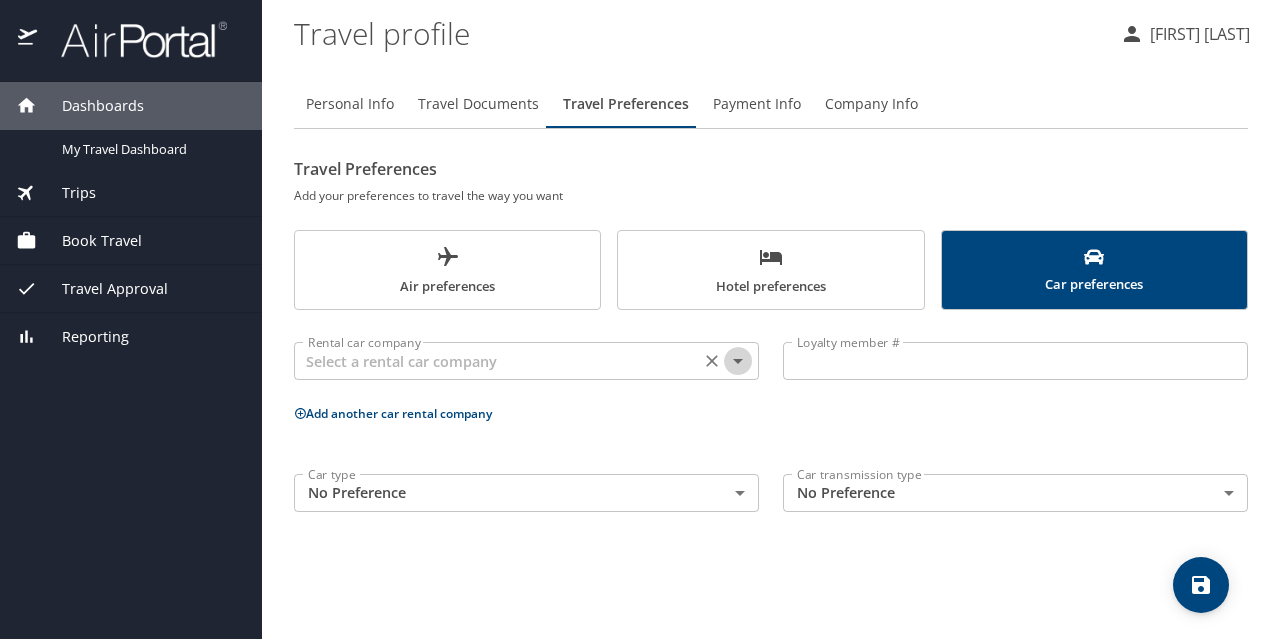 click 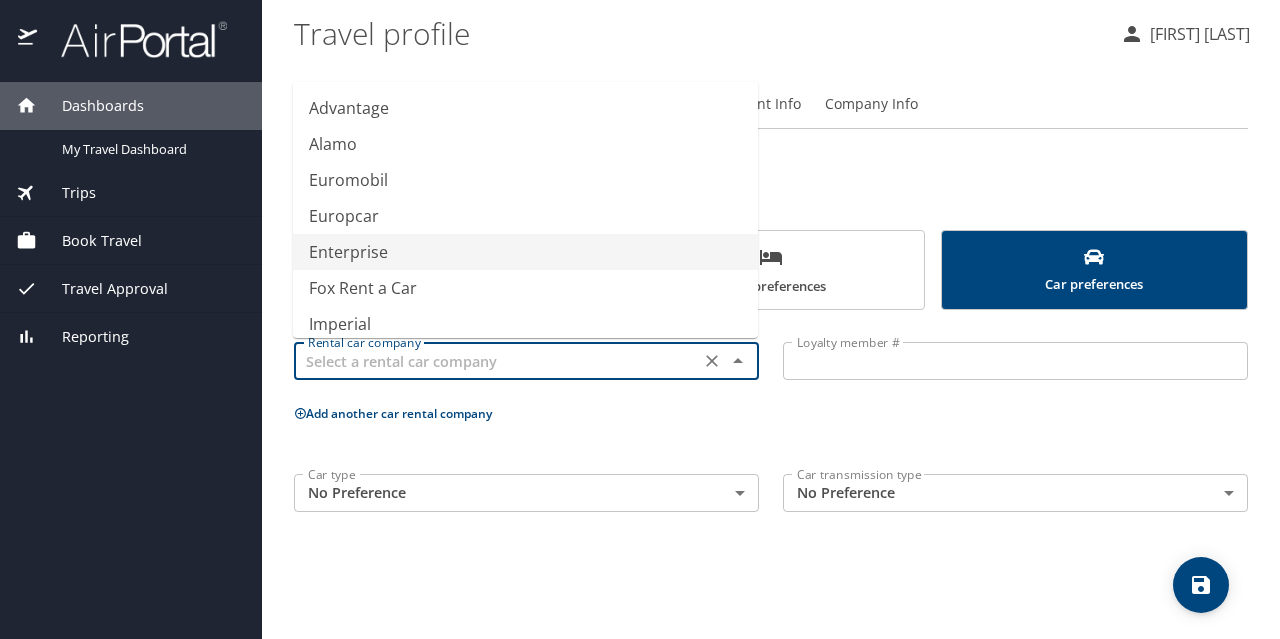 click on "Enterprise" at bounding box center [525, 252] 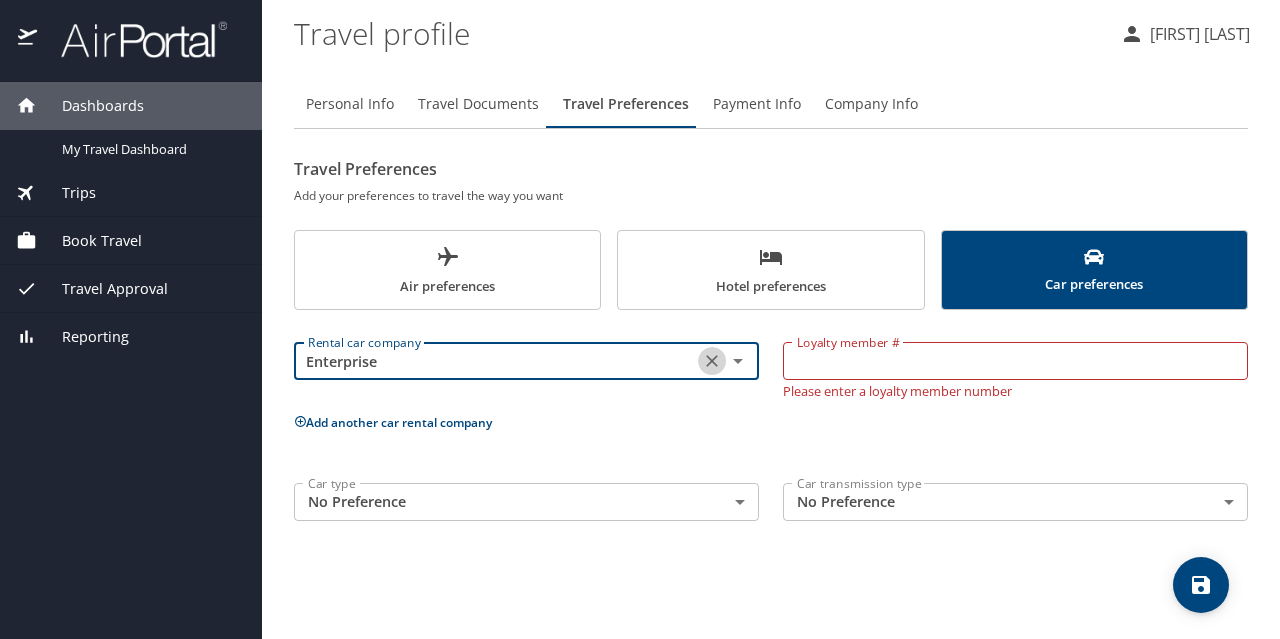 click 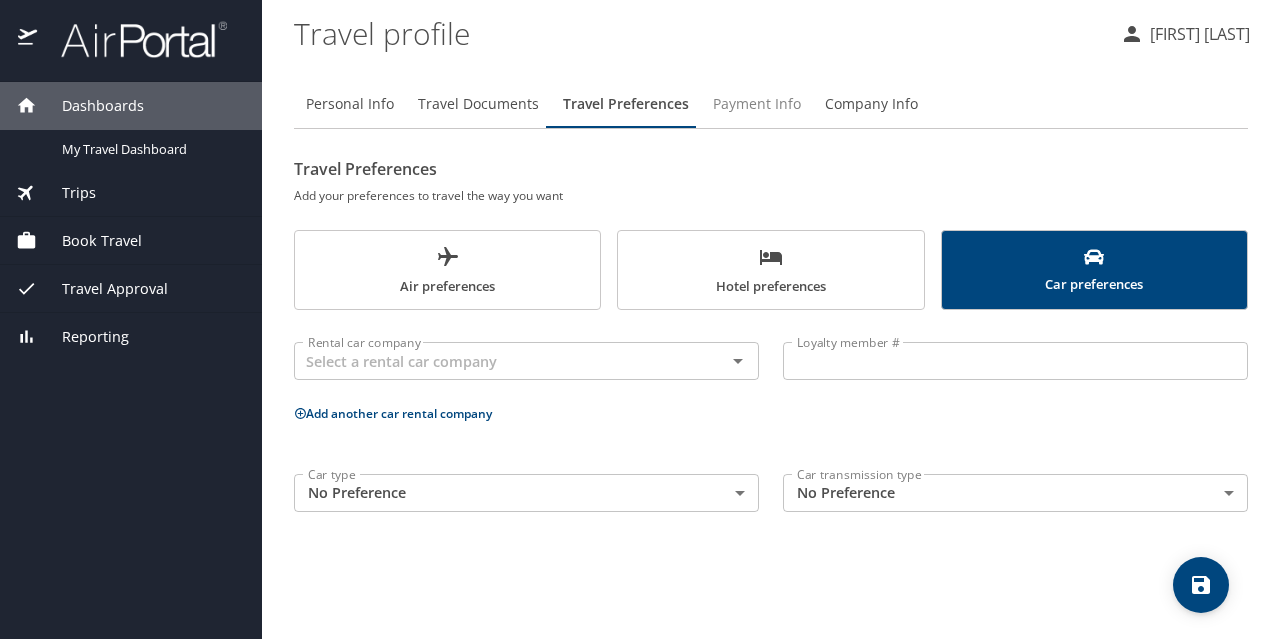 click on "Payment Info" at bounding box center (757, 104) 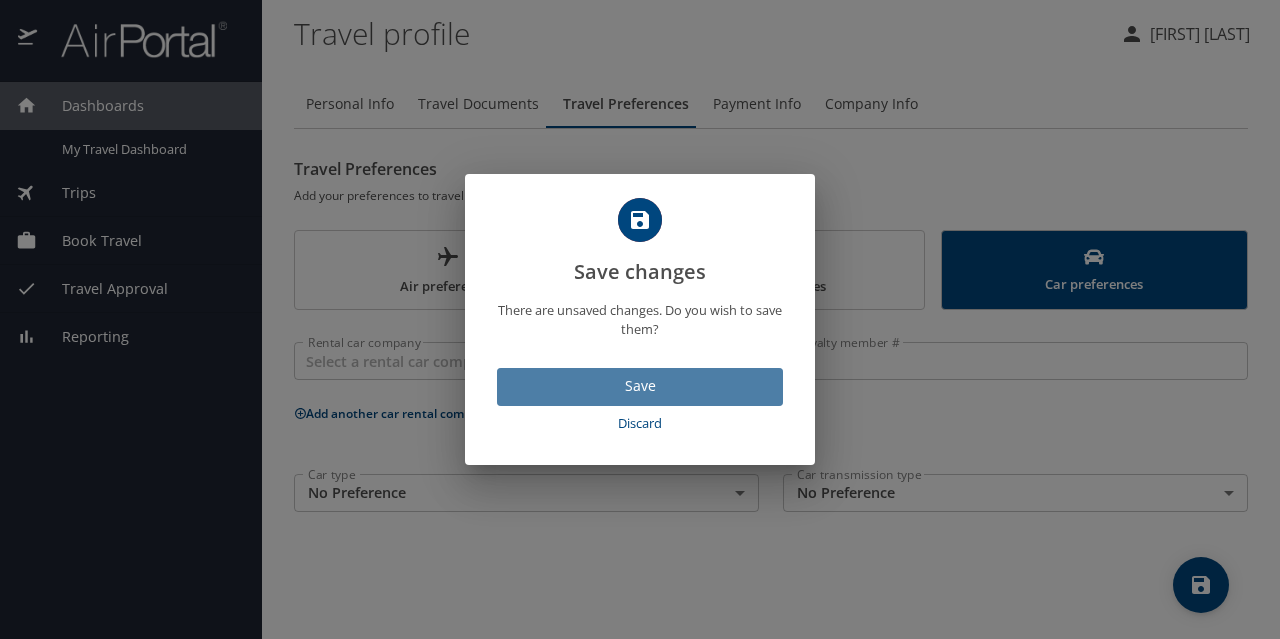 click on "Save" at bounding box center [640, 386] 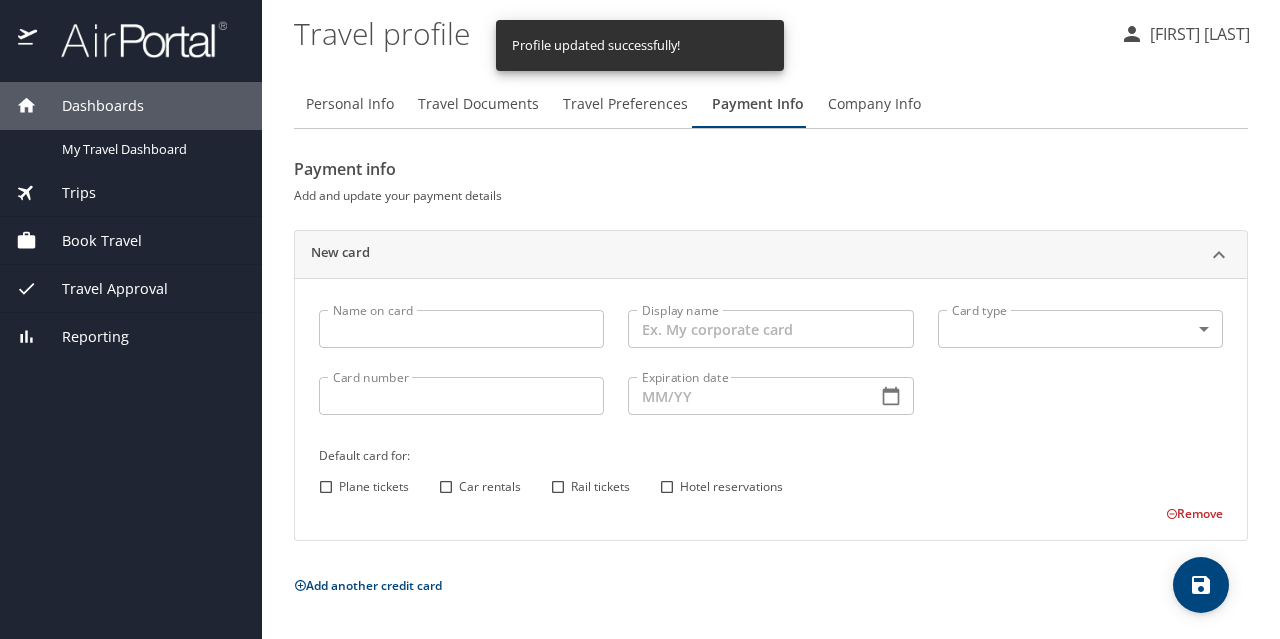 click on "Payment info Add and update your payment details New card   Name on card Name on card   Display name Display name   Card type ​ Card type   Card number Card number Expiration date Expiration date Default card for: Plane tickets Car rentals Rail tickets Hotel reservations  Remove  Add another credit card" at bounding box center [771, 375] 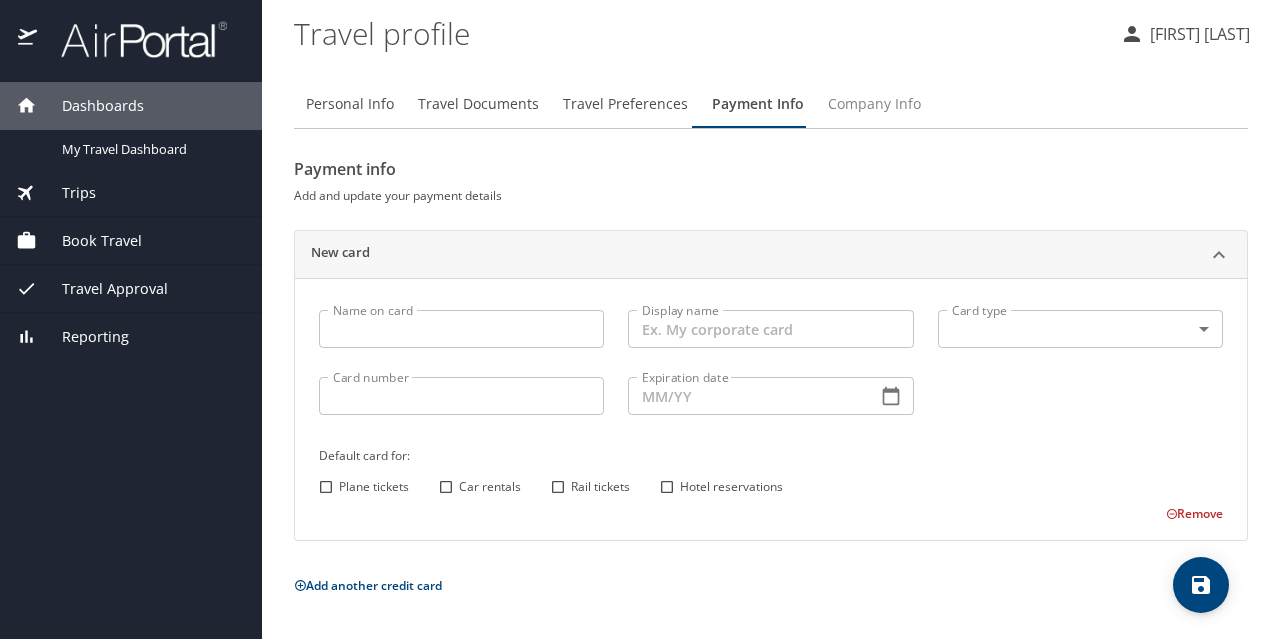 click on "Company Info" at bounding box center [874, 104] 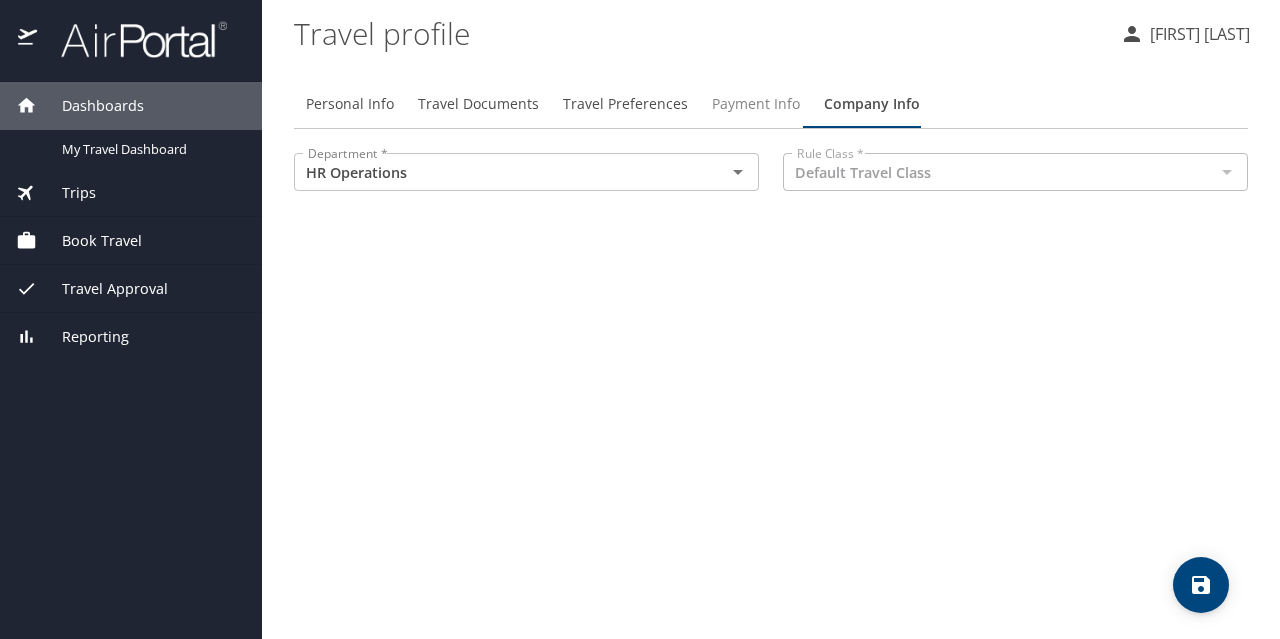 click on "Payment Info" at bounding box center [756, 104] 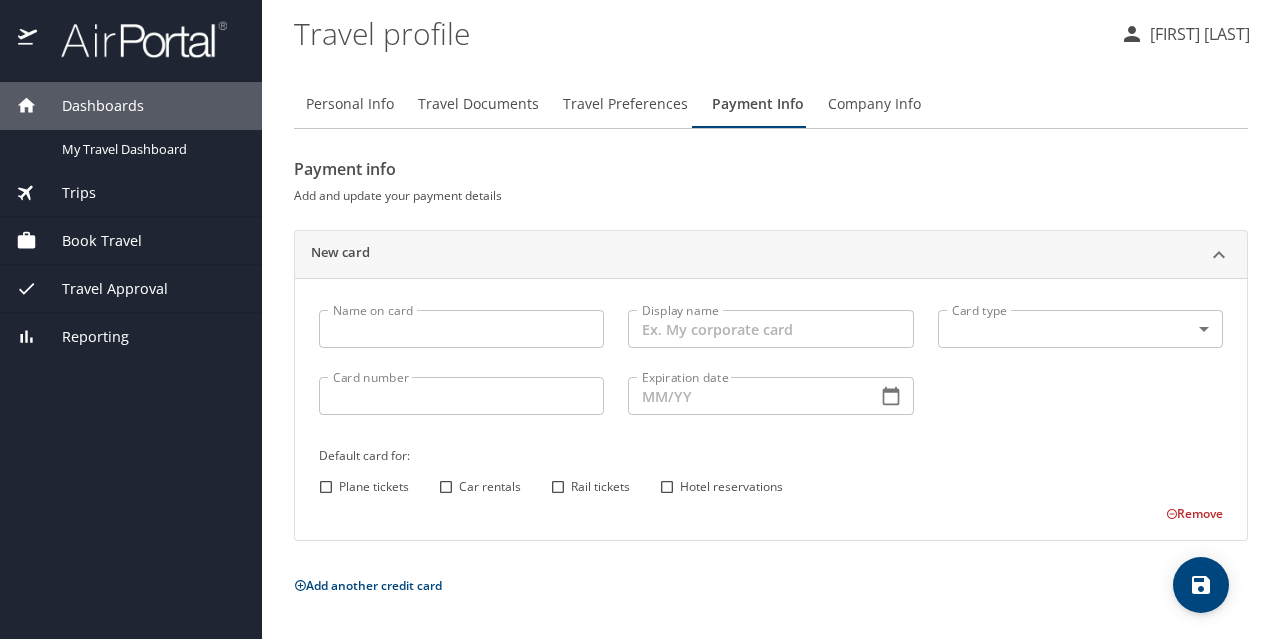 click on "Payment info" at bounding box center (771, 169) 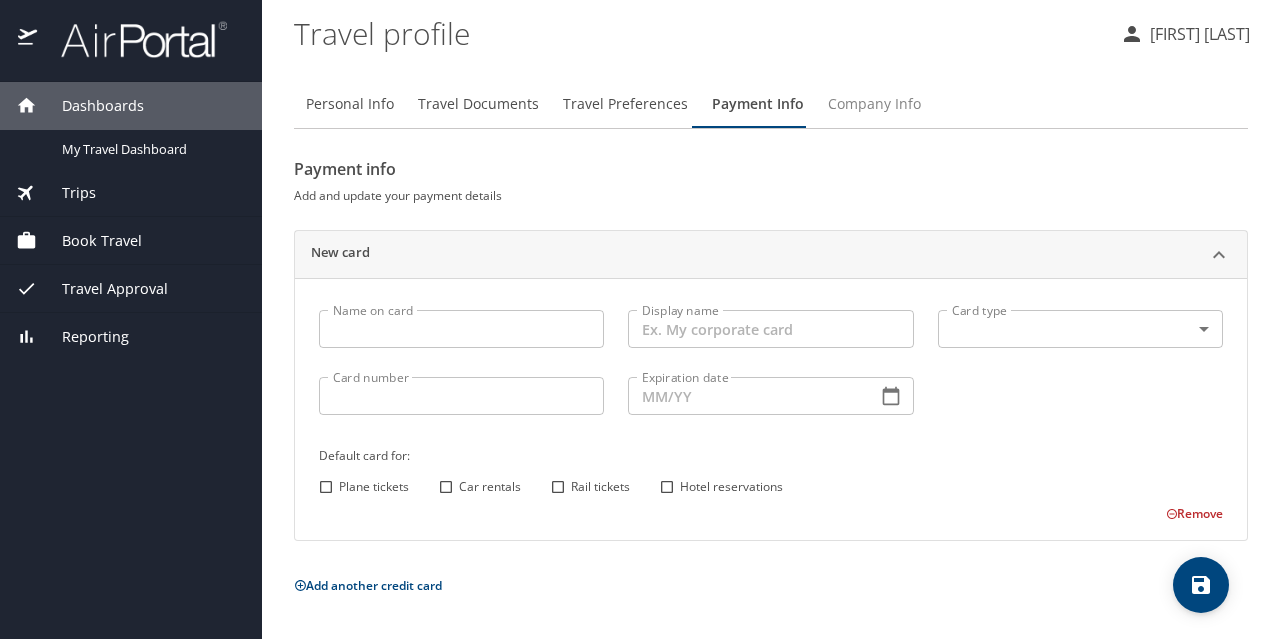 click on "Company Info" at bounding box center (874, 104) 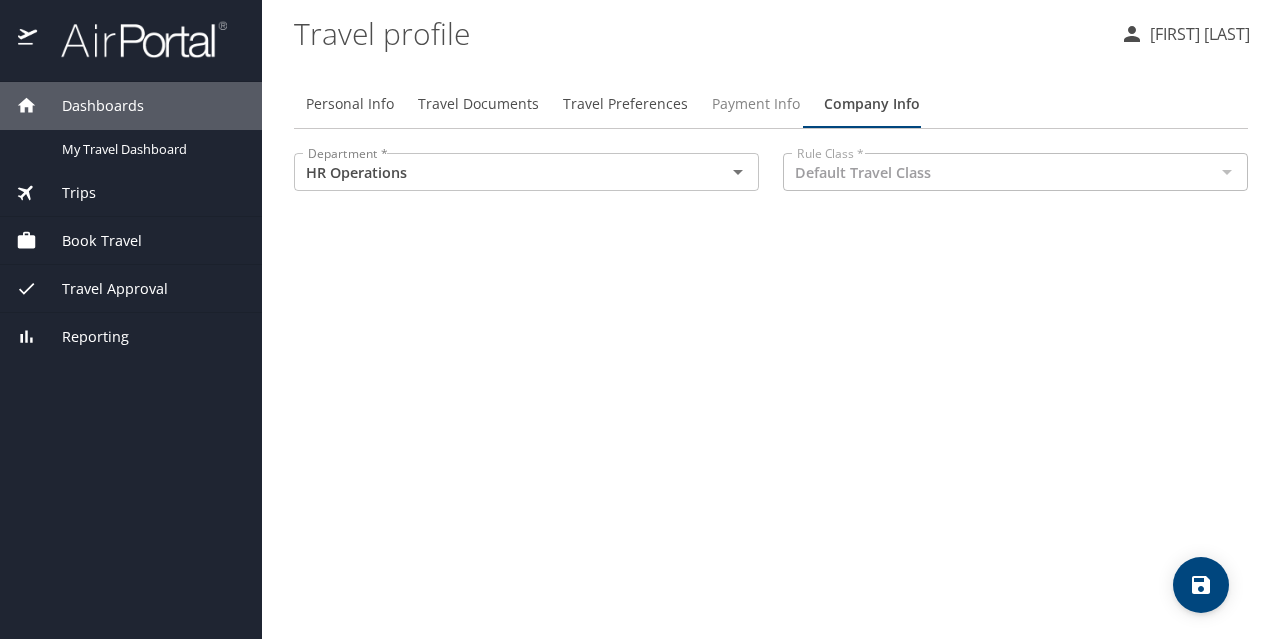 click on "Payment Info" at bounding box center (756, 104) 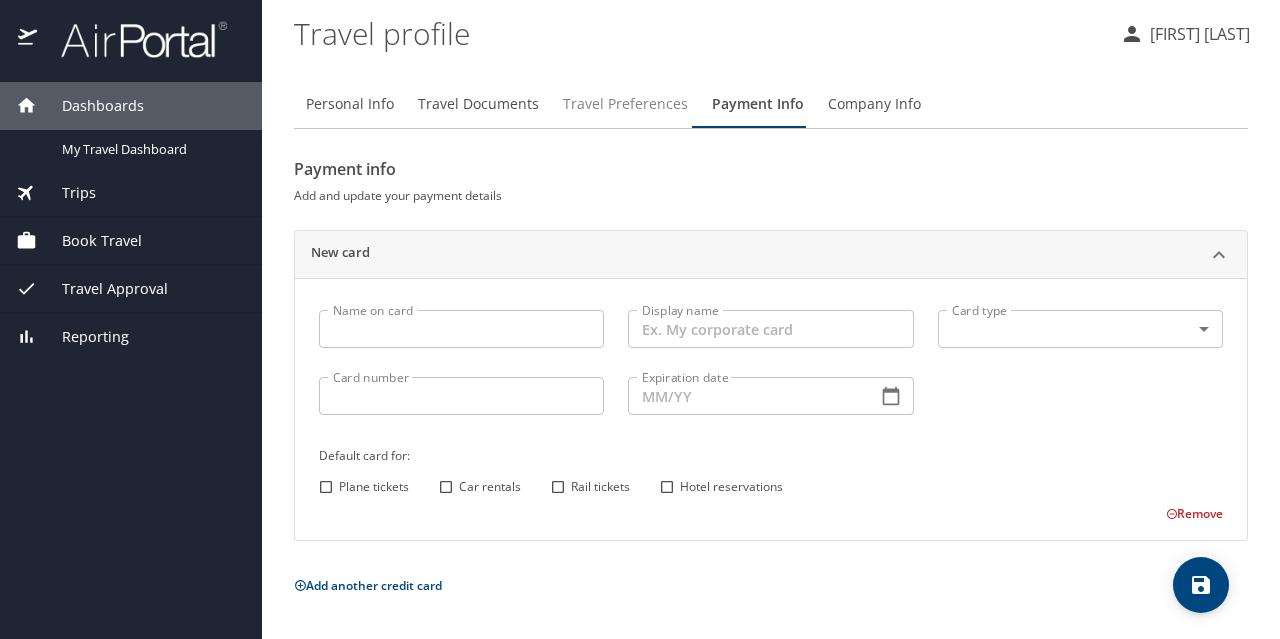 click on "Travel Preferences" at bounding box center [625, 104] 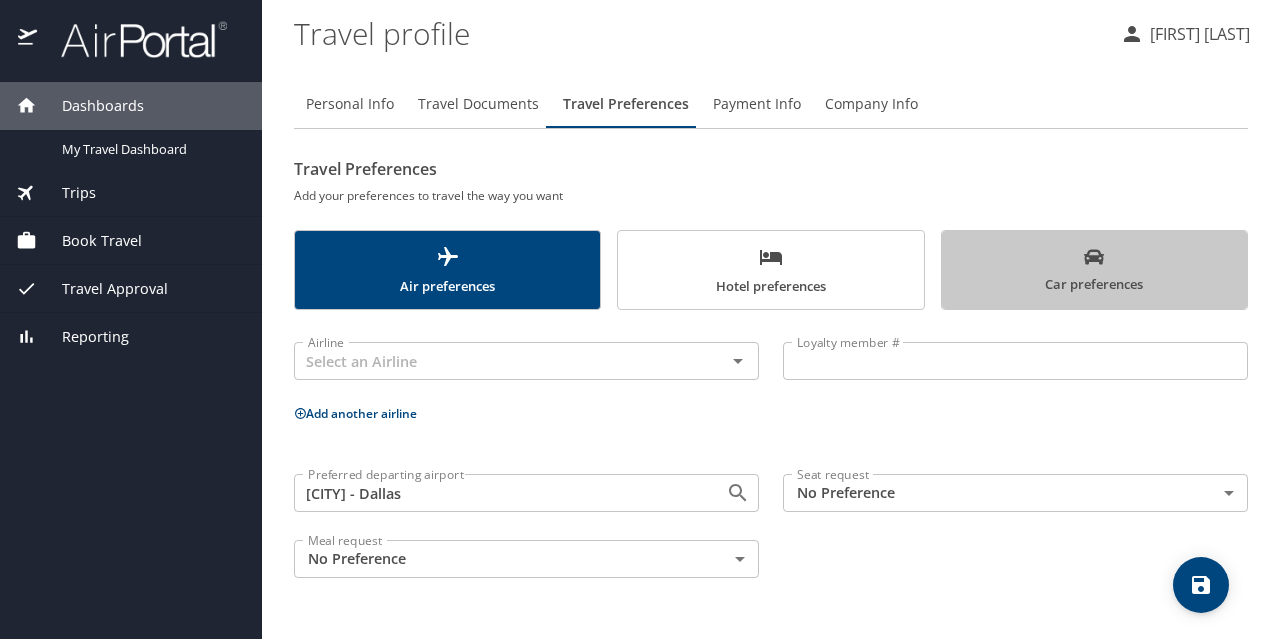 click on "Car preferences" at bounding box center (1094, 271) 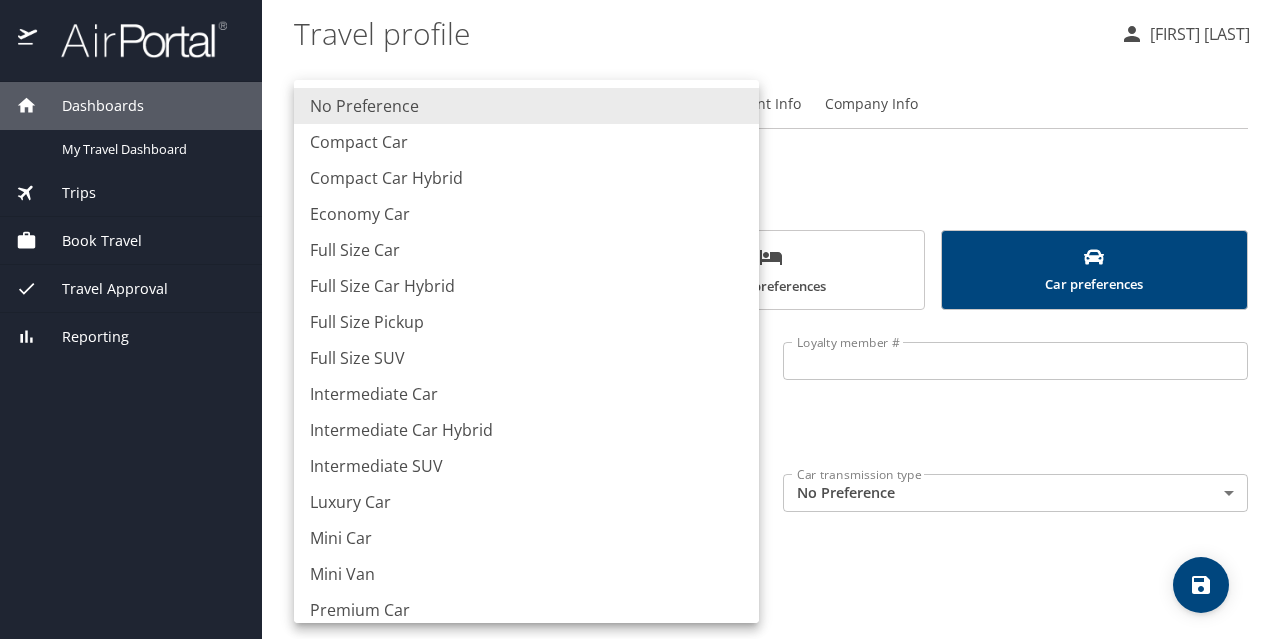 click on "Dashboards My Travel Dashboard Trips Current / Future Trips Past Trips Trips Missing Hotel Book Travel Request Agent Booking Approval Request (Beta) Book/Manage Online Trips Travel Approval Pending Trip Approvals Approved Trips Canceled Trips Approvals (Beta) Reporting Travel profile Felicia Jackson Personal Info Travel Documents Travel Preferences Payment Info Company Info Travel Preferences Add your preferences to travel the way you want Air preferences Hotel preferences Car preferences Rental car company Rental car company   Loyalty member # Loyalty member #  Add another car rental company   Car type No Preference NotApplicable Car type   Car transmission type No Preference NotApplicable Car transmission type My settings Travel agency contacts View travel profile Give feedback Sign out No Preference Compact Car Compact Car Hybrid Economy Car Full Size Car Full Size Car Hybrid Full Size Pickup Full Size SUV Intermediate Car Intermediate Car Hybrid Intermediate SUV Luxury Car Mini Car Mini Van Premium Car" at bounding box center (640, 319) 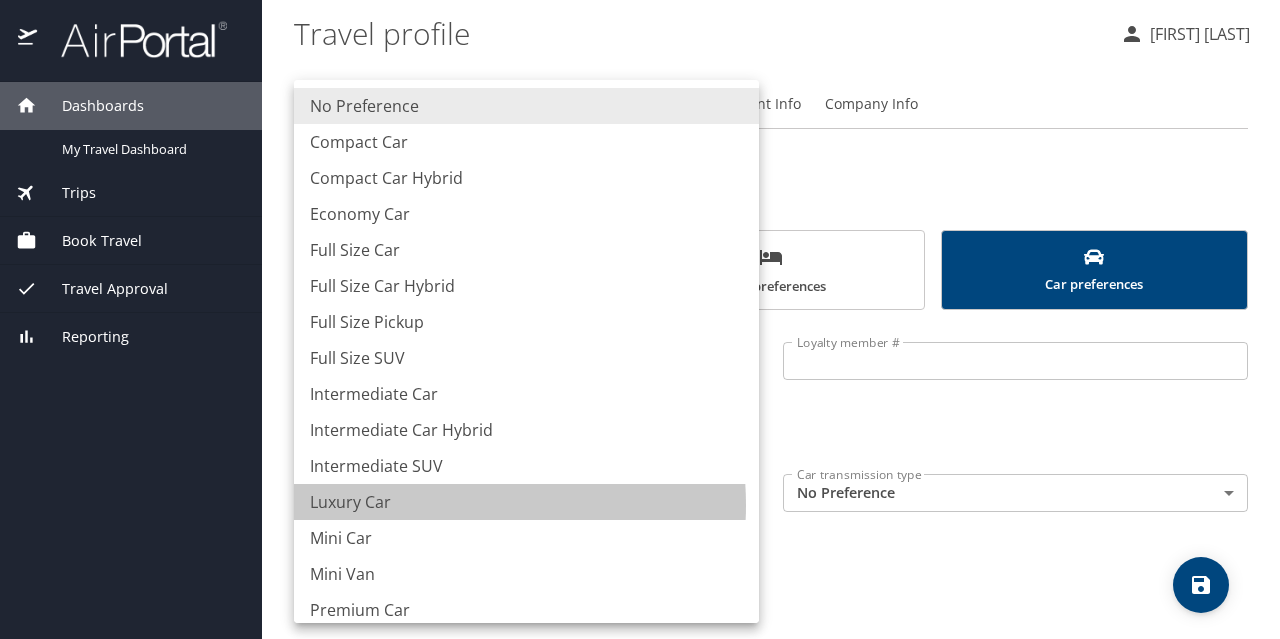 click on "Luxury Car" at bounding box center (526, 502) 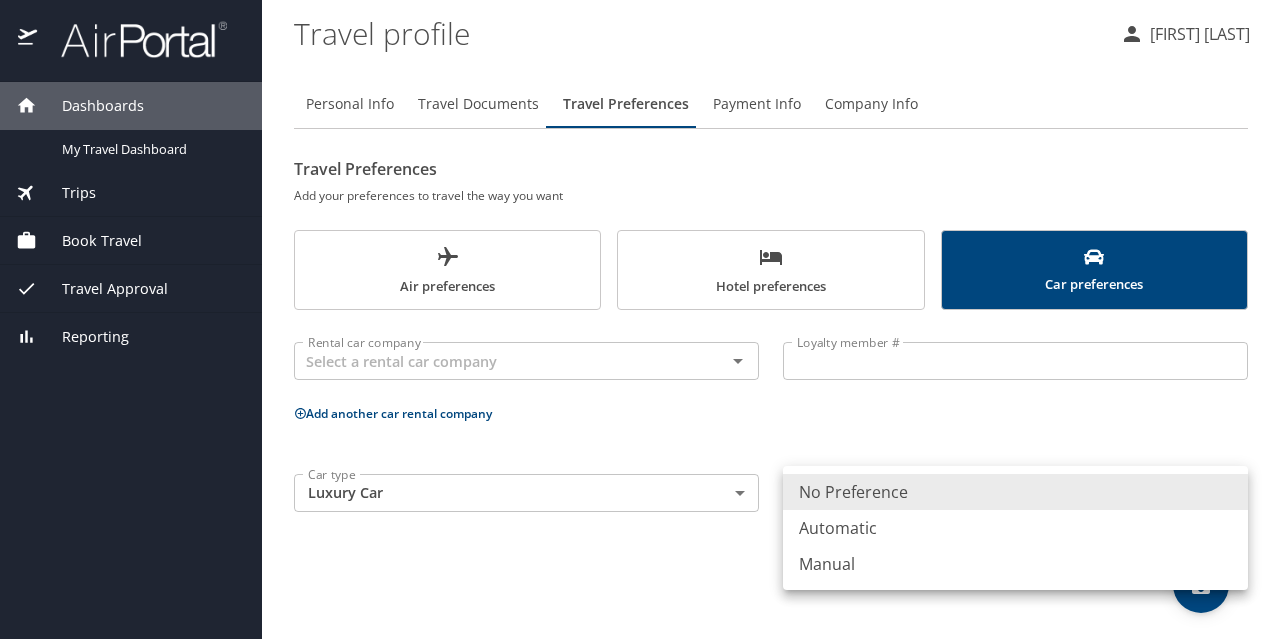 click on "Dashboards My Travel Dashboard Trips Current / Future Trips Past Trips Trips Missing Hotel Book Travel Request Agent Booking Approval Request (Beta) Book/Manage Online Trips Travel Approval Pending Trip Approvals Approved Trips Canceled Trips Approvals (Beta) Reporting Travel profile Felicia Jackson Personal Info Travel Documents Travel Preferences Payment Info Company Info Travel Preferences Add your preferences to travel the way you want Air preferences Hotel preferences Car preferences Rental car company Rental car company   Loyalty member # Loyalty member #  Add another car rental company   Car type Luxury Car LuxuryCar Car type   Car transmission type No Preference NotApplicable Car transmission type My settings Travel agency contacts View travel profile Give feedback Sign out No Preference Automatic Manual" at bounding box center (640, 319) 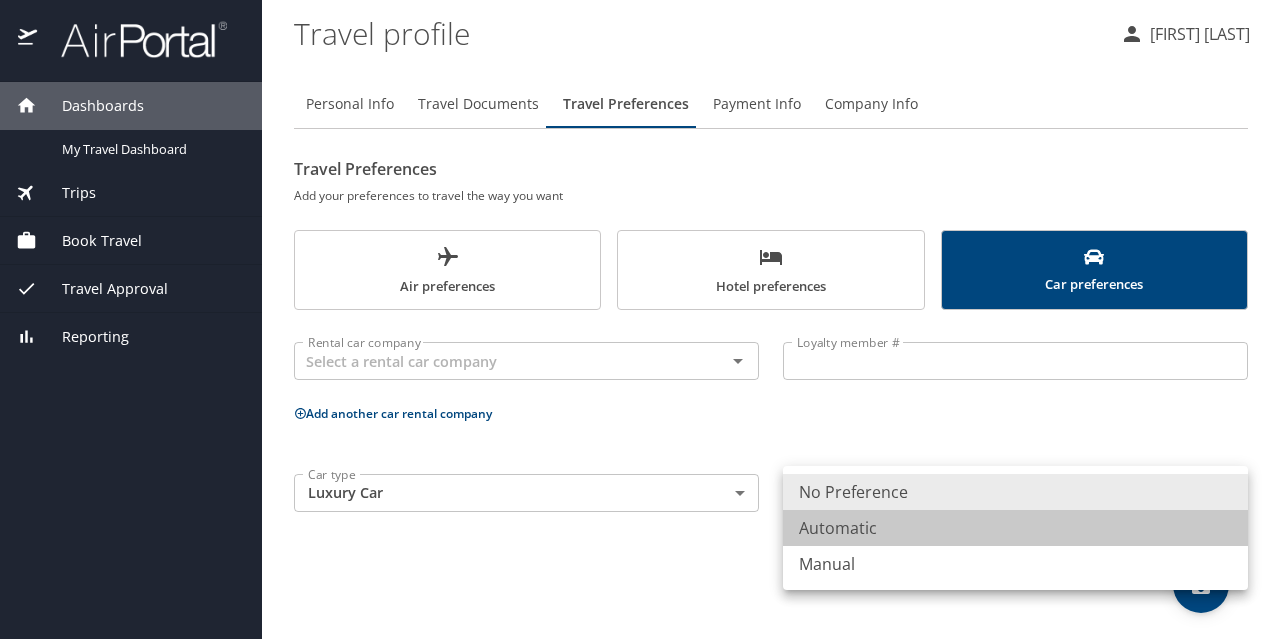 click on "Automatic" at bounding box center [1015, 528] 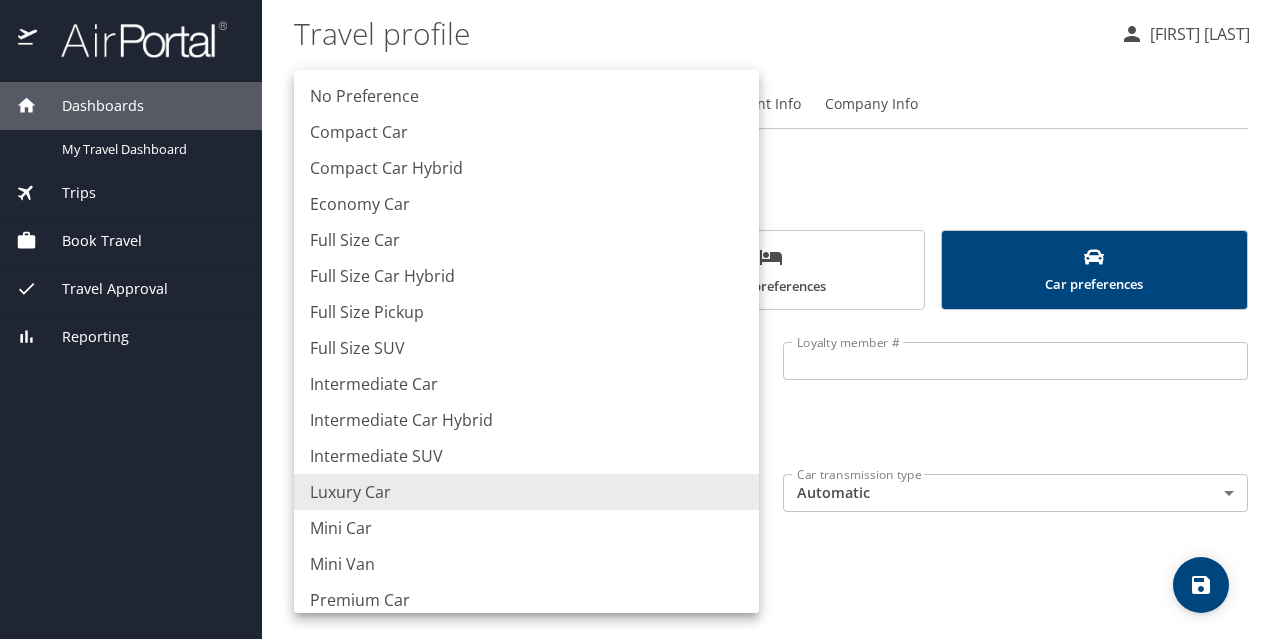 click on "Dashboards My Travel Dashboard Trips Current / Future Trips Past Trips Trips Missing Hotel Book Travel Request Agent Booking Approval Request (Beta) Book/Manage Online Trips Travel Approval Pending Trip Approvals Approved Trips Canceled Trips Approvals (Beta) Reporting Travel profile Felicia Jackson Personal Info Travel Documents Travel Preferences Payment Info Company Info Travel Preferences Add your preferences to travel the way you want Air preferences Hotel preferences Car preferences Rental car company Rental car company   Loyalty member # Loyalty member #  Add another car rental company   Car type Luxury Car LuxuryCar Car type   Car transmission type Automatic Automatic Car transmission type My settings Travel agency contacts View travel profile Give feedback Sign out No Preference Compact Car Compact Car Hybrid Economy Car Full Size Car Full Size Car Hybrid Full Size Pickup Full Size SUV Intermediate Car Intermediate Car Hybrid Intermediate SUV Luxury Car Mini Car Mini Van Premium Car Standard Car" at bounding box center (640, 319) 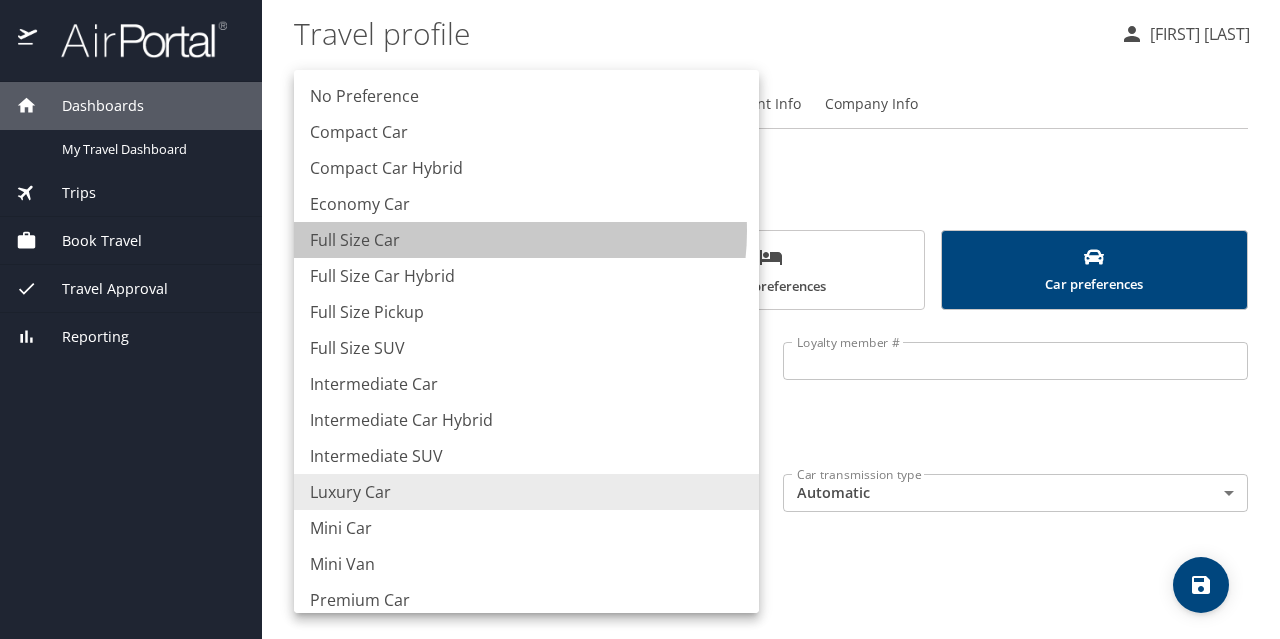 click on "Full Size Car" at bounding box center (526, 240) 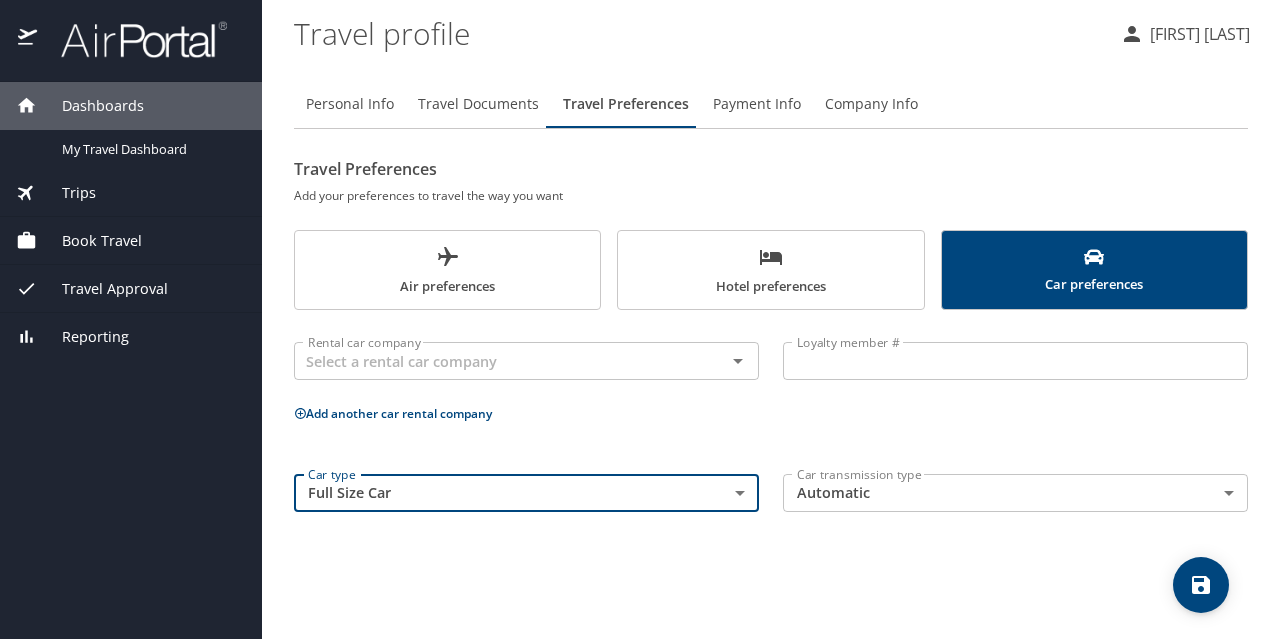 click on "Personal Info Travel Documents Travel Preferences Payment Info Company Info Travel Preferences Add your preferences to travel the way you want Air preferences Hotel preferences Car preferences Rental car company Rental car company   Loyalty member # Loyalty member #  Add another car rental company   Car type Full Size Car FullSizeCar Car type   Car transmission type Automatic Automatic Car transmission type" at bounding box center (771, 351) 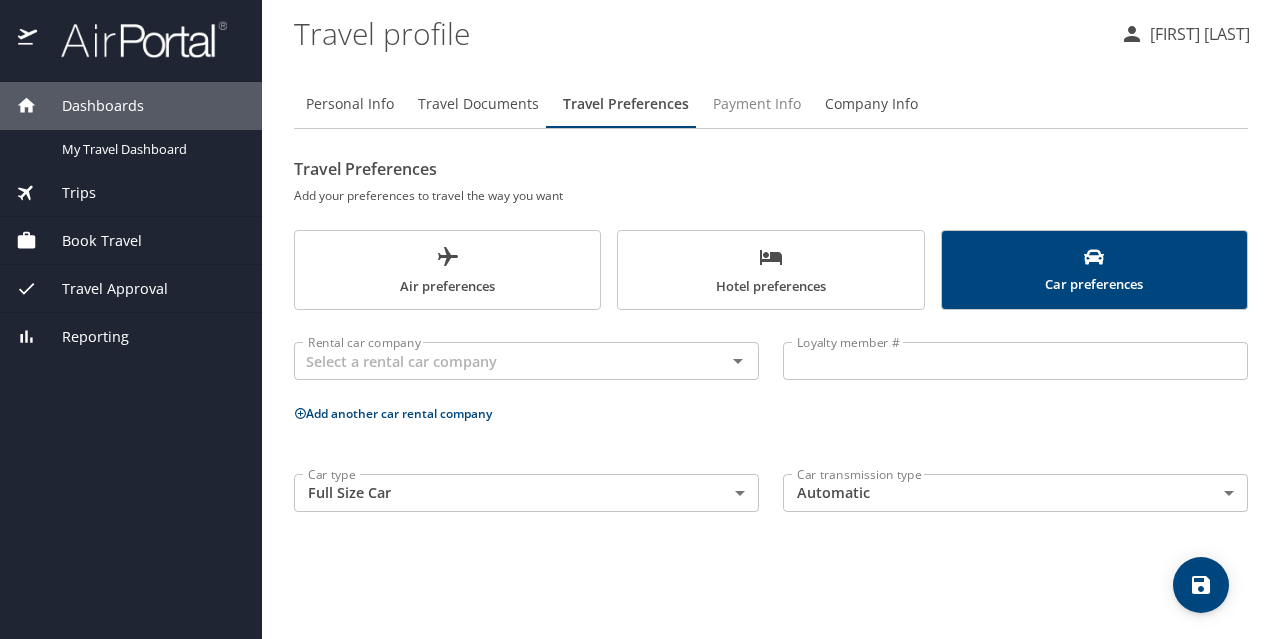 click on "Payment Info" at bounding box center (757, 104) 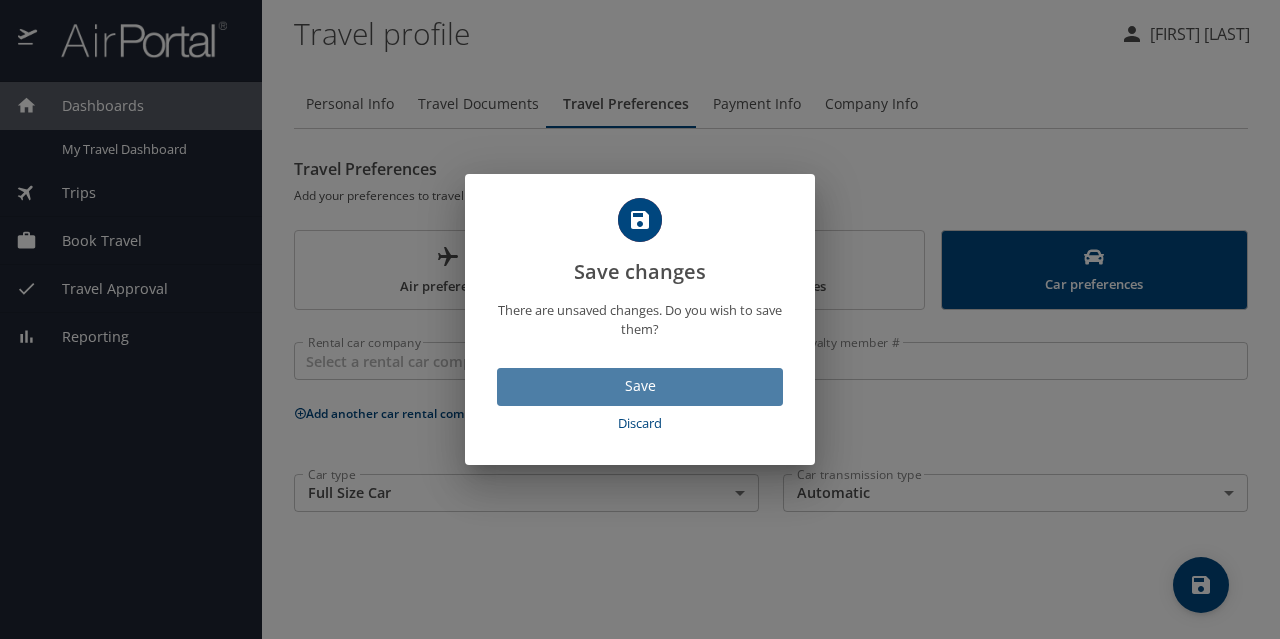 click on "Save" at bounding box center (640, 386) 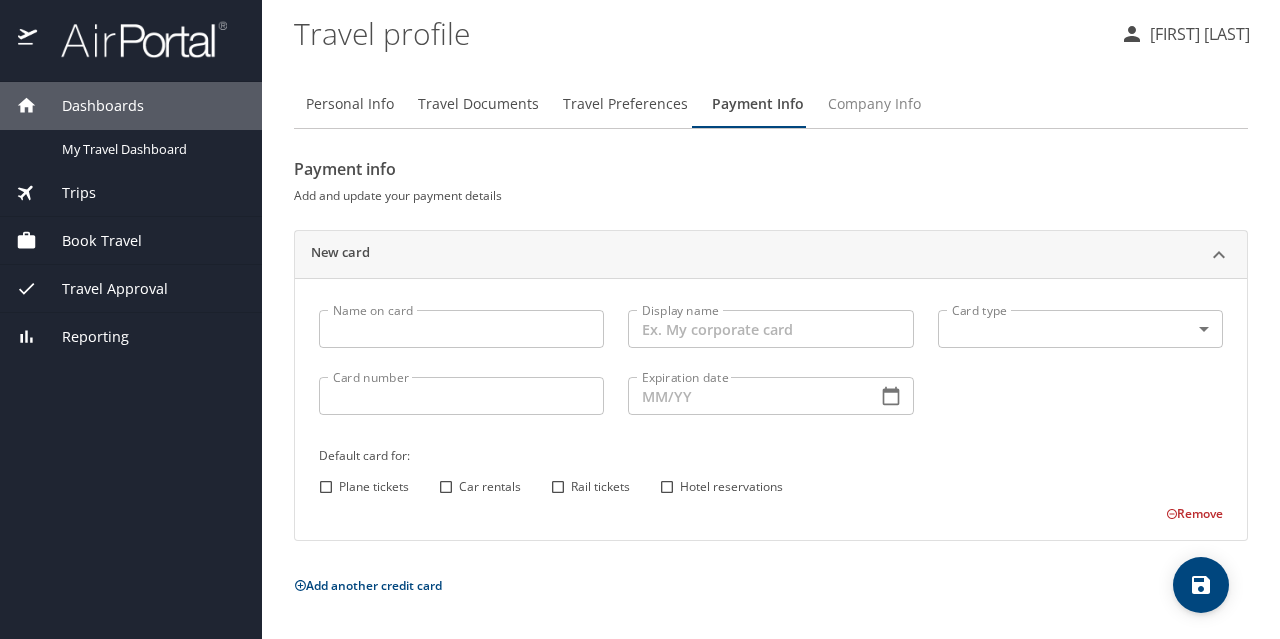 click on "Company Info" at bounding box center (874, 104) 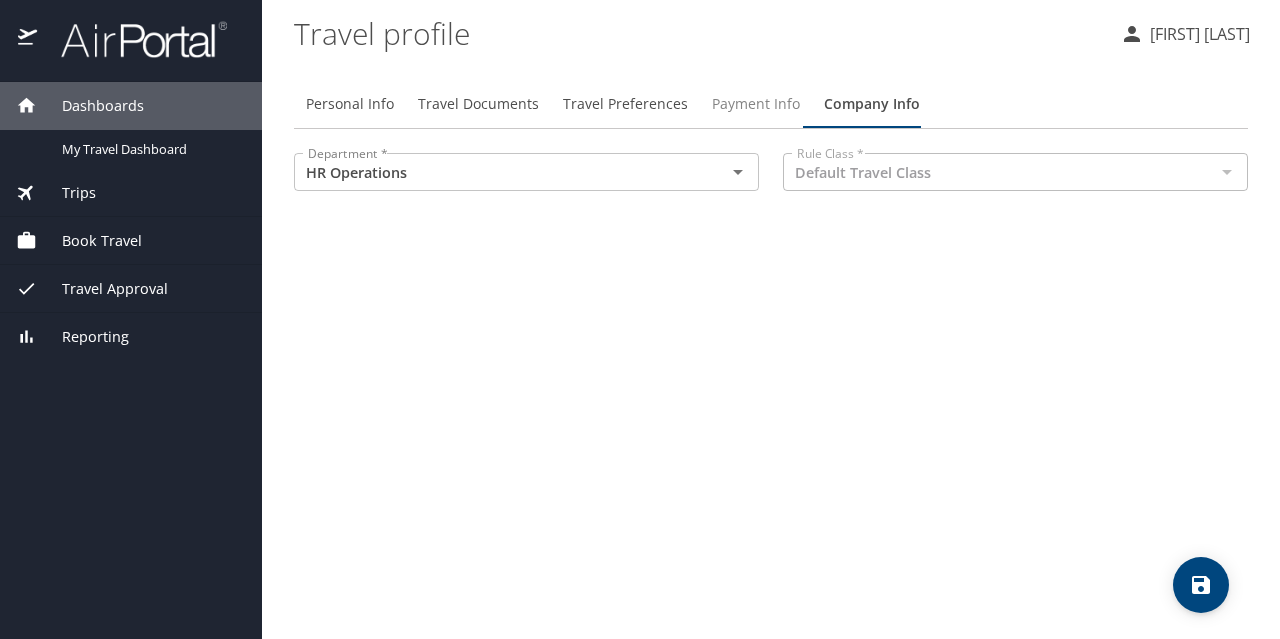click on "Payment Info" at bounding box center (756, 104) 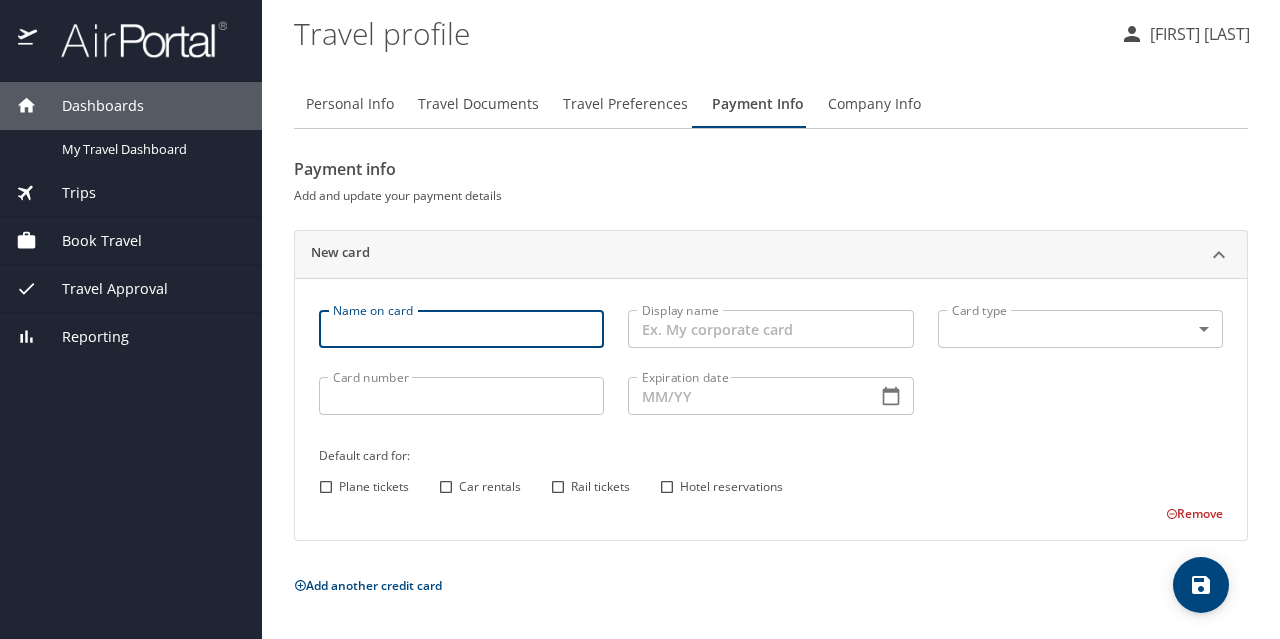 click on "Name on card" at bounding box center [461, 329] 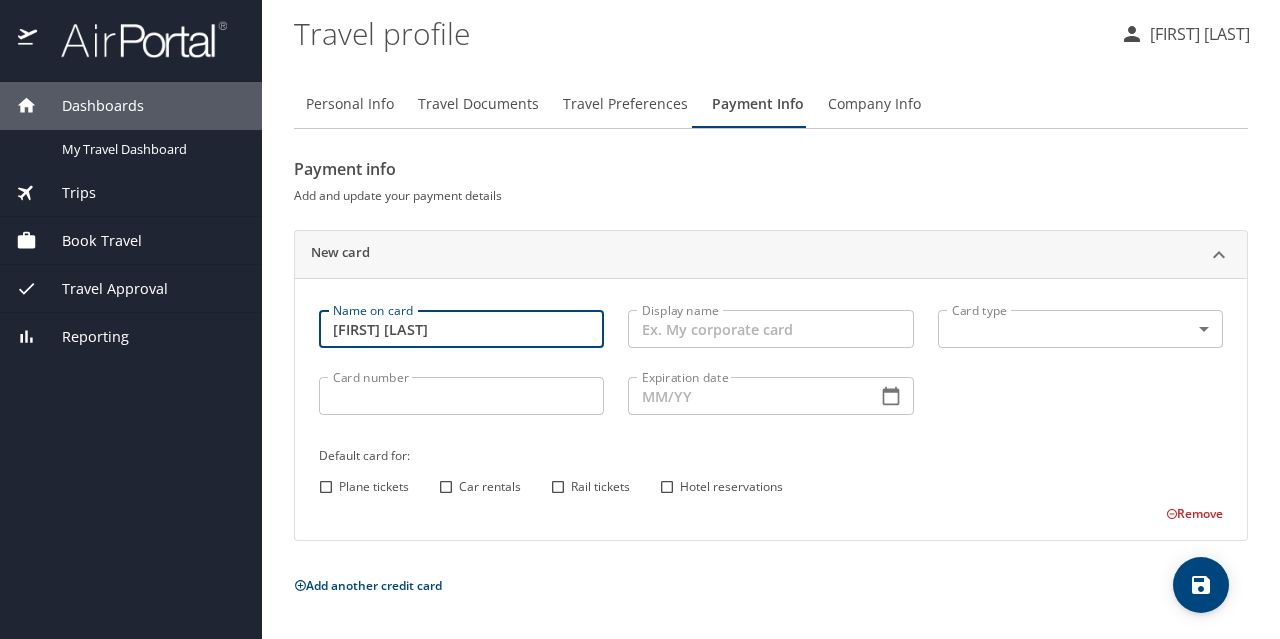 type on "Felicia N Jackson" 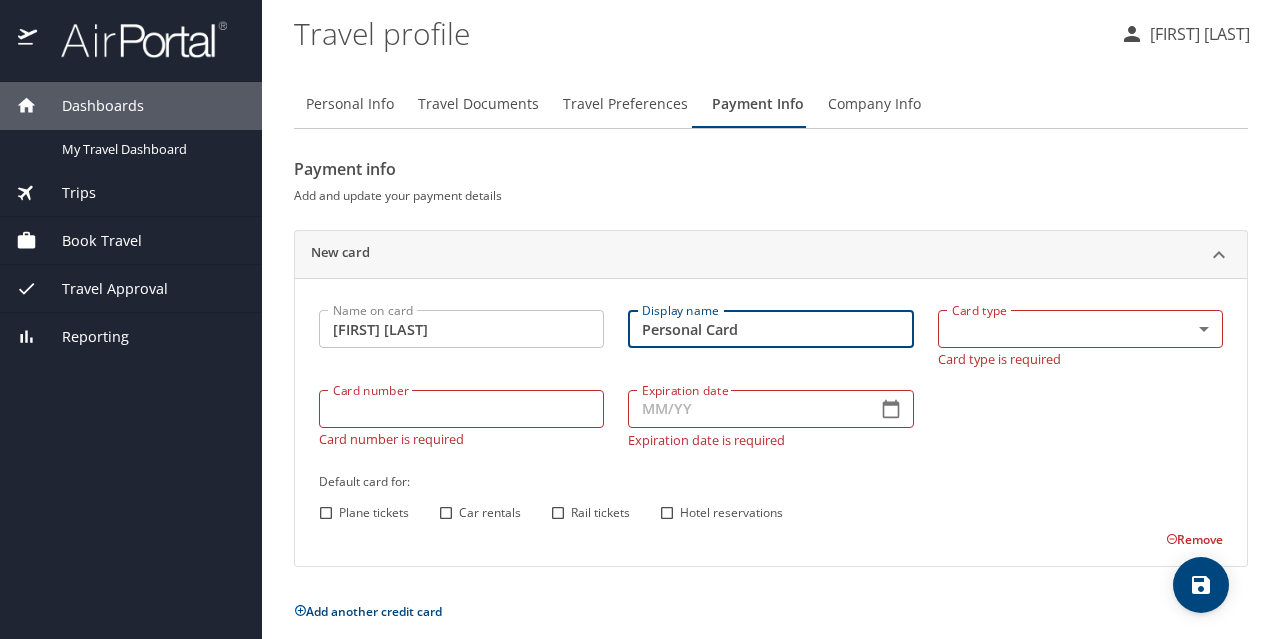 type on "Personal Card" 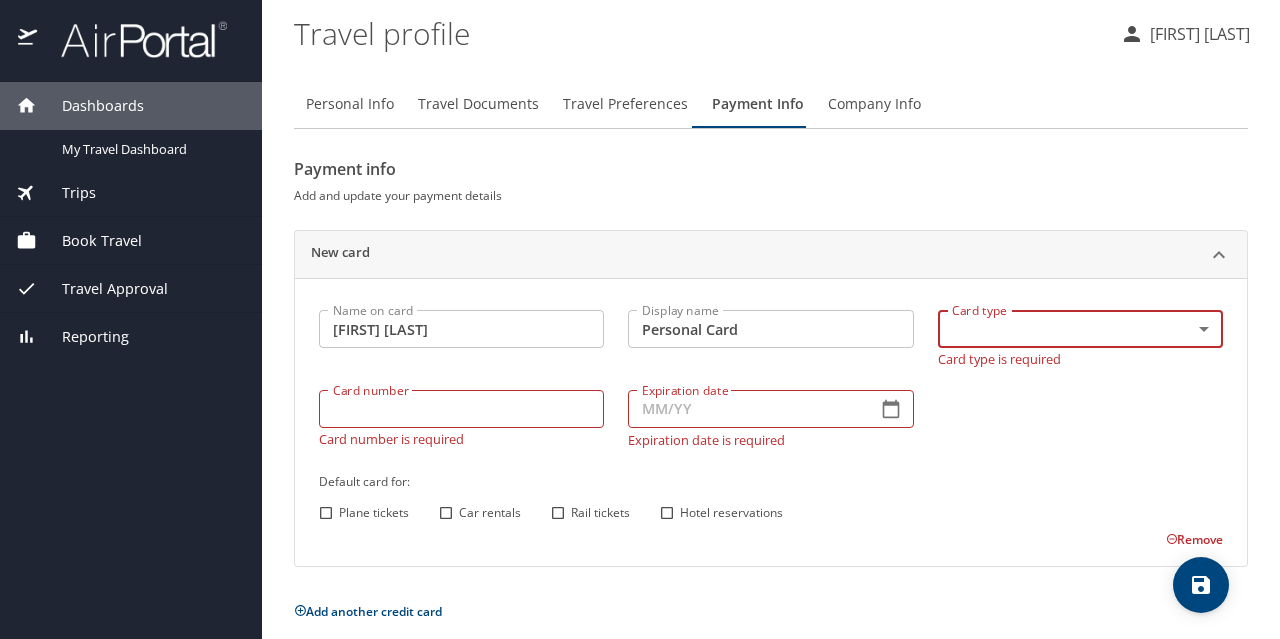click on "Dashboards My Travel Dashboard Trips Current / Future Trips Past Trips Trips Missing Hotel Book Travel Request Agent Booking Approval Request (Beta) Book/Manage Online Trips Travel Approval Pending Trip Approvals Approved Trips Canceled Trips Approvals (Beta) Reporting Travel profile Felicia Jackson Personal Info Travel Documents Travel Preferences Payment Info Company Info Payment info Add and update your payment details New card   Name on card Felicia N Jackson Name on card   Display name Personal Card Display name   Card type ​ Card type Card type is required   Card number Card number Card number is required Expiration date Expiration date Expiration date is required Default card for: Plane tickets Car rentals Rail tickets Hotel reservations  Remove  Add another credit card My settings Travel agency contacts View travel profile Give feedback Sign out" at bounding box center [640, 319] 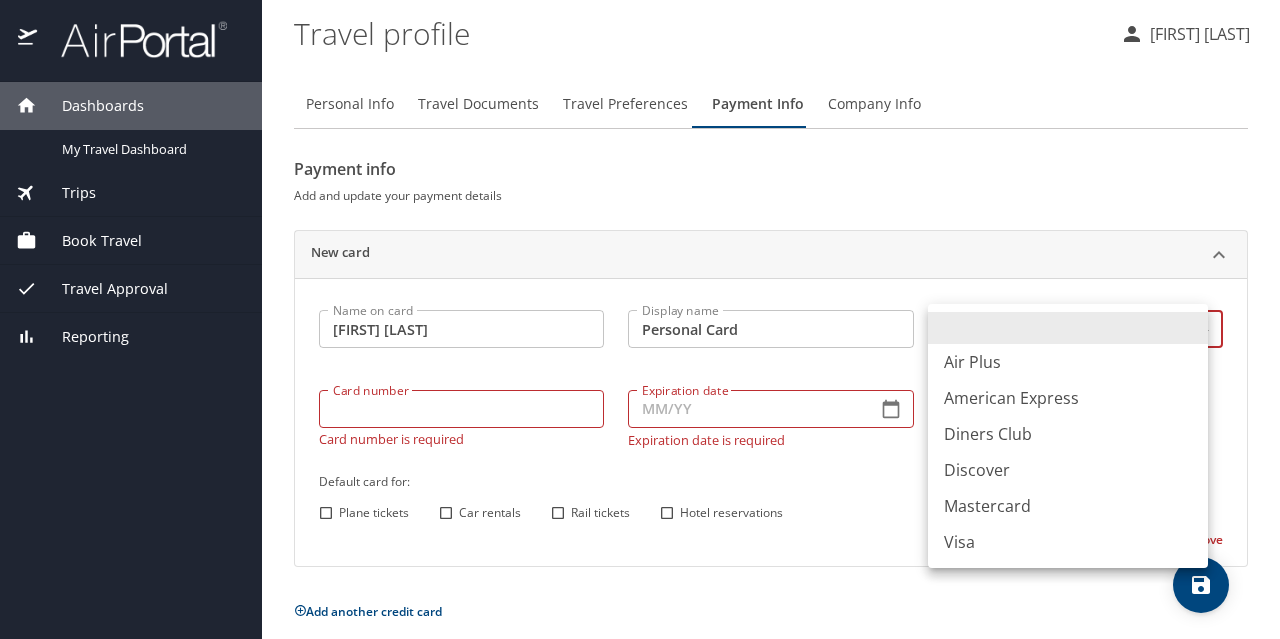 click on "Mastercard" at bounding box center [1068, 506] 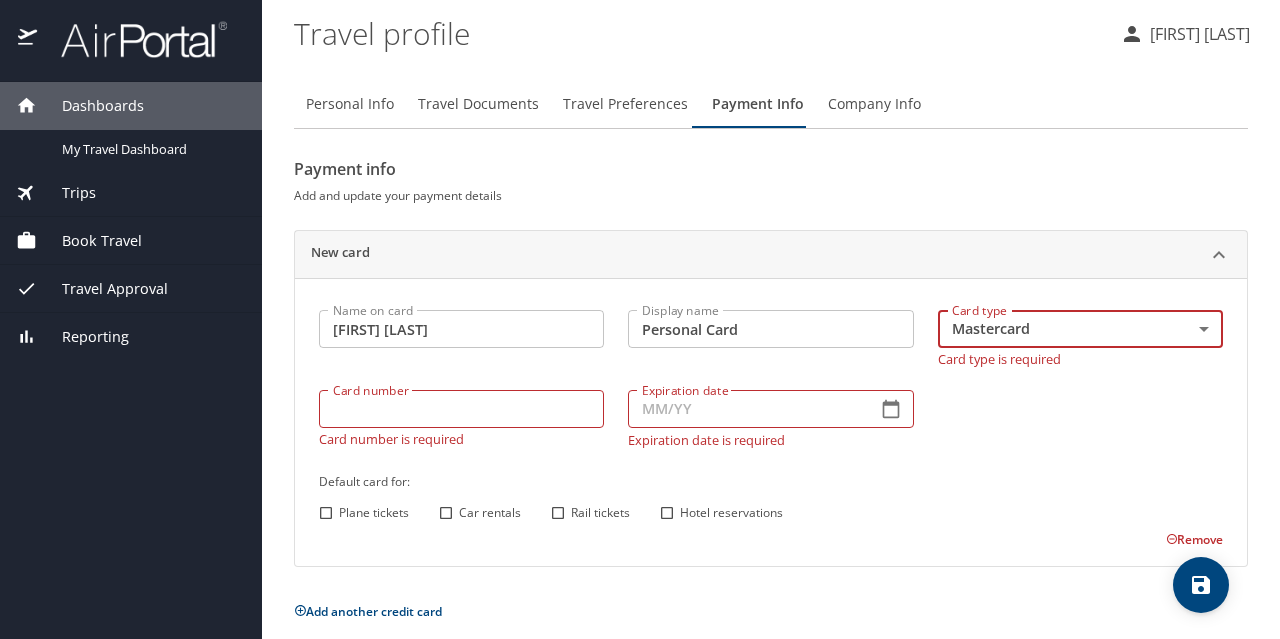click on "Personal Card" at bounding box center (770, 329) 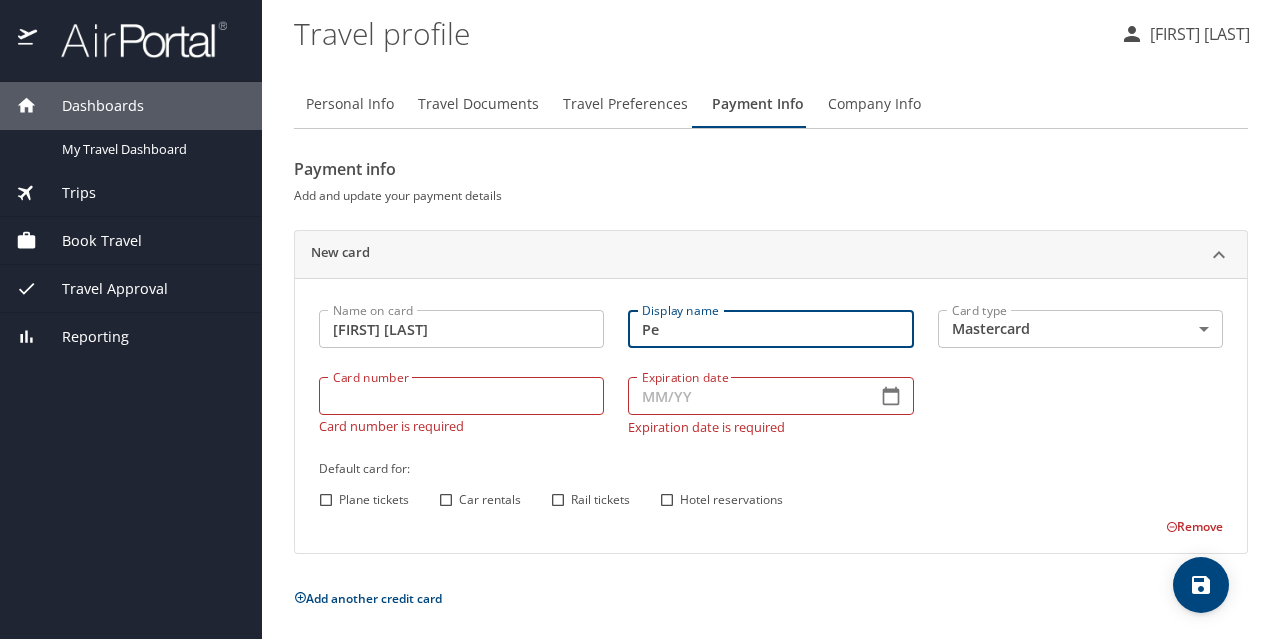 type on "P" 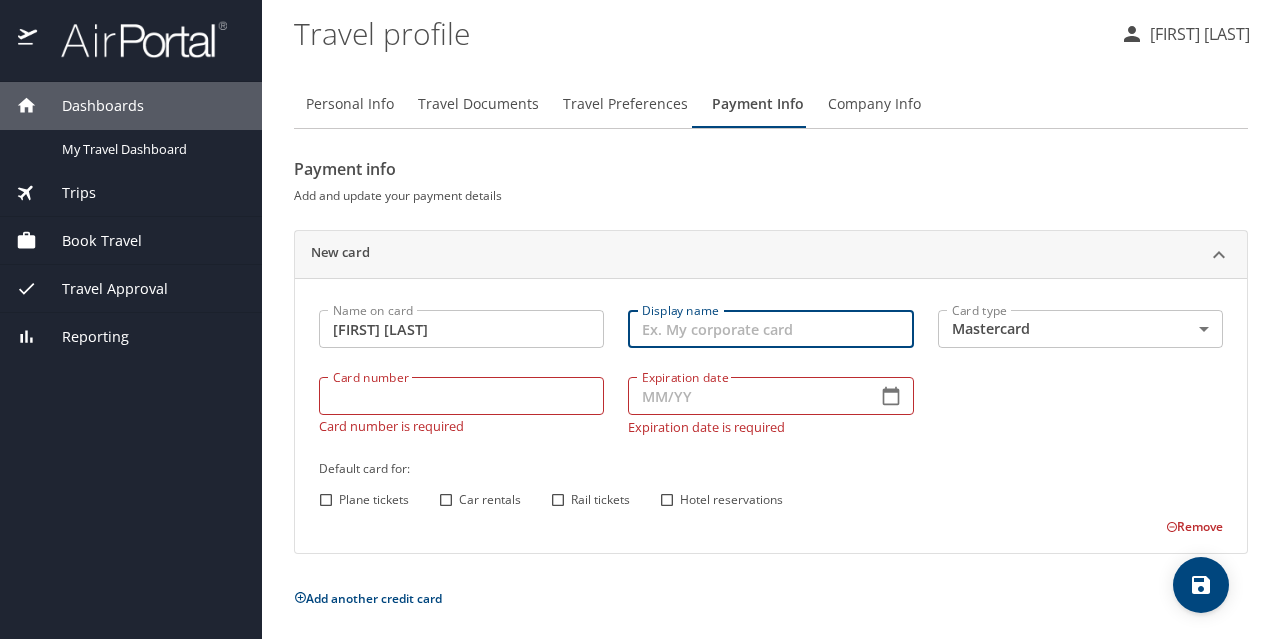 type 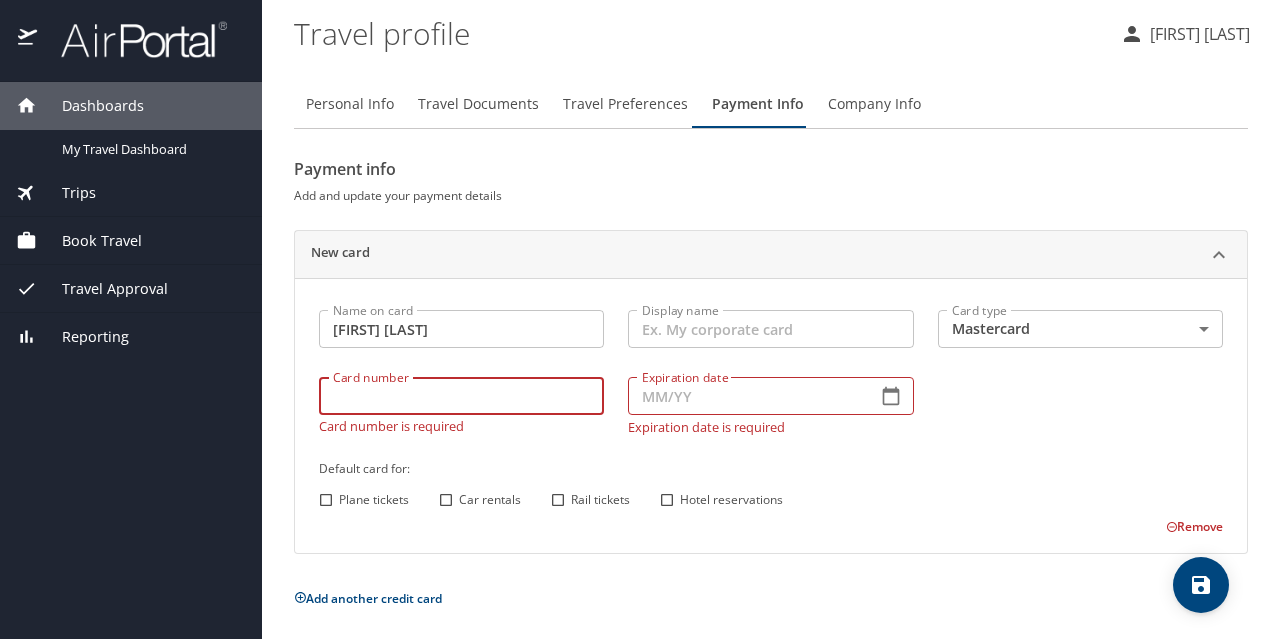 click on "Remove" at bounding box center (759, 525) 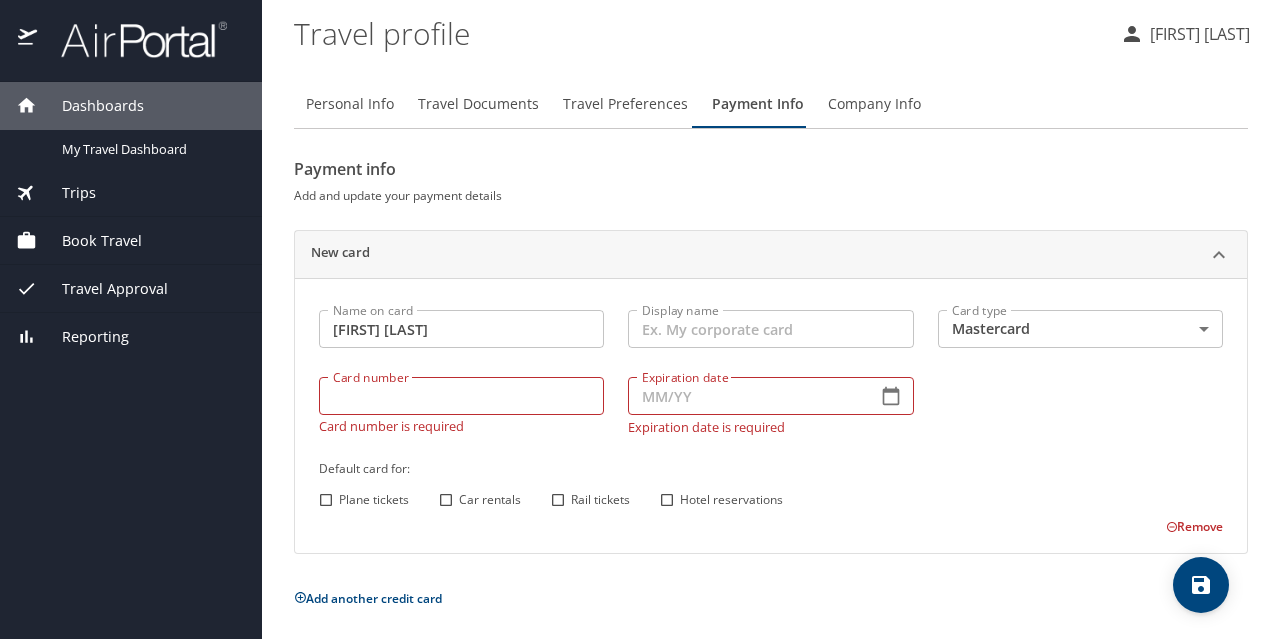 click on "Card number" at bounding box center [461, 396] 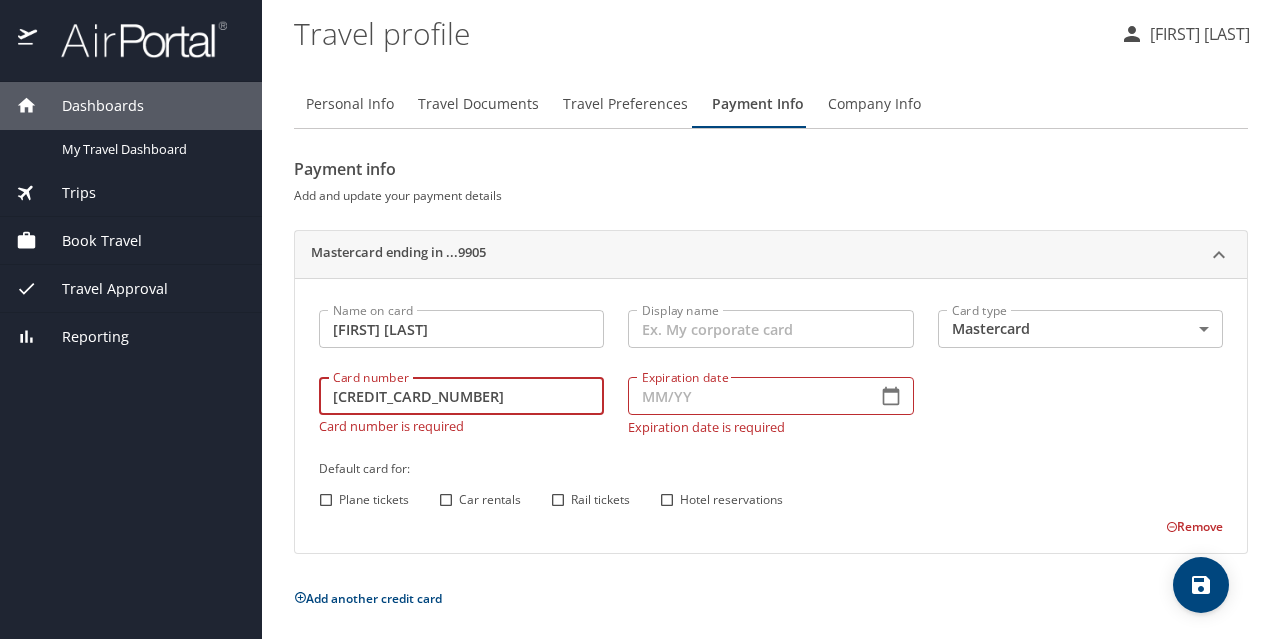 type on "5178057810289905" 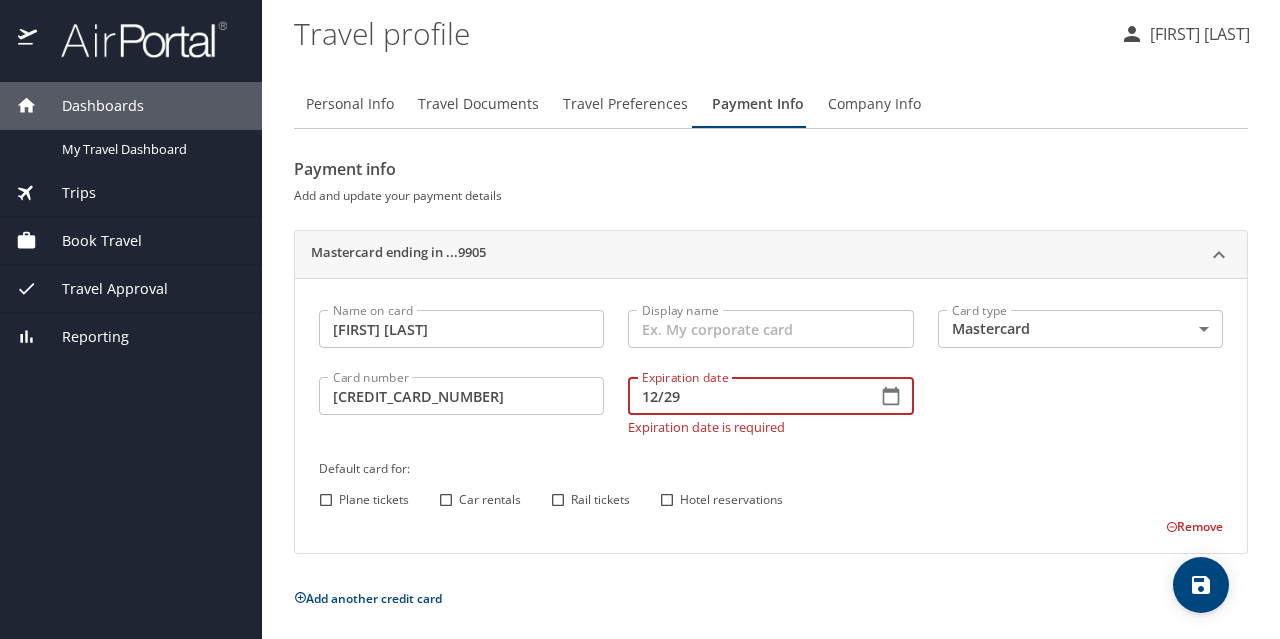 type on "12/29" 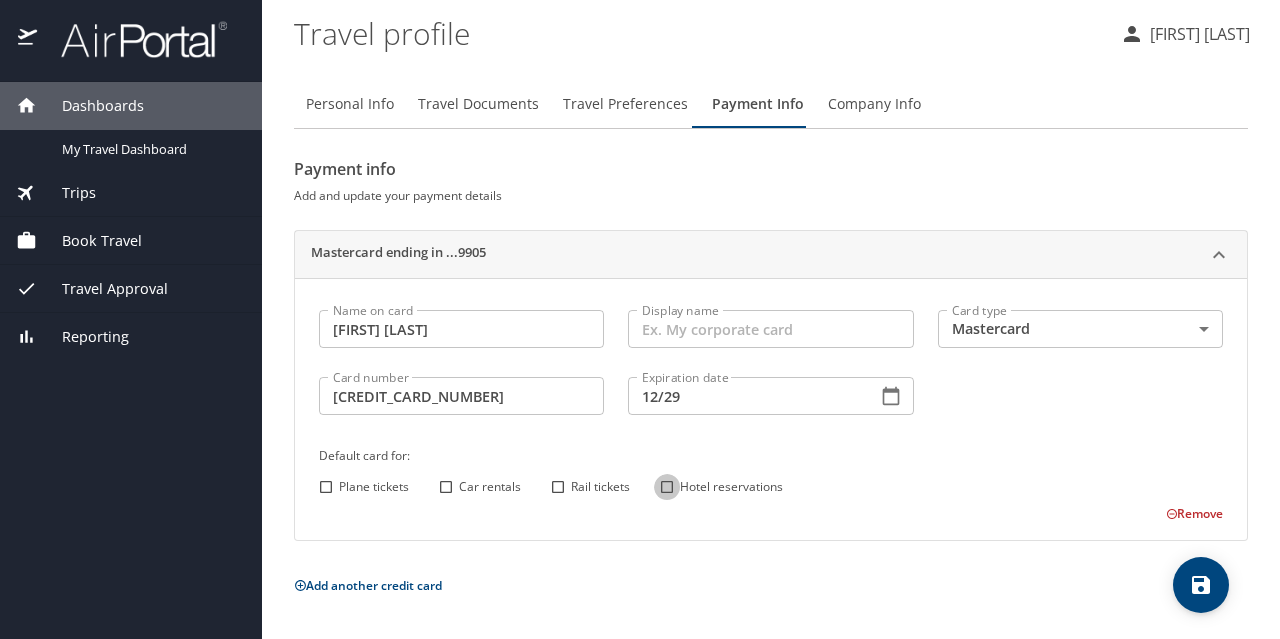click on "Hotel reservations" at bounding box center [667, 487] 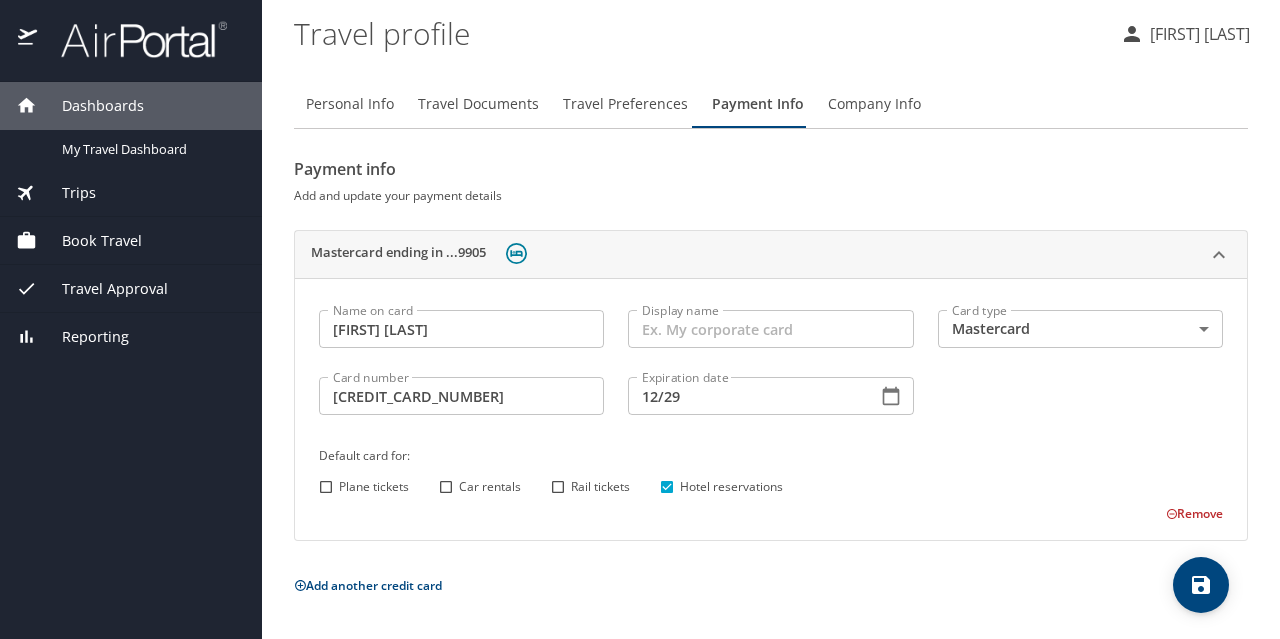 click on "Mastercard ending in ...9905   Name on card Felicia N Jackson Name on card   Display name Display name   Card type Mastercard CA Card type   Card number 5178057810289905 Card number Expiration date 12/29 Expiration date Default card for: Plane tickets Car rentals Rail tickets Hotel reservations  Remove" at bounding box center (771, 385) 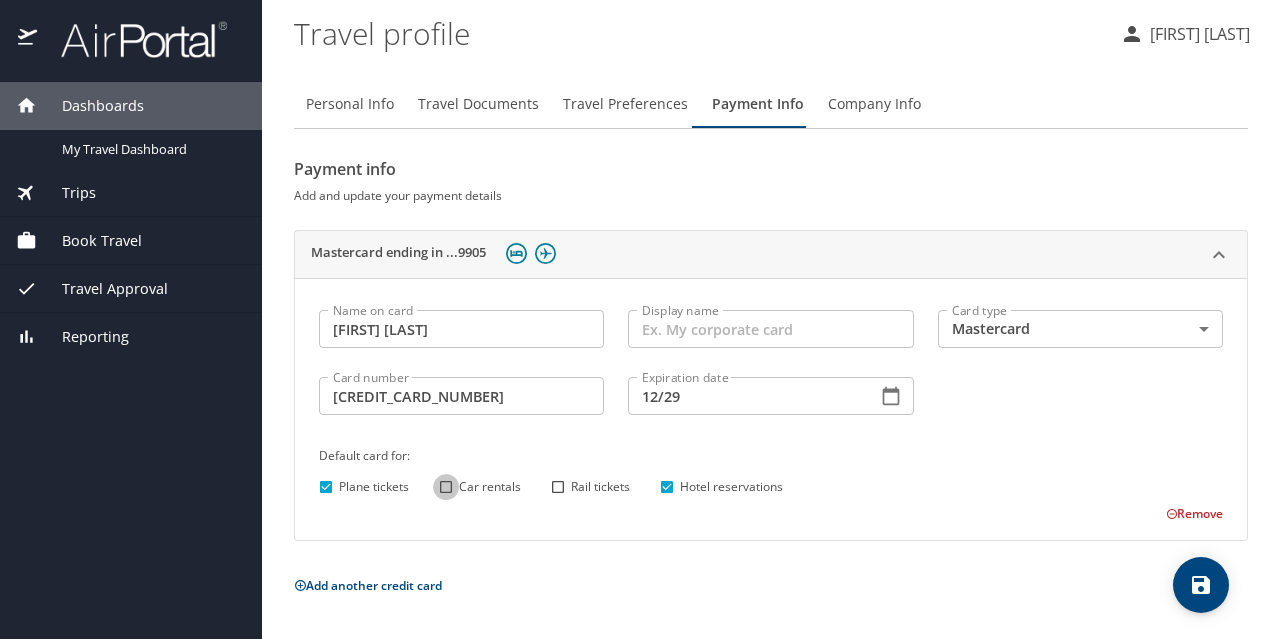 click on "Car rentals" at bounding box center (446, 487) 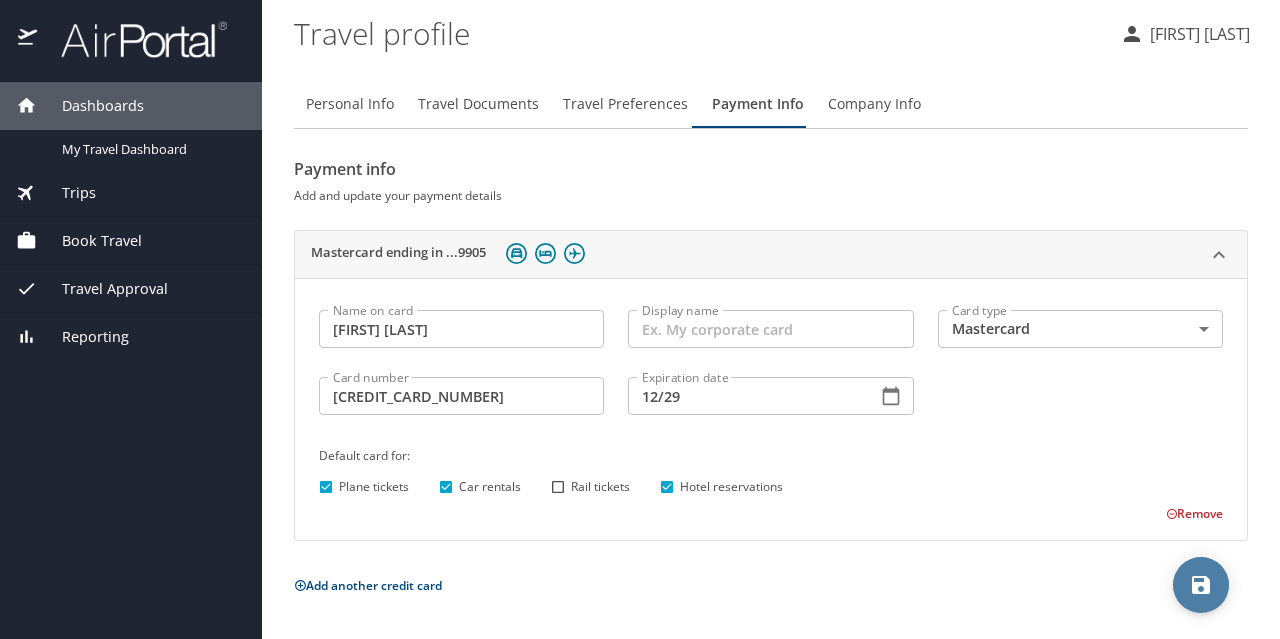 click 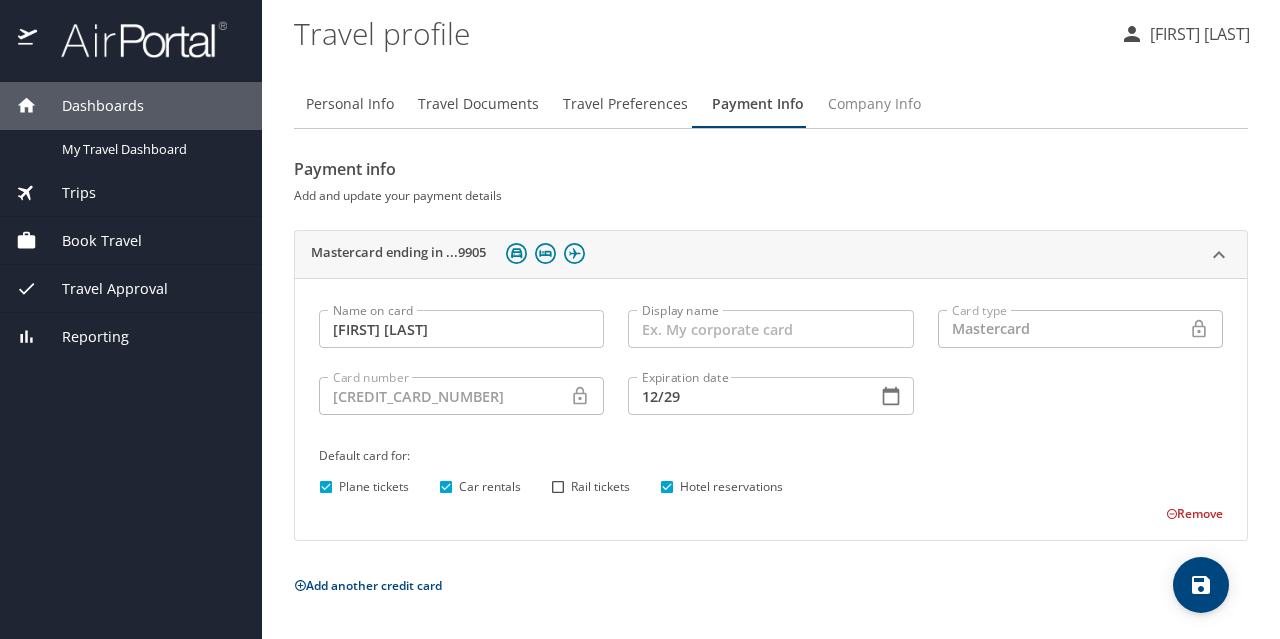click on "Company Info" at bounding box center [874, 104] 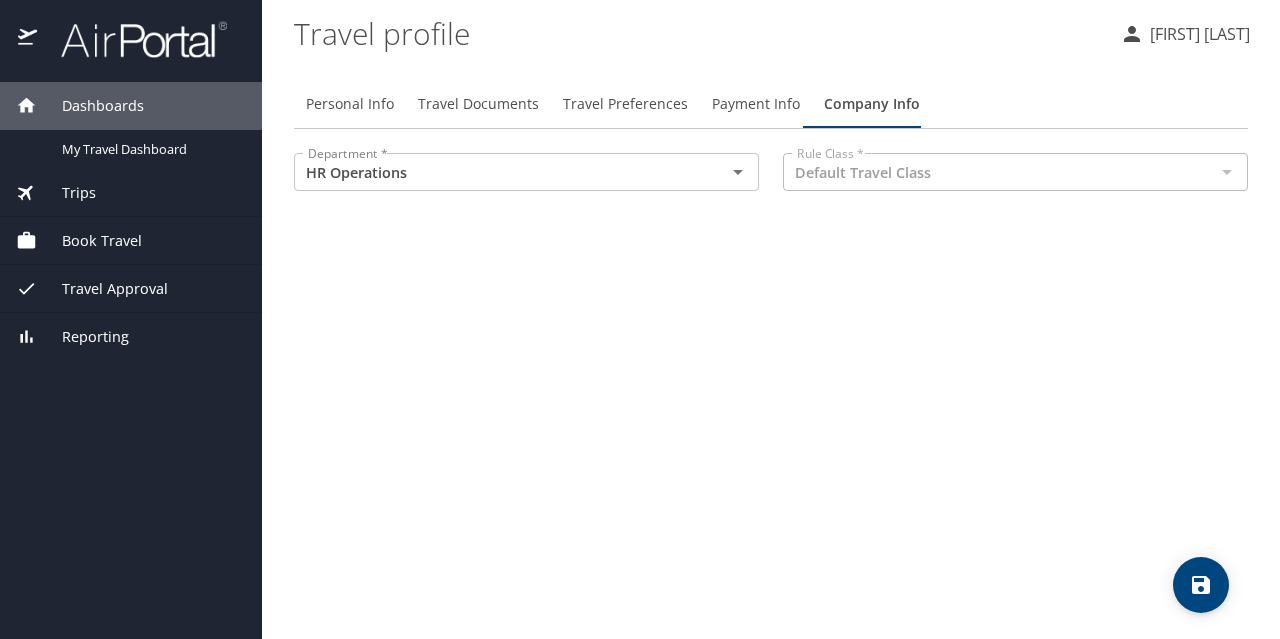 click on "Book Travel" at bounding box center [89, 241] 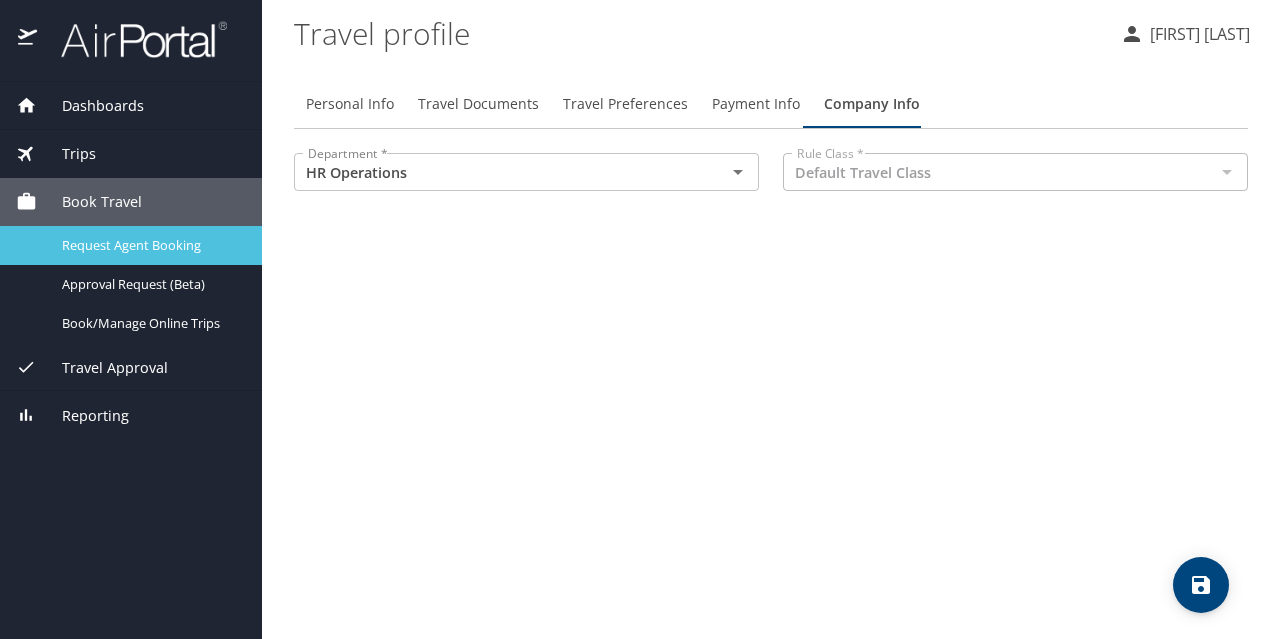 click on "Request Agent Booking" at bounding box center [150, 245] 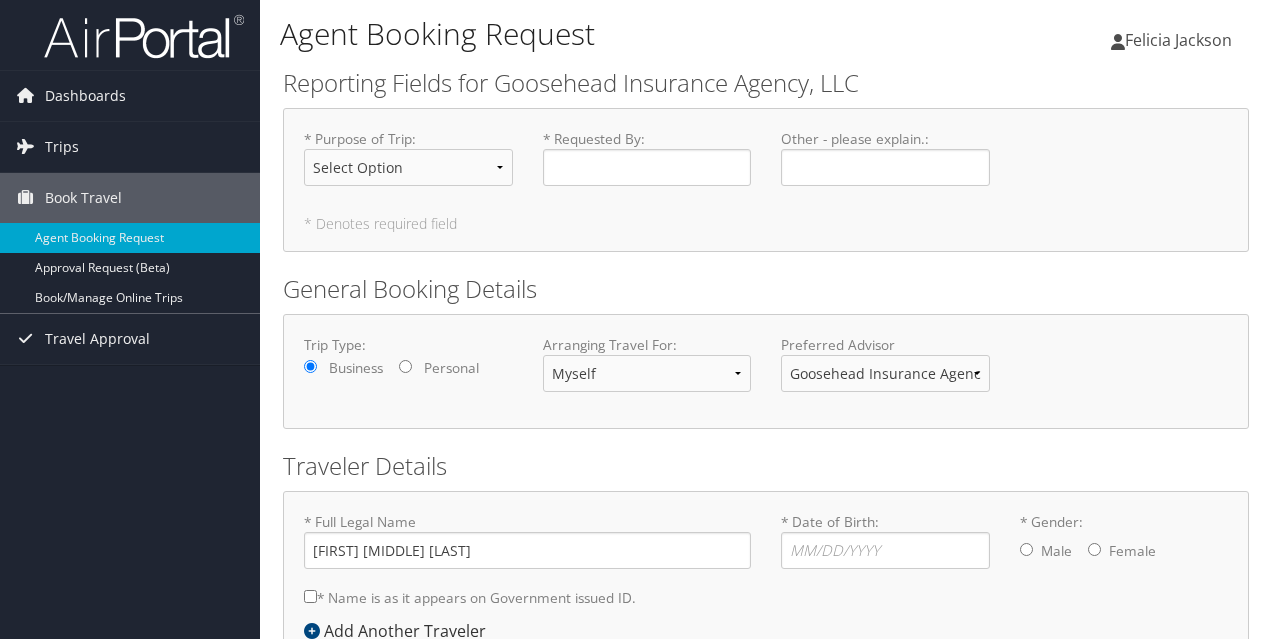 scroll, scrollTop: 0, scrollLeft: 0, axis: both 